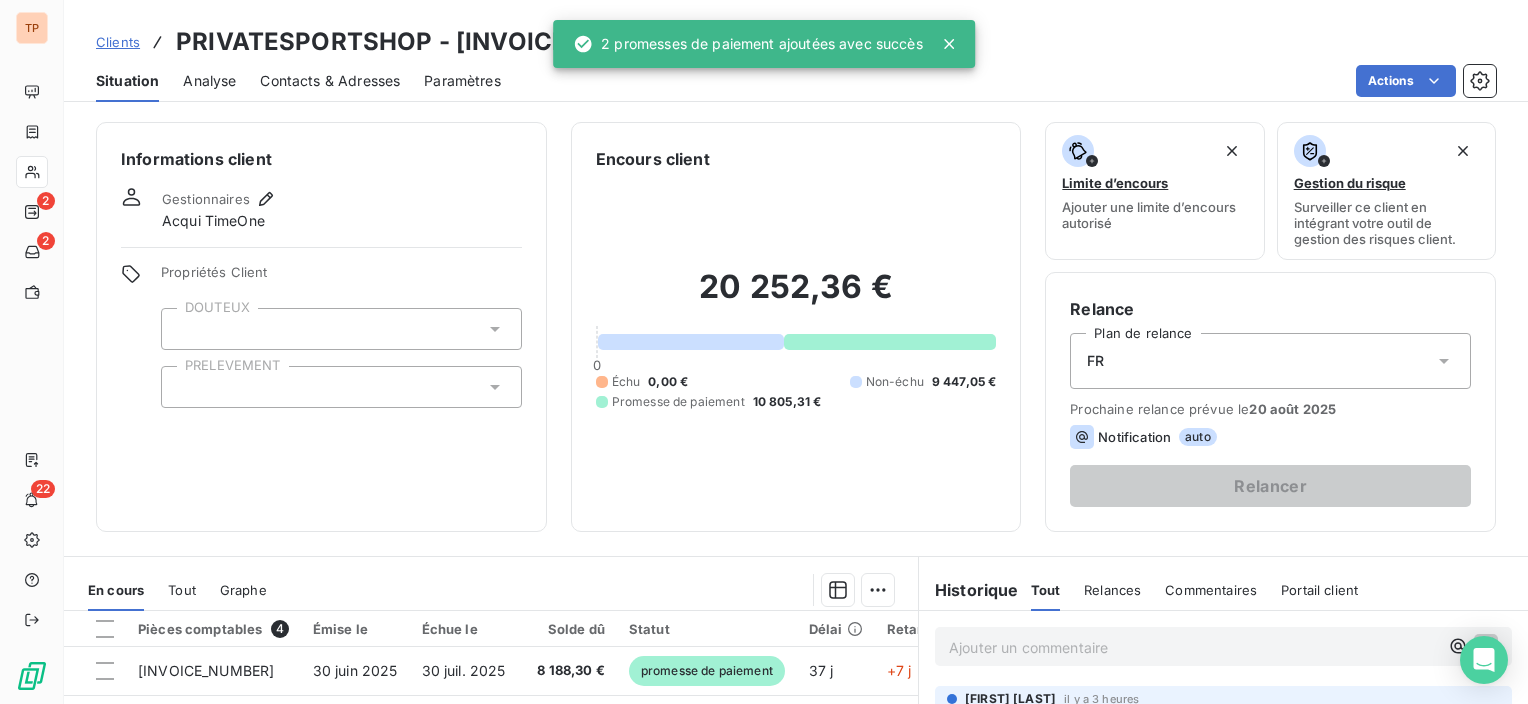 scroll, scrollTop: 0, scrollLeft: 0, axis: both 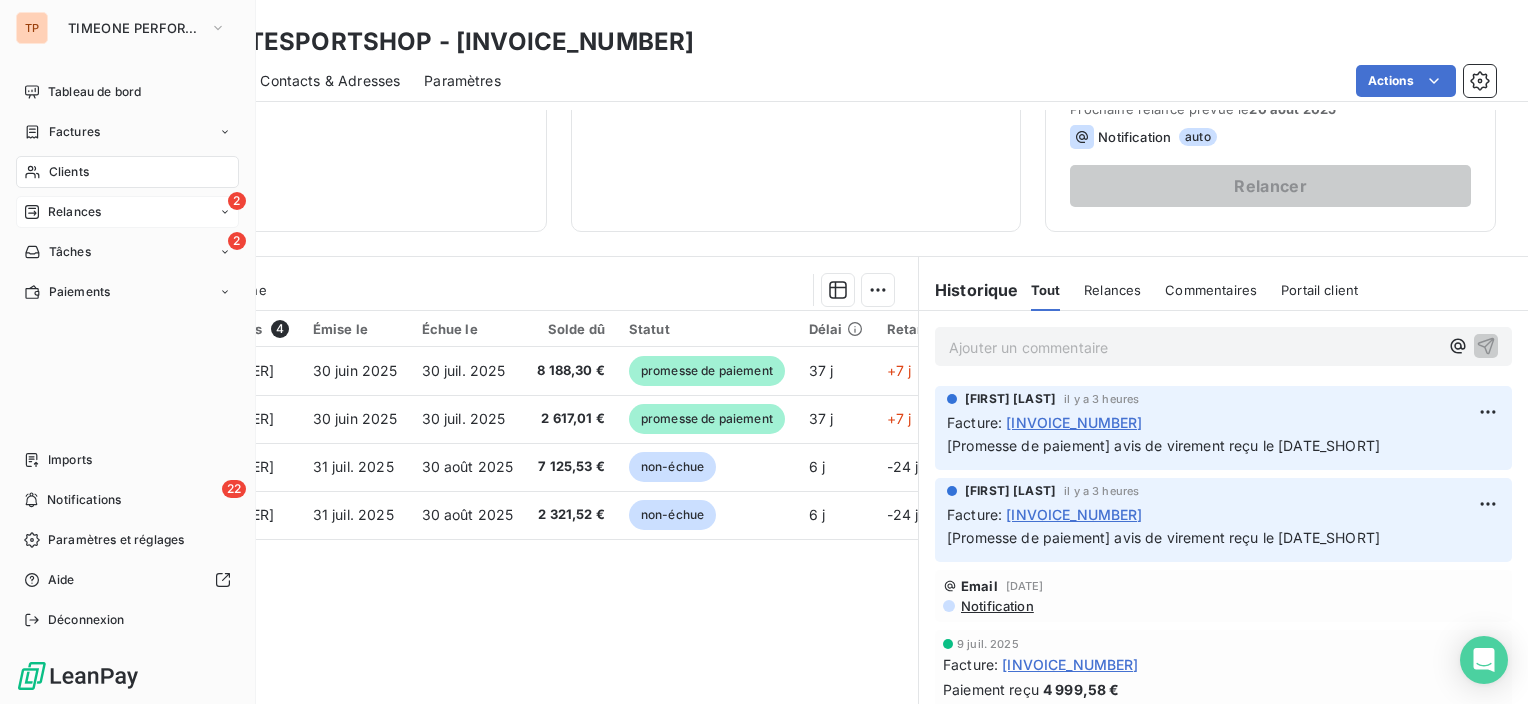 click on "Relances" at bounding box center [74, 212] 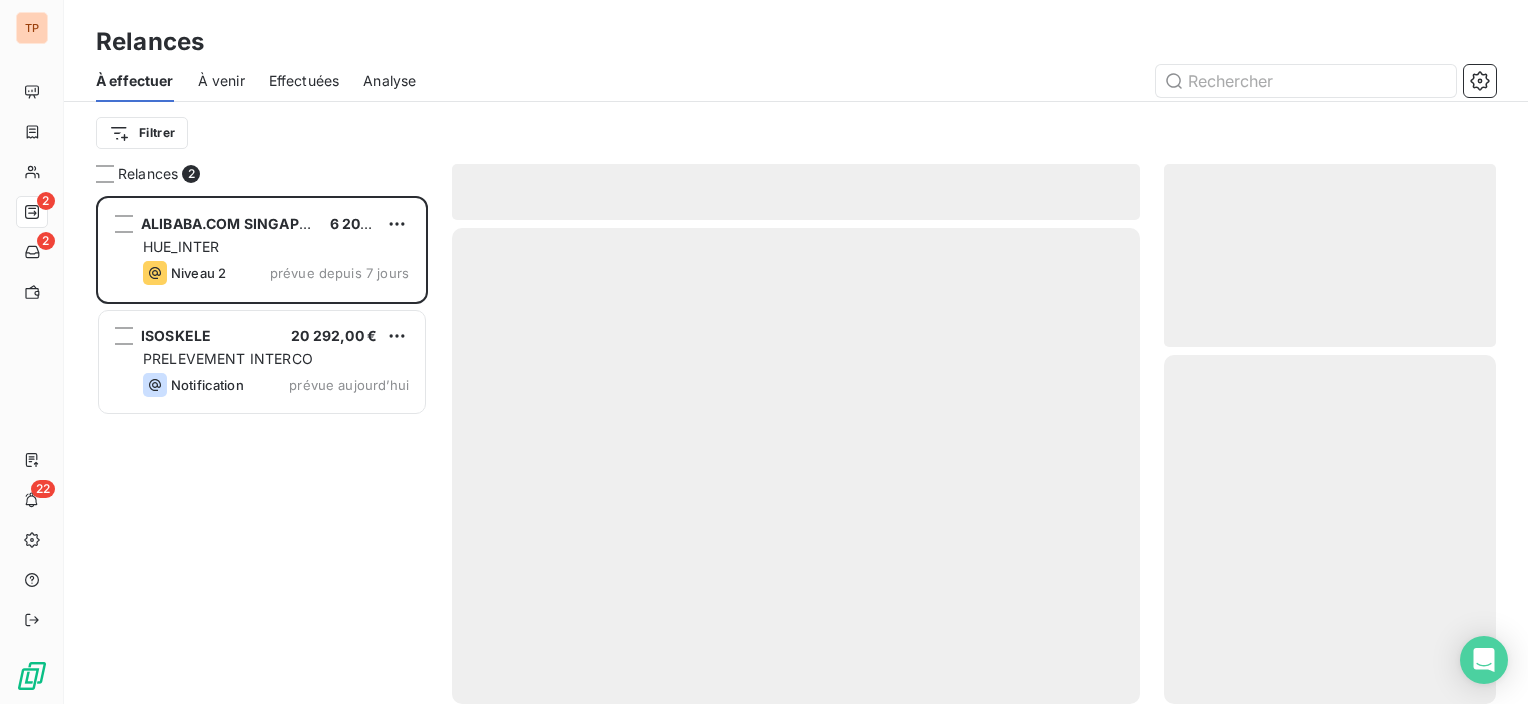 scroll, scrollTop: 16, scrollLeft: 16, axis: both 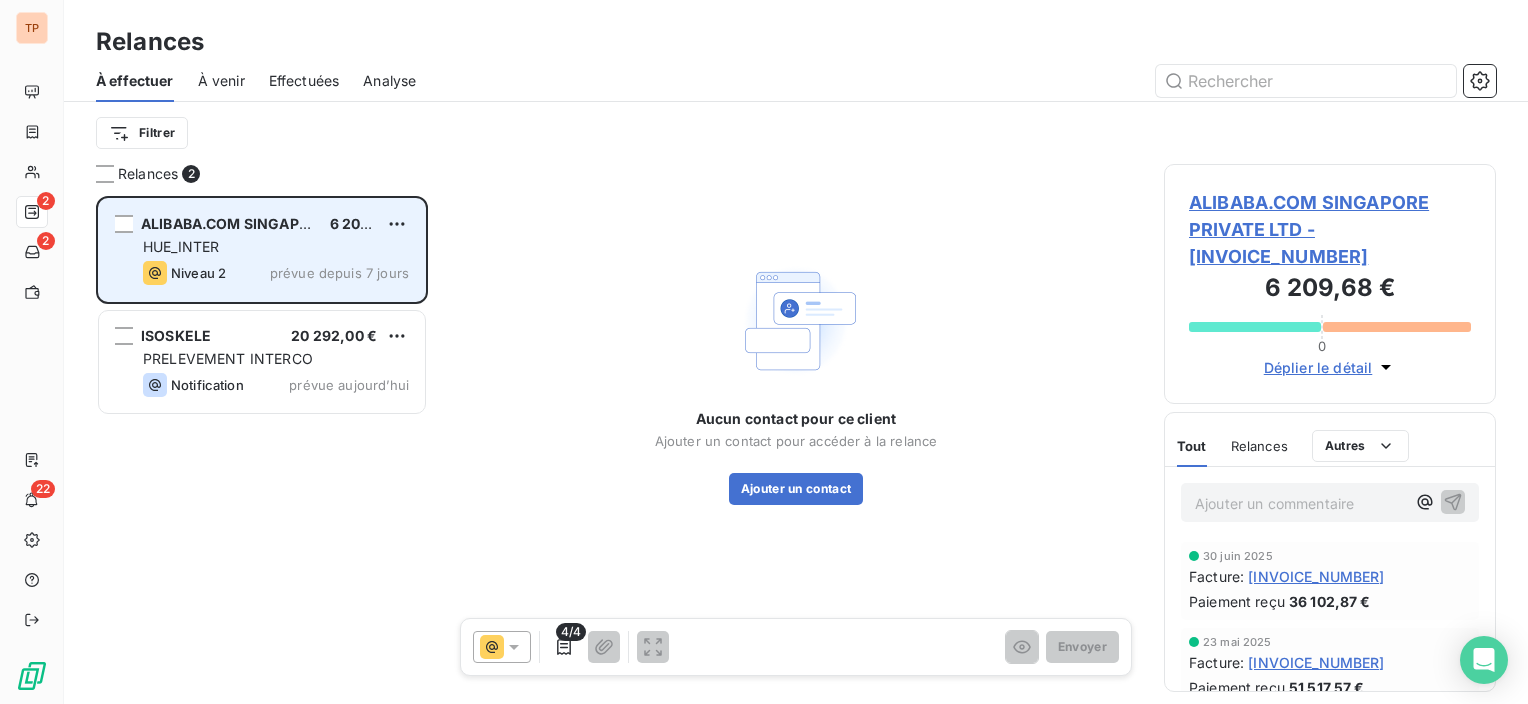 click on "HUE_INTER" at bounding box center [276, 247] 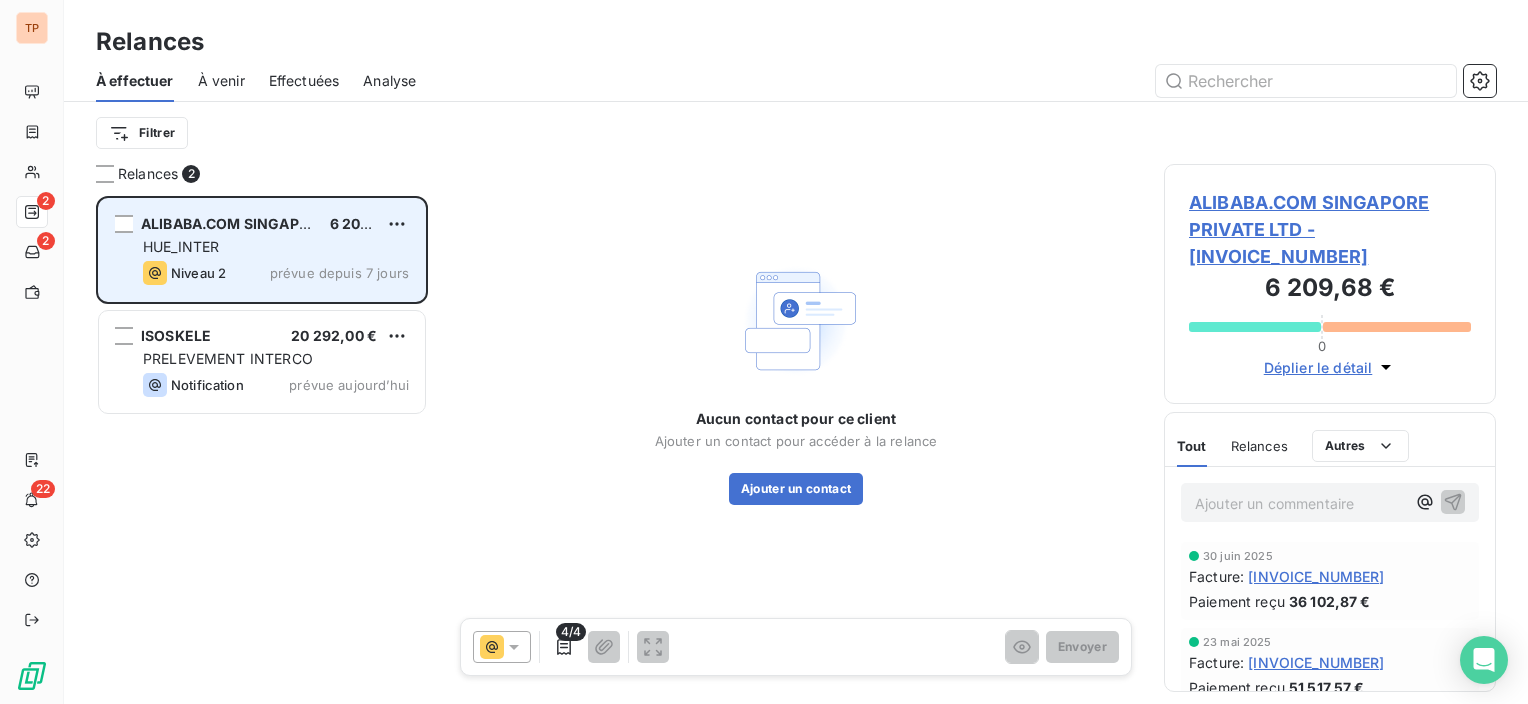 click on "HUE_INTER" at bounding box center (276, 247) 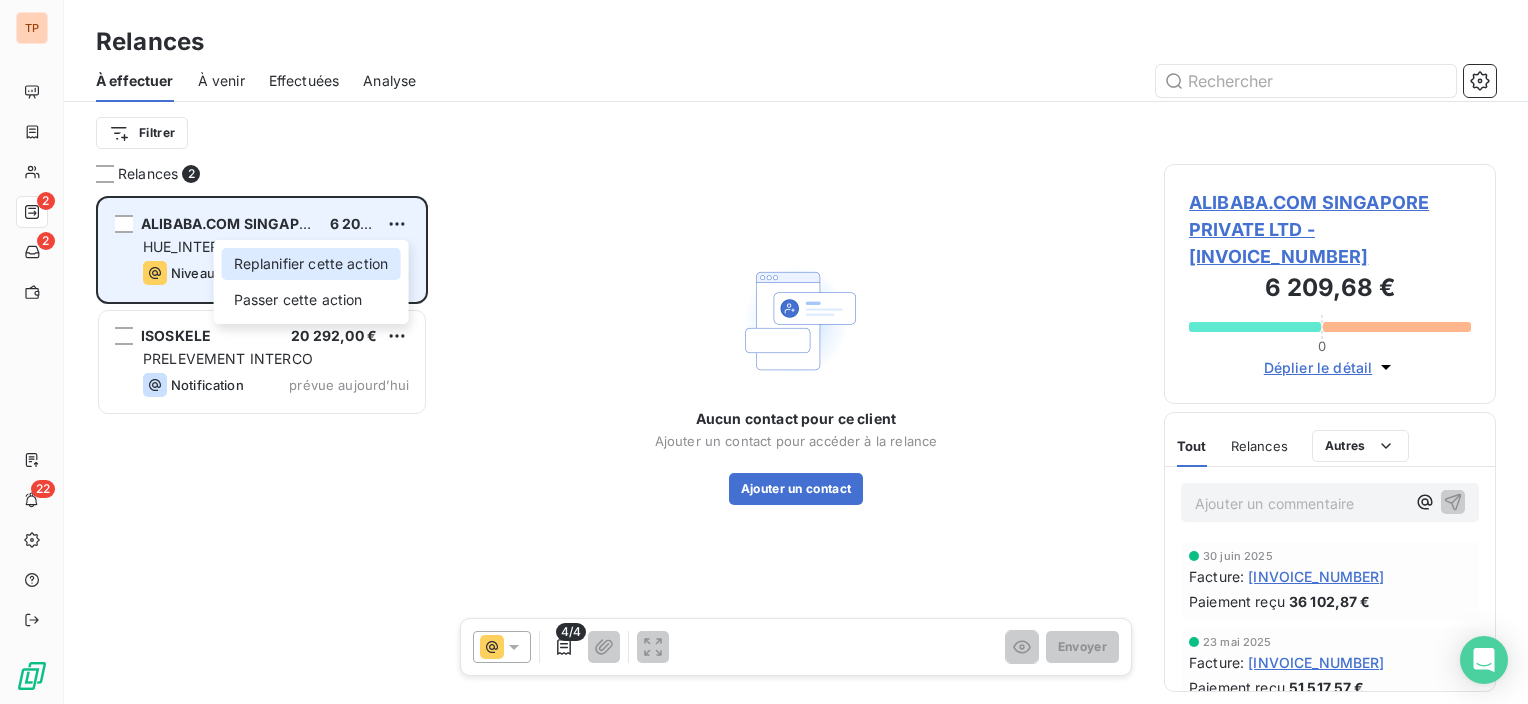click on "Replanifier cette action" at bounding box center (311, 264) 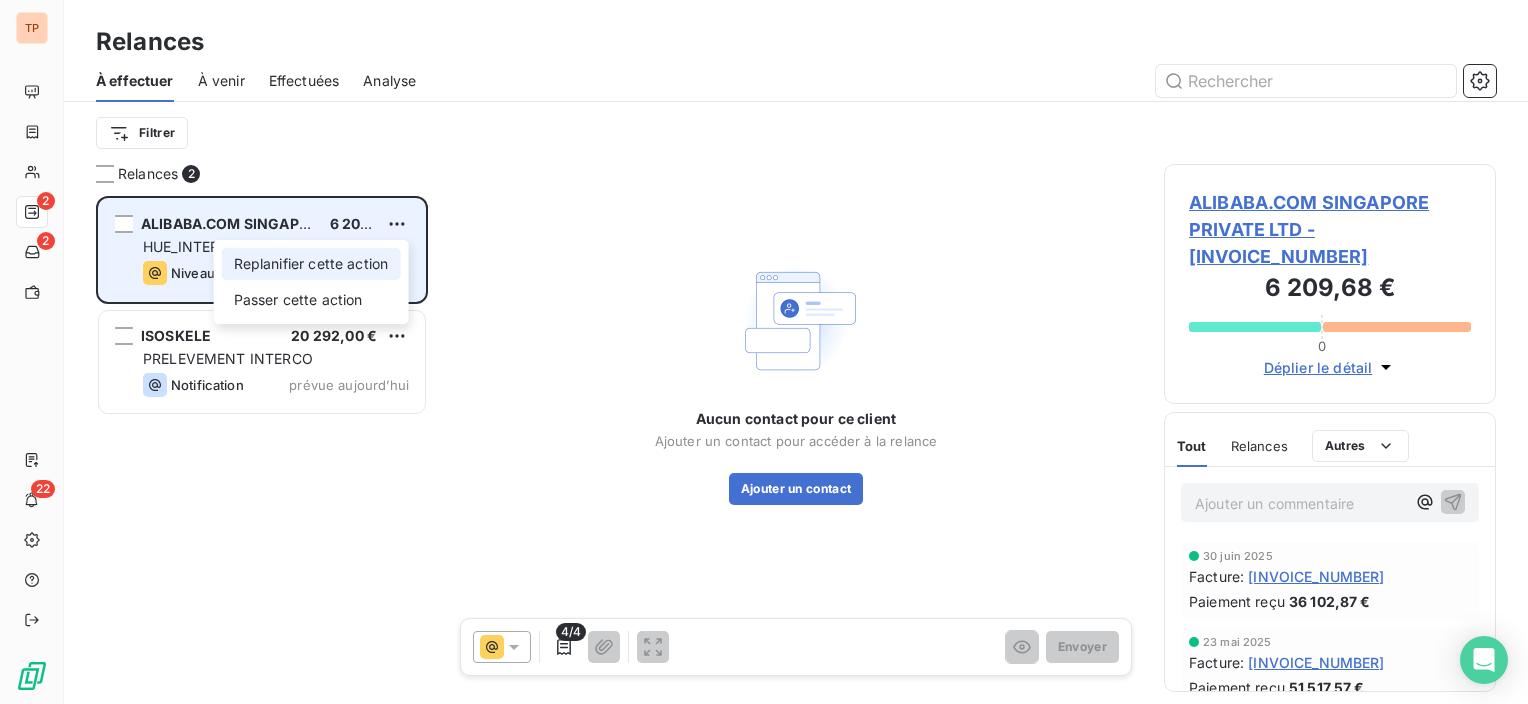 select on "7" 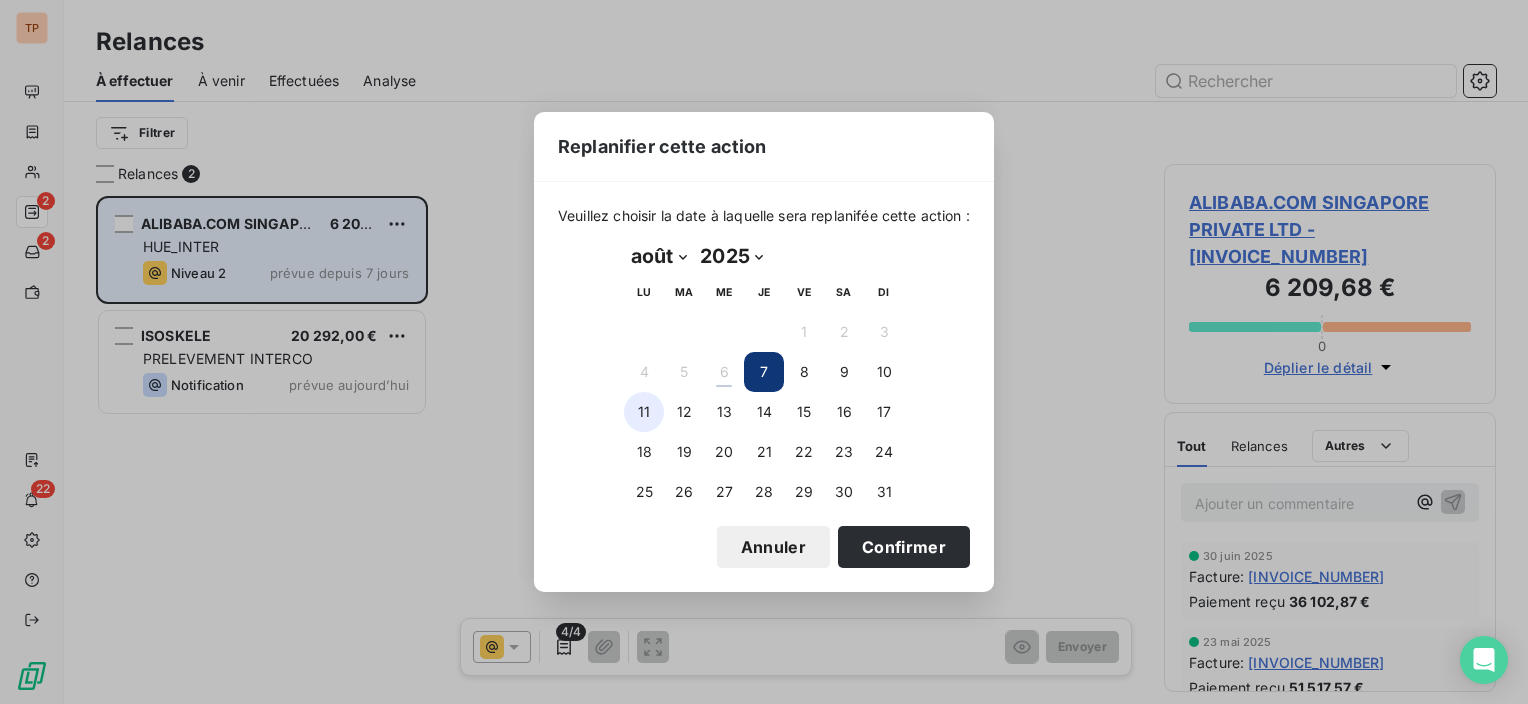 click on "11" at bounding box center [644, 412] 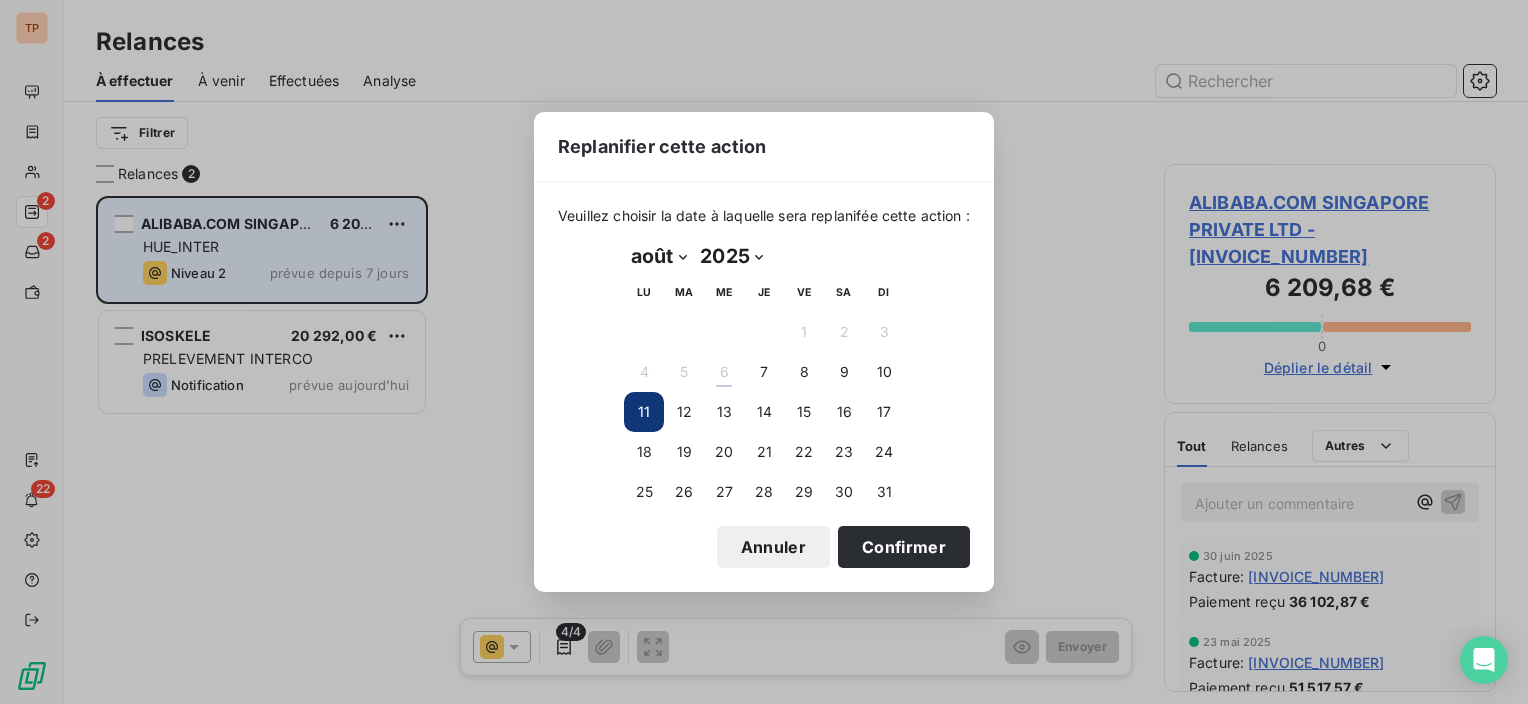drag, startPoint x: 899, startPoint y: 555, endPoint x: 503, endPoint y: 428, distance: 415.86658 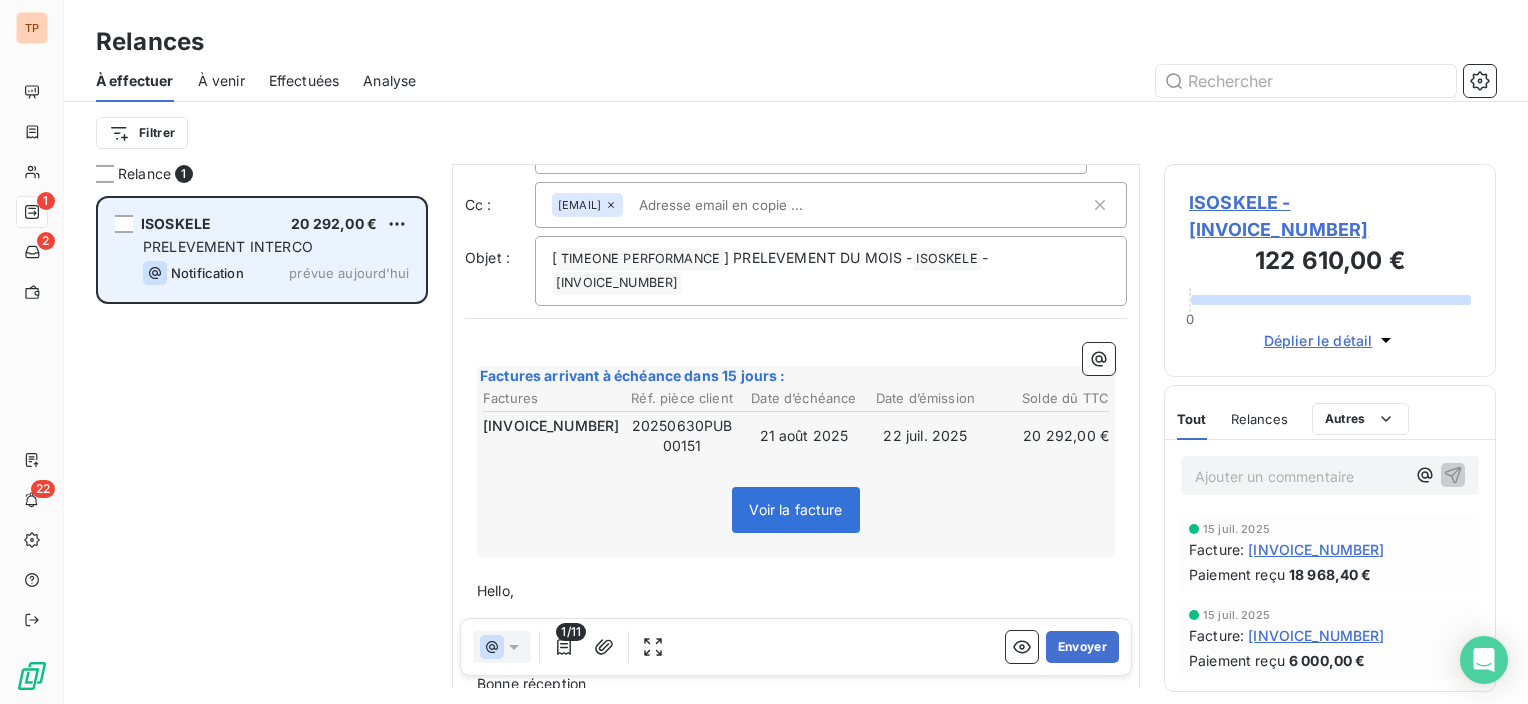 scroll, scrollTop: 200, scrollLeft: 0, axis: vertical 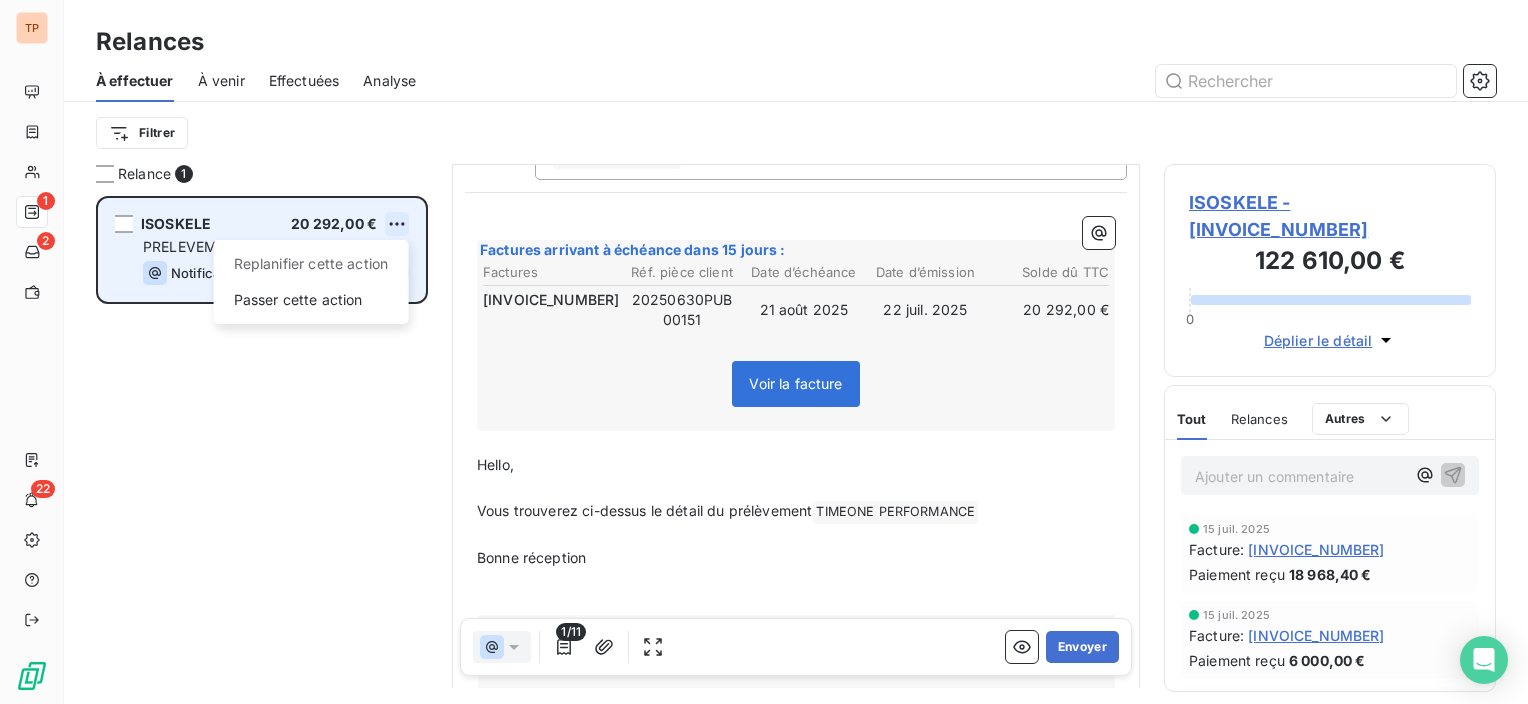 click on "TP 1 2 22 Relances À effectuer À venir Effectuées Analyse Filtrer Relance 1 ISOSKELE 20 292,00 € Replanifier cette action Passer cette action PRELEVEMENT INTERCO Notification prévue aujourd’hui De : SORAYA MOUZAOUI -  soraya.mouzaoui@isoskele.fr À : null fournisseurs@isoskele.fr   <fournisseurs@isoskele.fr> Cc : clients.timeone@isoskele.fr Objet : [ TIMEONE PERFORMANCE ﻿ ] PRELEVEMENT DU MOIS -  ISOSKELE ﻿  -  IS-00140 ﻿ ﻿ ﻿ Factures arrivant à échéance dans 15 jours : Factures Réf. pièce client Date d’échéance Date d’émission Solde dû TTC PFF25C00947 20250630PUB00151 21 août 2025 22 juil. 2025 20 292,00 € Voir   la facture ﻿ ﻿ Hello, ﻿ Vous trouverez ci-dessus le détail du prélèvement  TIMEONE PERFORMANCE ﻿ ﻿ ﻿ Bonne réception ﻿ ﻿ Soraya MOUZAOUI
Comptable Client Recouvrement
Groupe ISOSKELE
01 88 89 75 64  |   Standard : 01 82 00 53 00
17 rue de la Vanne 92120 Montrouge  | www.isoskele.fr
﻿" at bounding box center [764, 352] 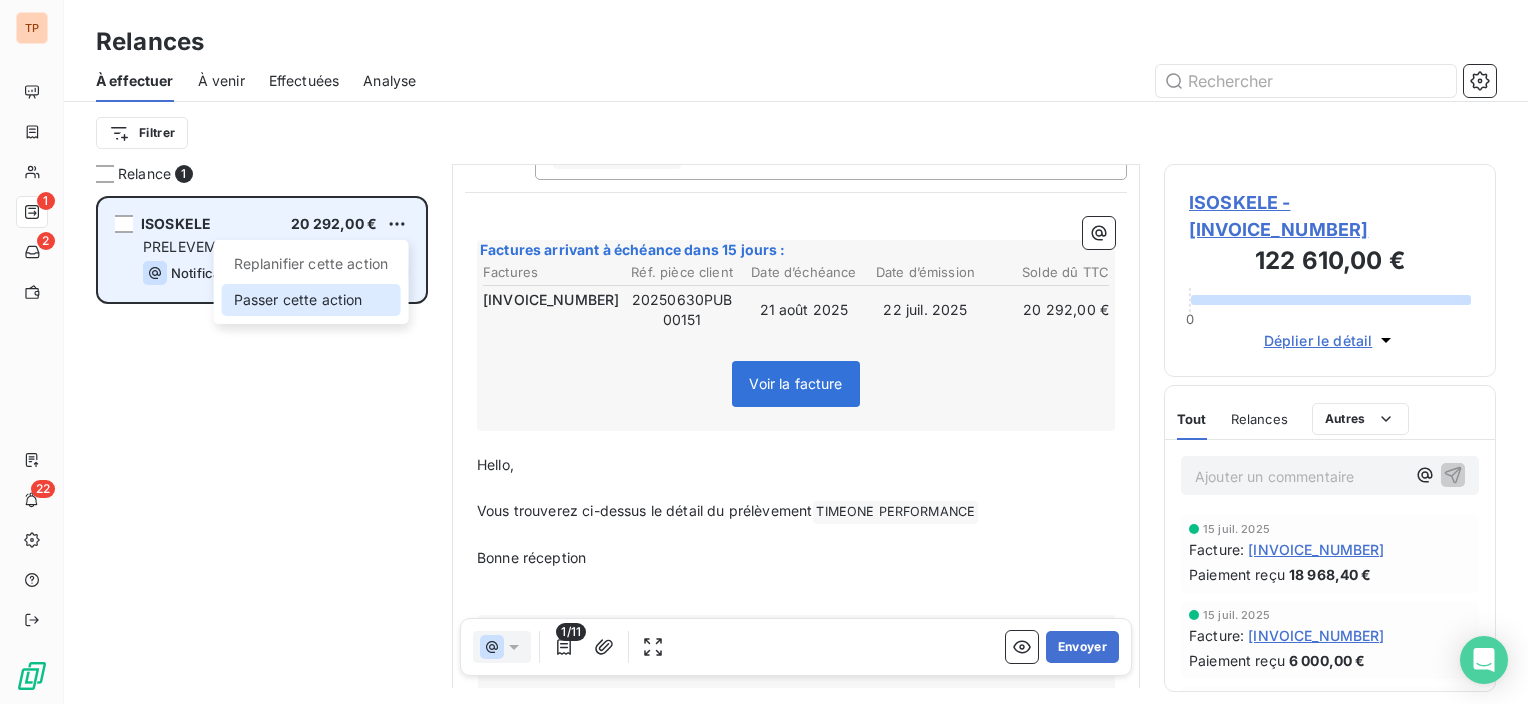click on "Passer cette action" at bounding box center [311, 300] 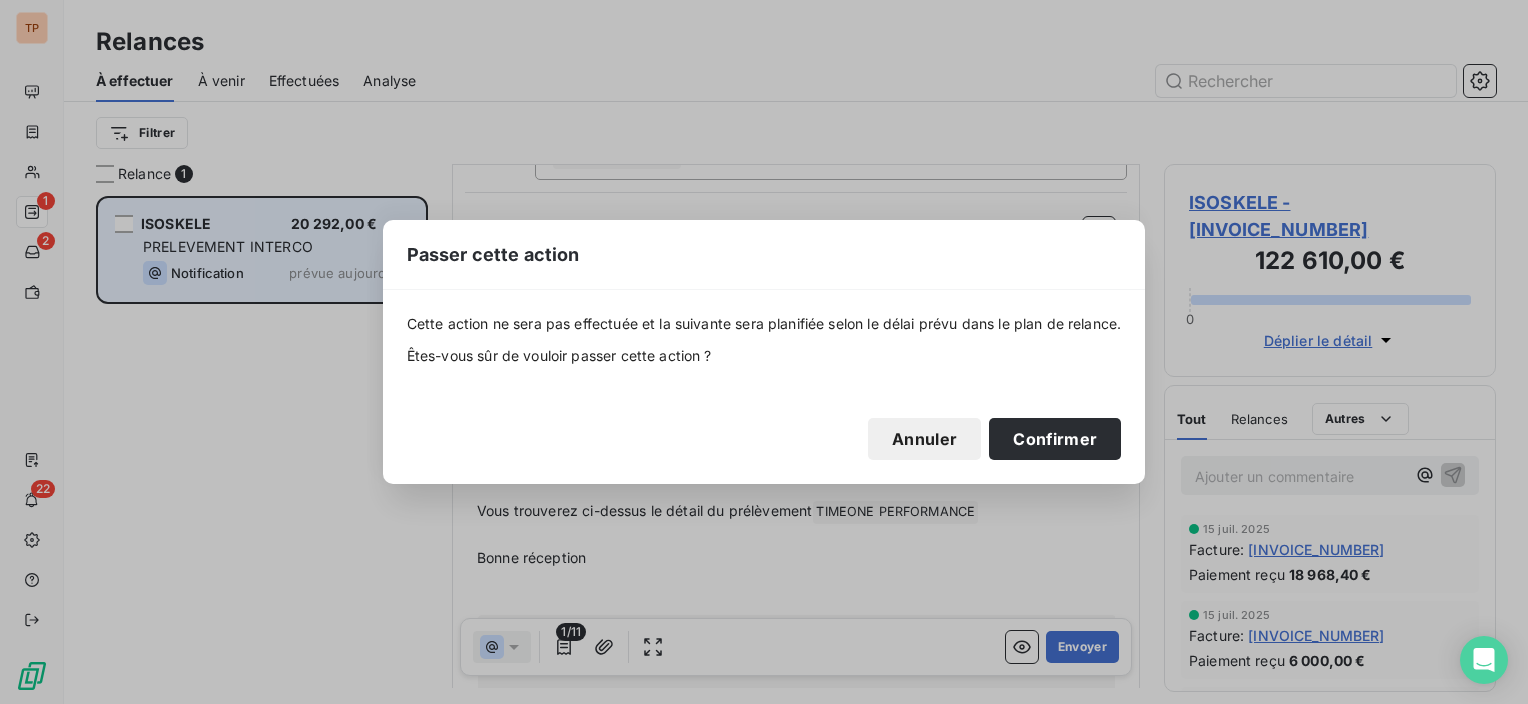 drag, startPoint x: 1046, startPoint y: 432, endPoint x: 717, endPoint y: 353, distance: 338.3519 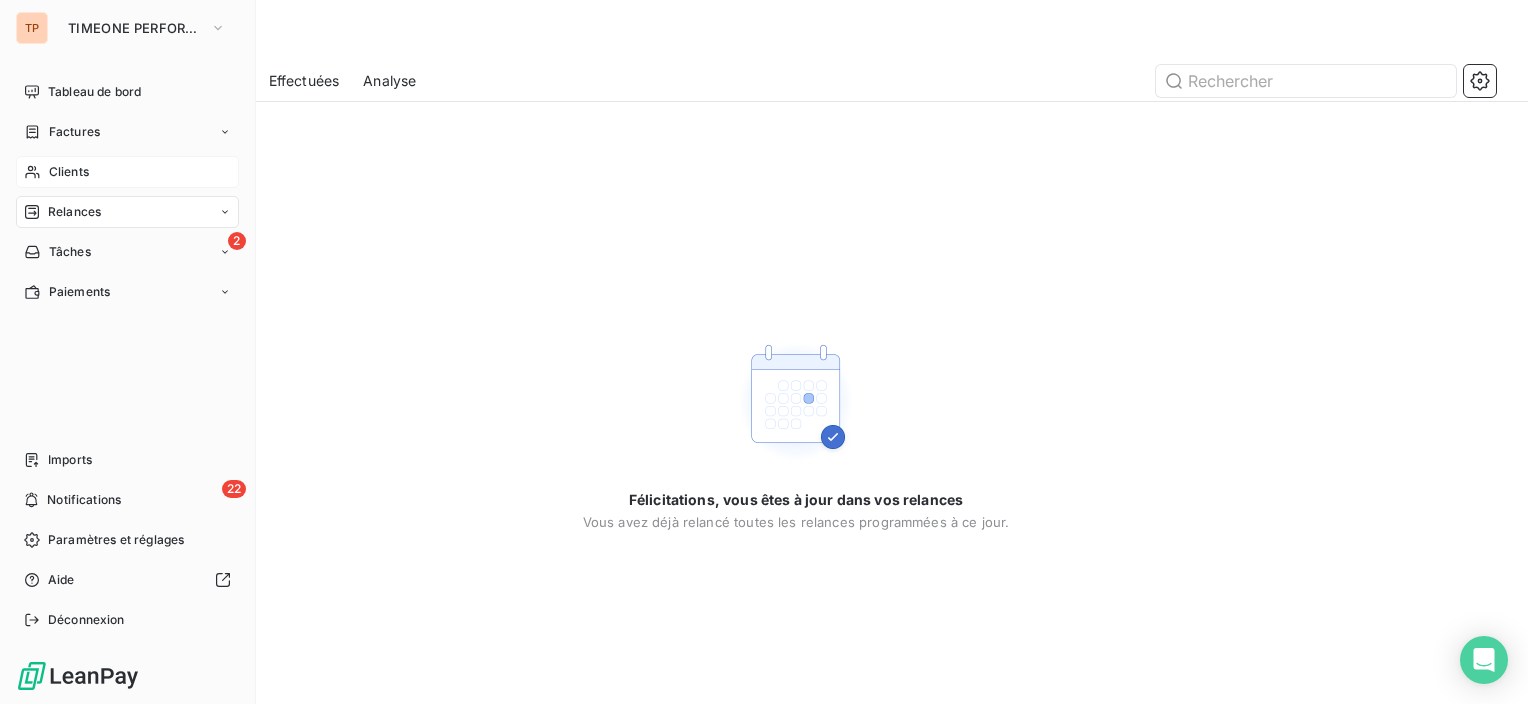 click on "Clients" at bounding box center (127, 172) 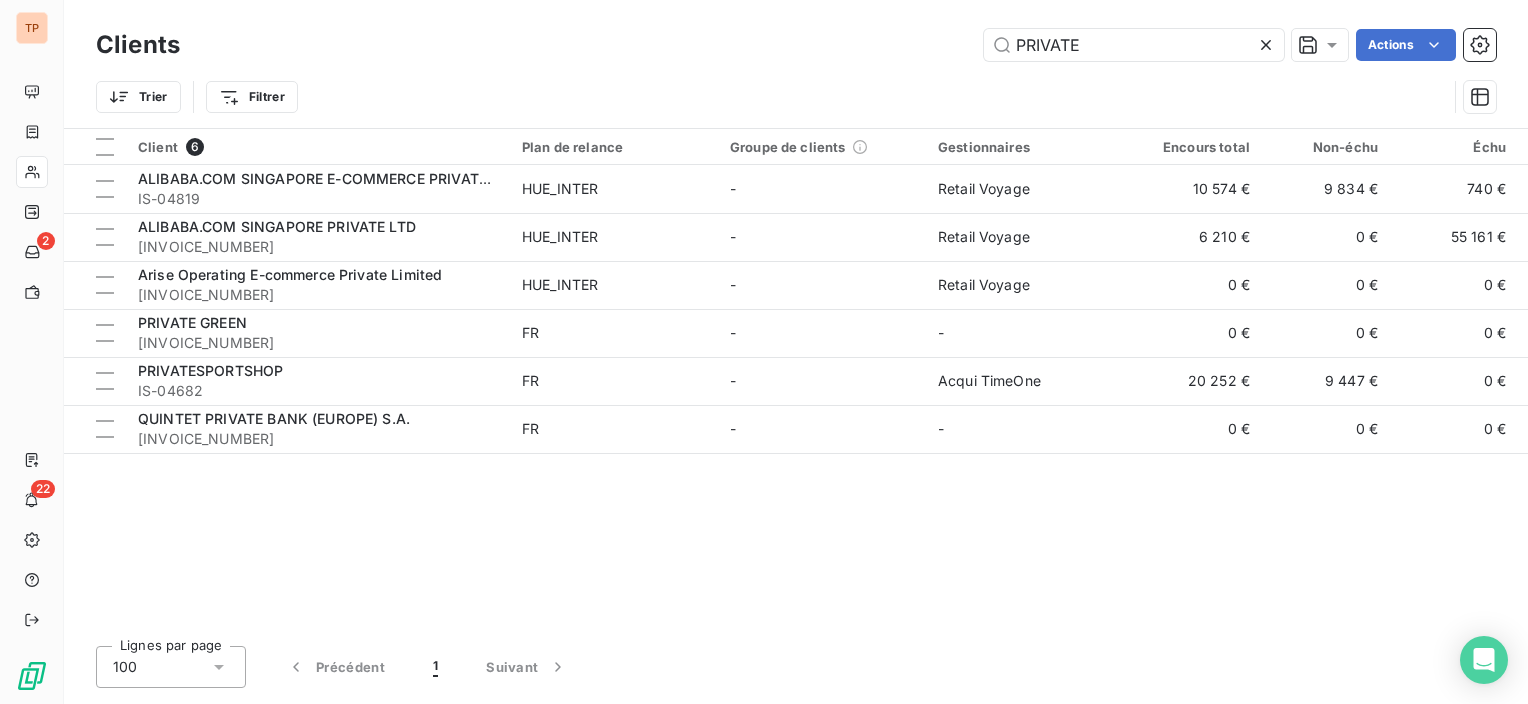 click 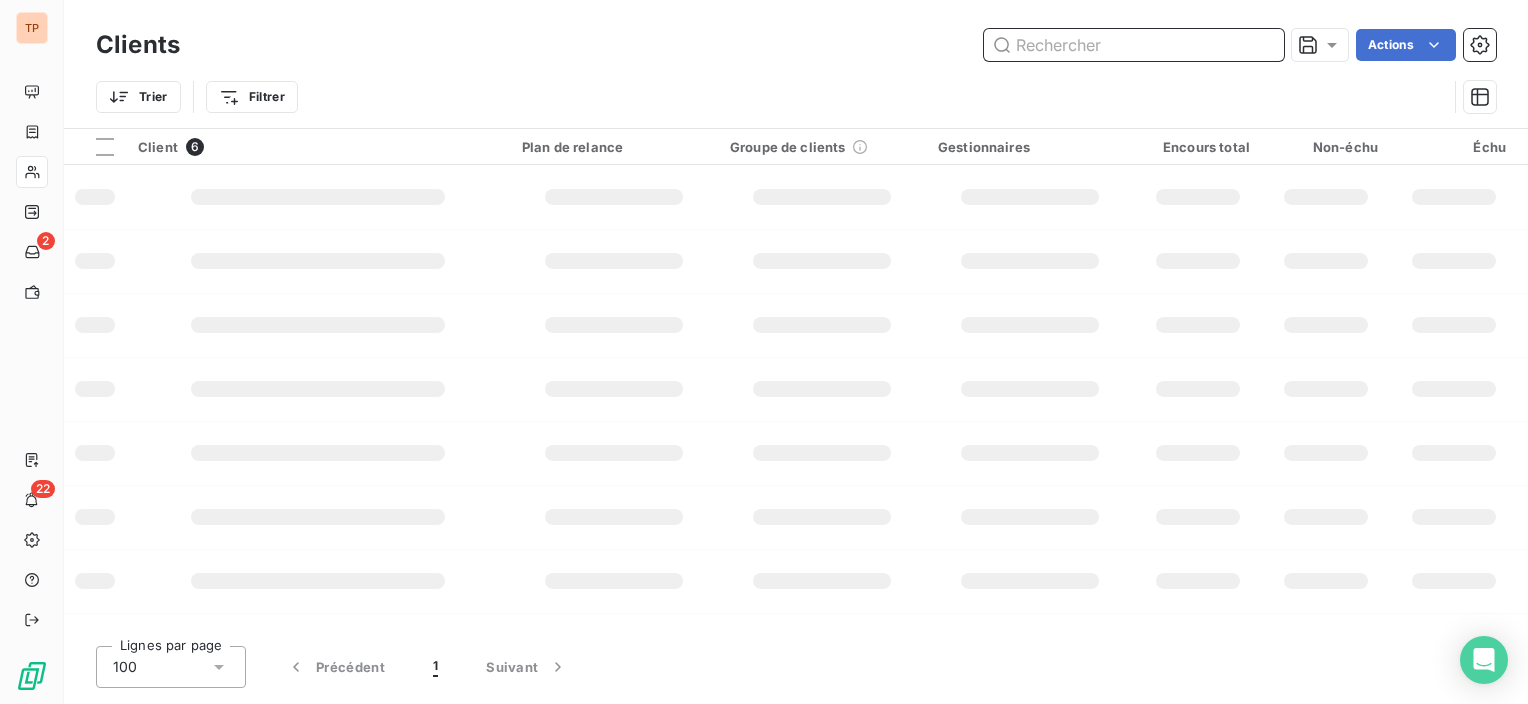 click at bounding box center [1134, 45] 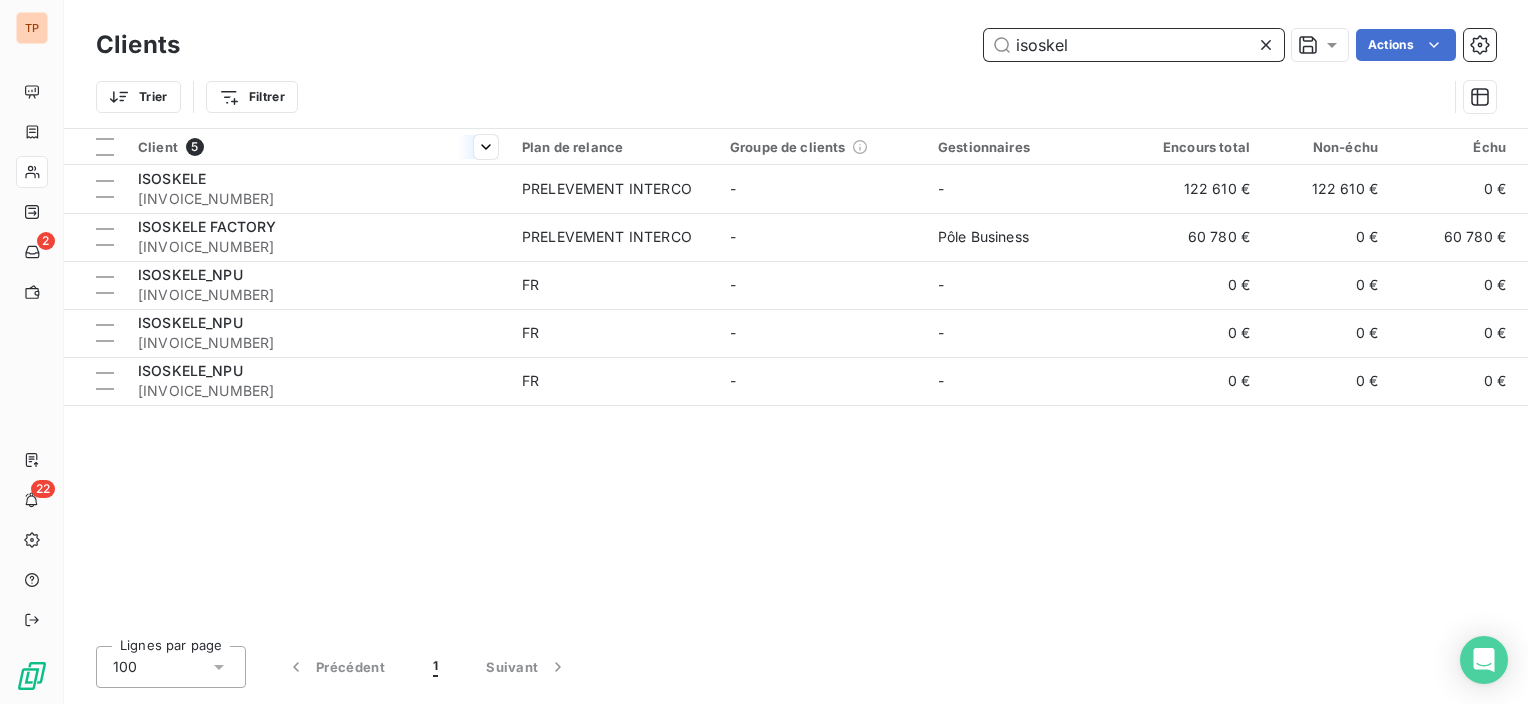 type on "isoskele" 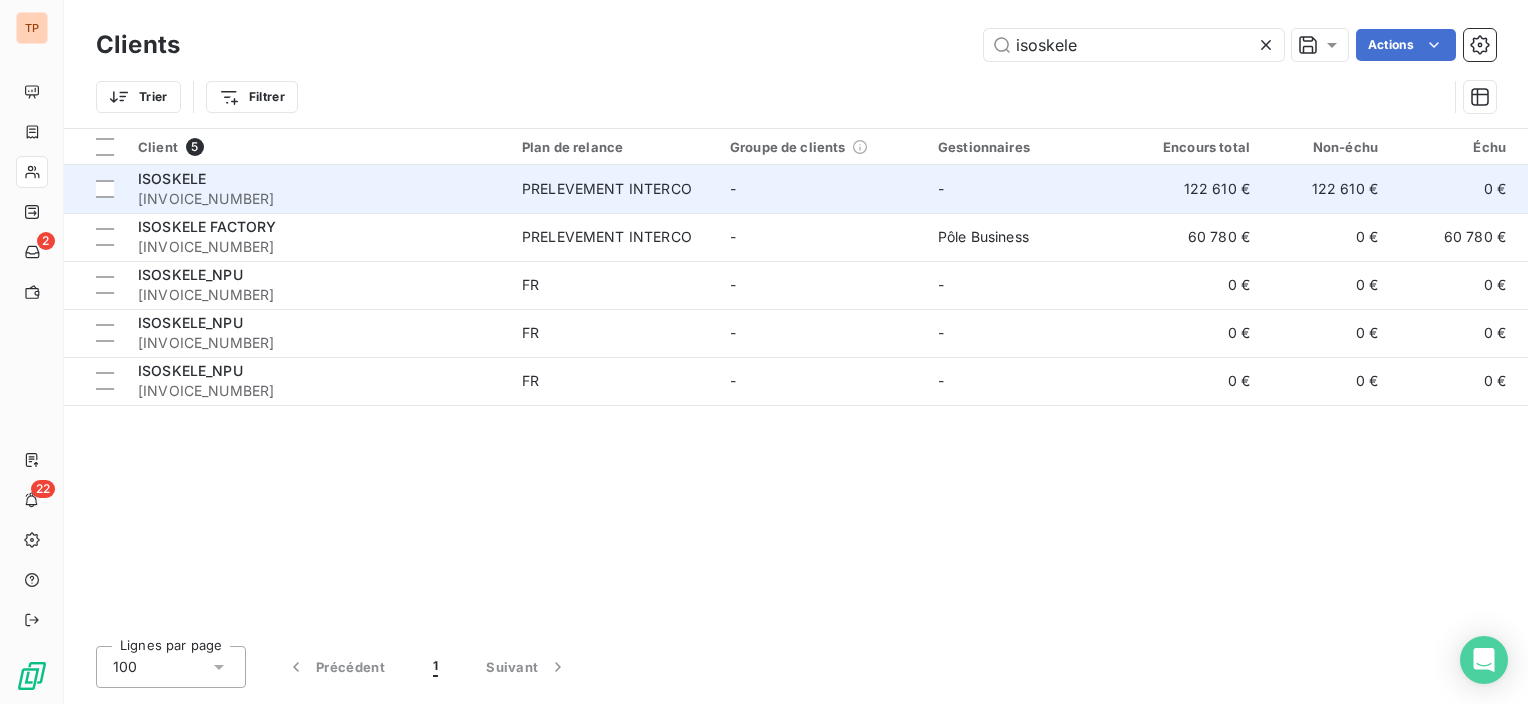 click on "PRELEVEMENT INTERCO" at bounding box center (614, 189) 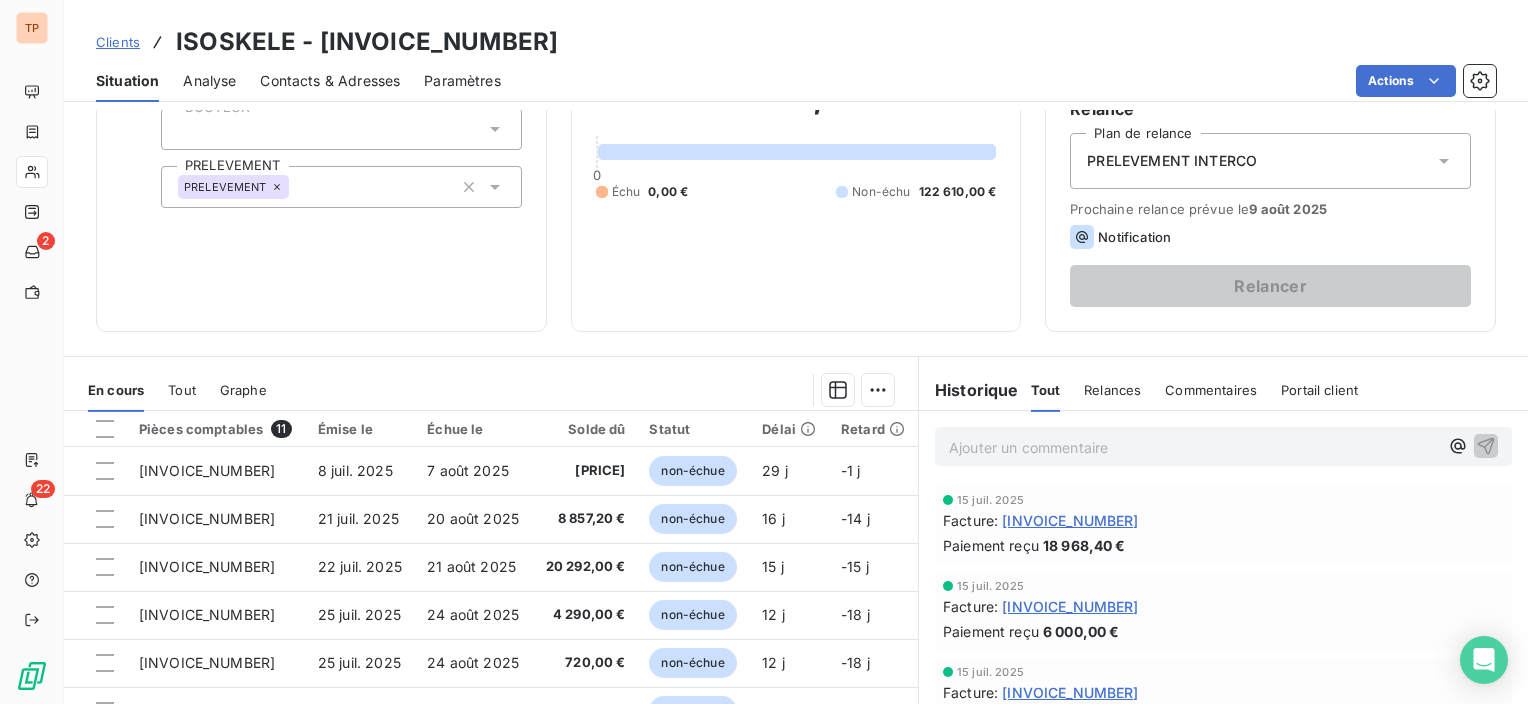 scroll, scrollTop: 351, scrollLeft: 0, axis: vertical 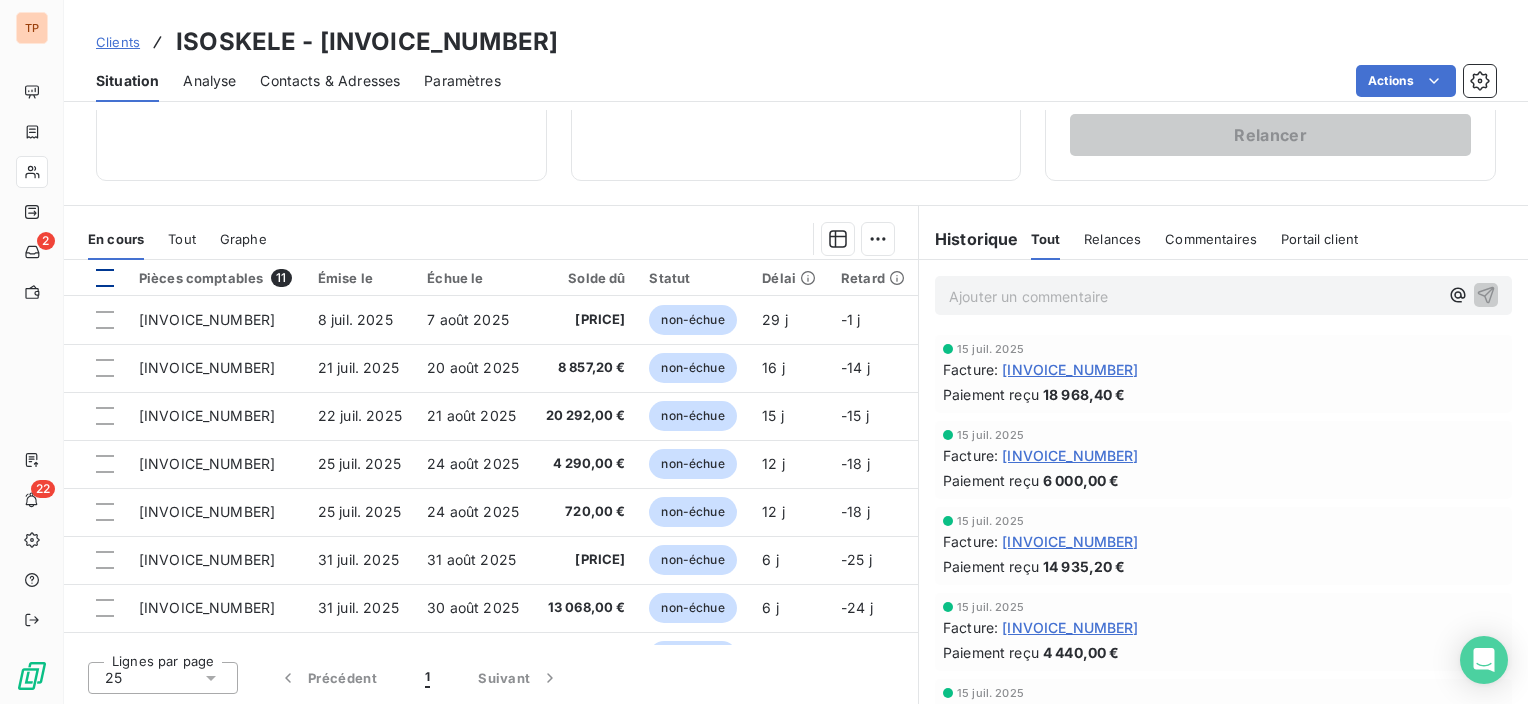click at bounding box center (105, 278) 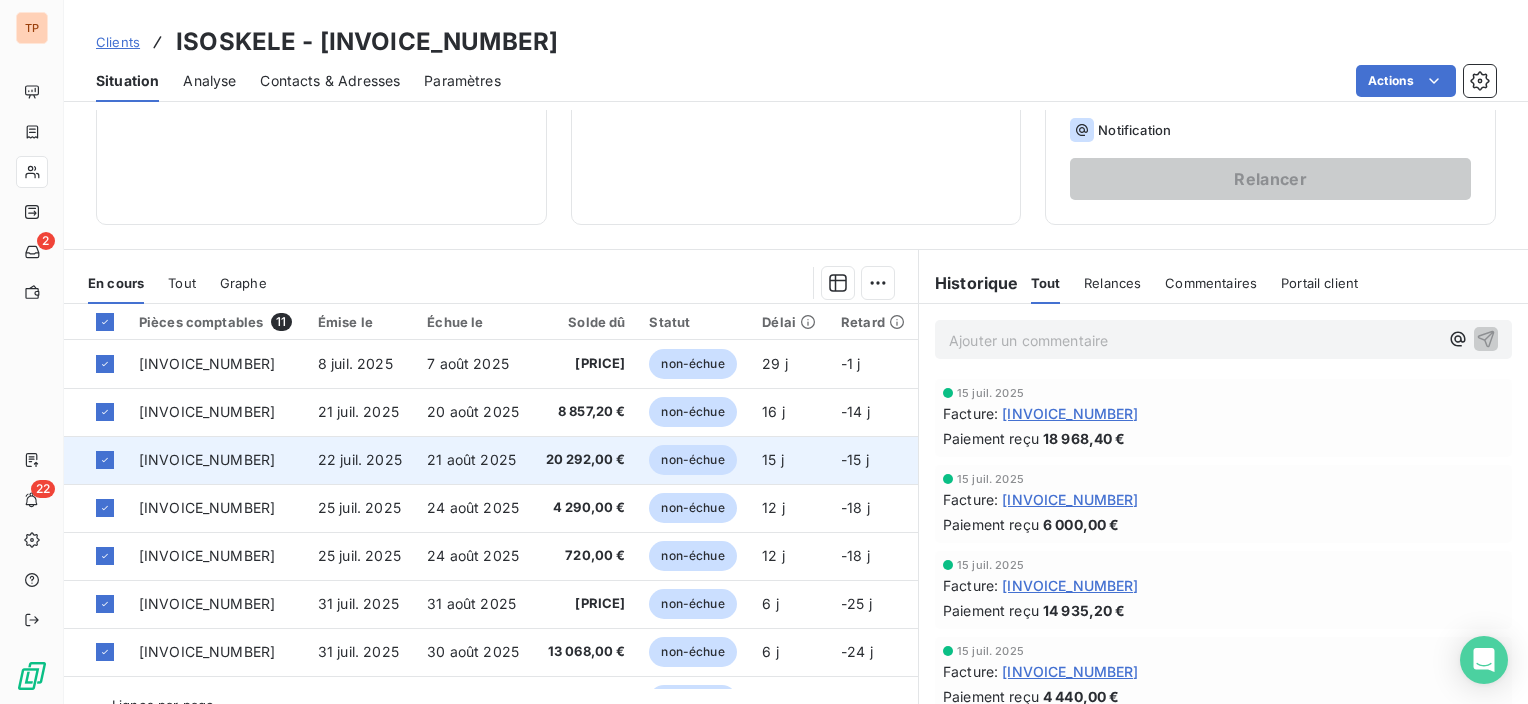 scroll, scrollTop: 351, scrollLeft: 0, axis: vertical 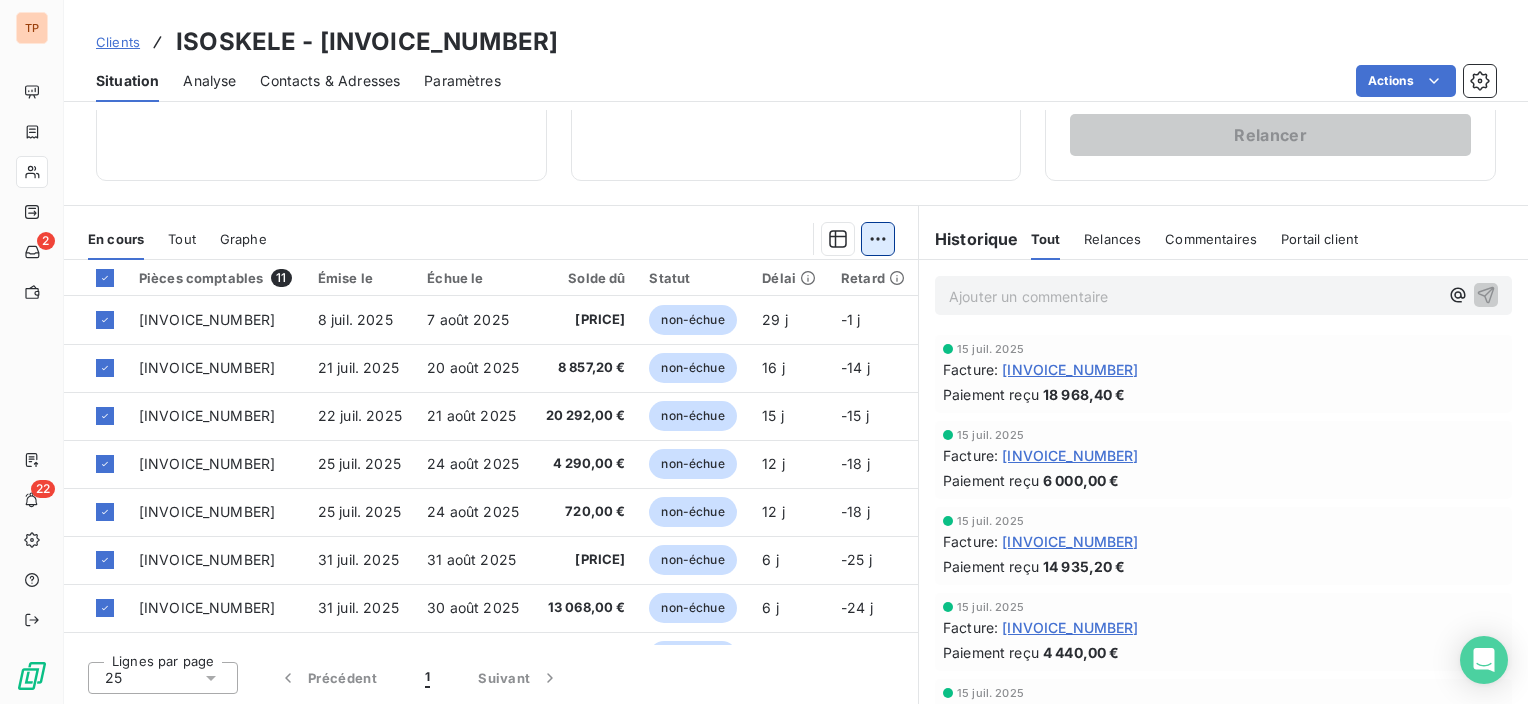 click on "TP 2 22 Clients ISOSKELE - IS-00140 Situation Analyse Contacts & Adresses Paramètres Actions Informations client Gestionnaires Aucun Propriétés Client DOUTEUX PRELEVEMENT PRELEVEMENT Encours client   122 610,00 € 0 Échu 0,00 € Non-échu 122 610,00 €     Limite d’encours Ajouter une limite d’encours autorisé Gestion du risque Surveiller ce client en intégrant votre outil de gestion des risques client. Relance Plan de relance PRELEVEMENT INTERCO Prochaine relance prévue le  9 août 2025 Notification Relancer En cours Tout Graphe Pièces comptables 11 Émise le Échue le Solde dû Statut Délai   Retard   PFF25C00968 8 juil. 2025 7 août 2025 9 518,40 € non-échue 29 j -1 j PFF25C00950 21 juil. 2025 20 août 2025 8 857,20 € non-échue 16 j -14 j PFF25C00947 22 juil. 2025 21 août 2025 20 292,00 € non-échue 15 j -15 j PFF25C00952 25 juil. 2025 24 août 2025 4 290,00 € non-échue 12 j -18 j PFF25C00953 25 juil. 2025 24 août 2025 720,00 € non-échue 12 j 1" at bounding box center (764, 352) 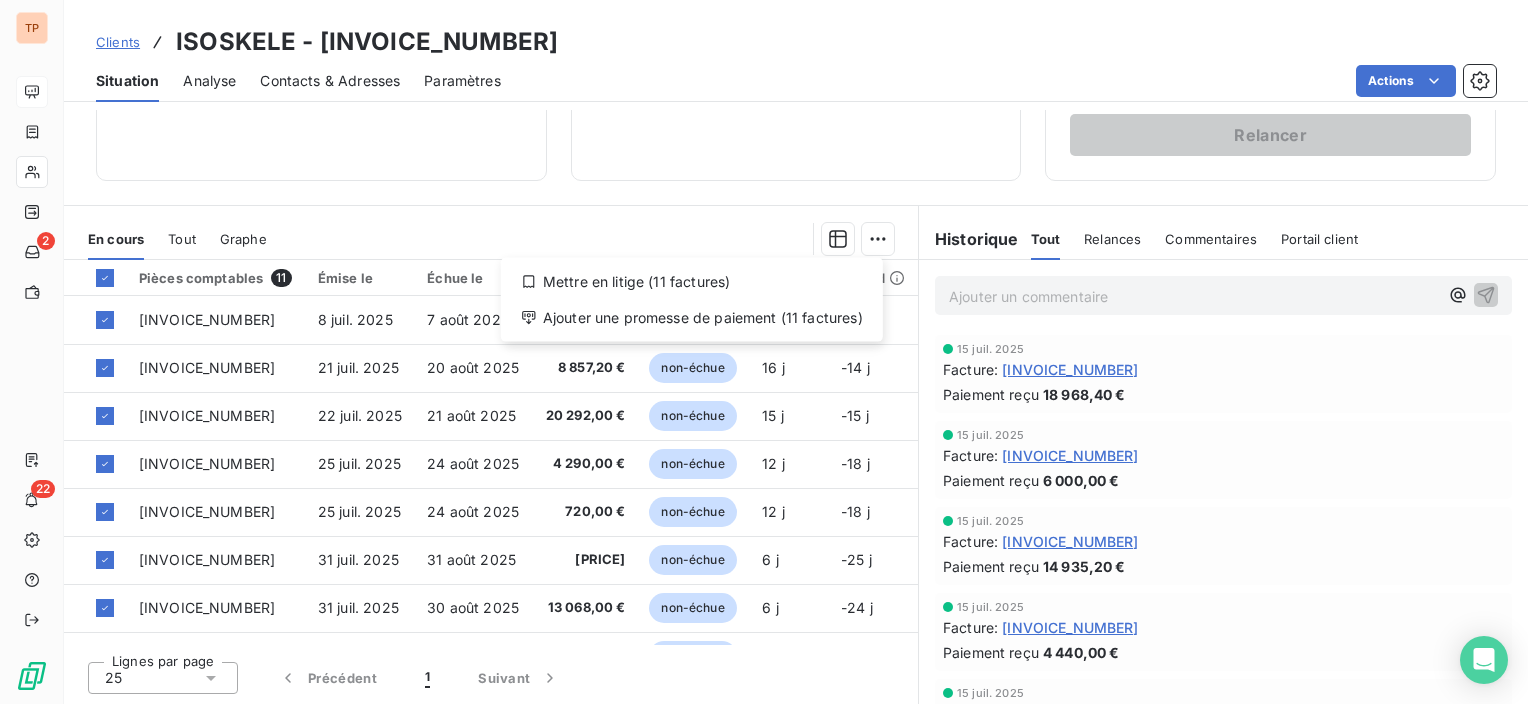 click on "TP 2 22 Clients ISOSKELE - IS-00140 Situation Analyse Contacts & Adresses Paramètres Actions Informations client Gestionnaires Aucun Propriétés Client DOUTEUX PRELEVEMENT PRELEVEMENT Encours client   122 610,00 € 0 Échu 0,00 € Non-échu 122 610,00 €     Limite d’encours Ajouter une limite d’encours autorisé Gestion du risque Surveiller ce client en intégrant votre outil de gestion des risques client. Relance Plan de relance PRELEVEMENT INTERCO Prochaine relance prévue le  9 août 2025 Notification Relancer En cours Tout Graphe Mettre en litige (11 factures) Ajouter une promesse de paiement (11 factures) Pièces comptables 11 Émise le Échue le Solde dû Statut Délai   Retard   PFF25C00968 8 juil. 2025 7 août 2025 9 518,40 € non-échue 29 j -1 j PFF25C00950 21 juil. 2025 20 août 2025 8 857,20 € non-échue 16 j -14 j PFF25C00947 22 juil. 2025 21 août 2025 20 292,00 € non-échue 15 j -15 j PFF25C00952 25 juil. 2025 24 août 2025 4 290,00 € non-échue 25" at bounding box center [764, 352] 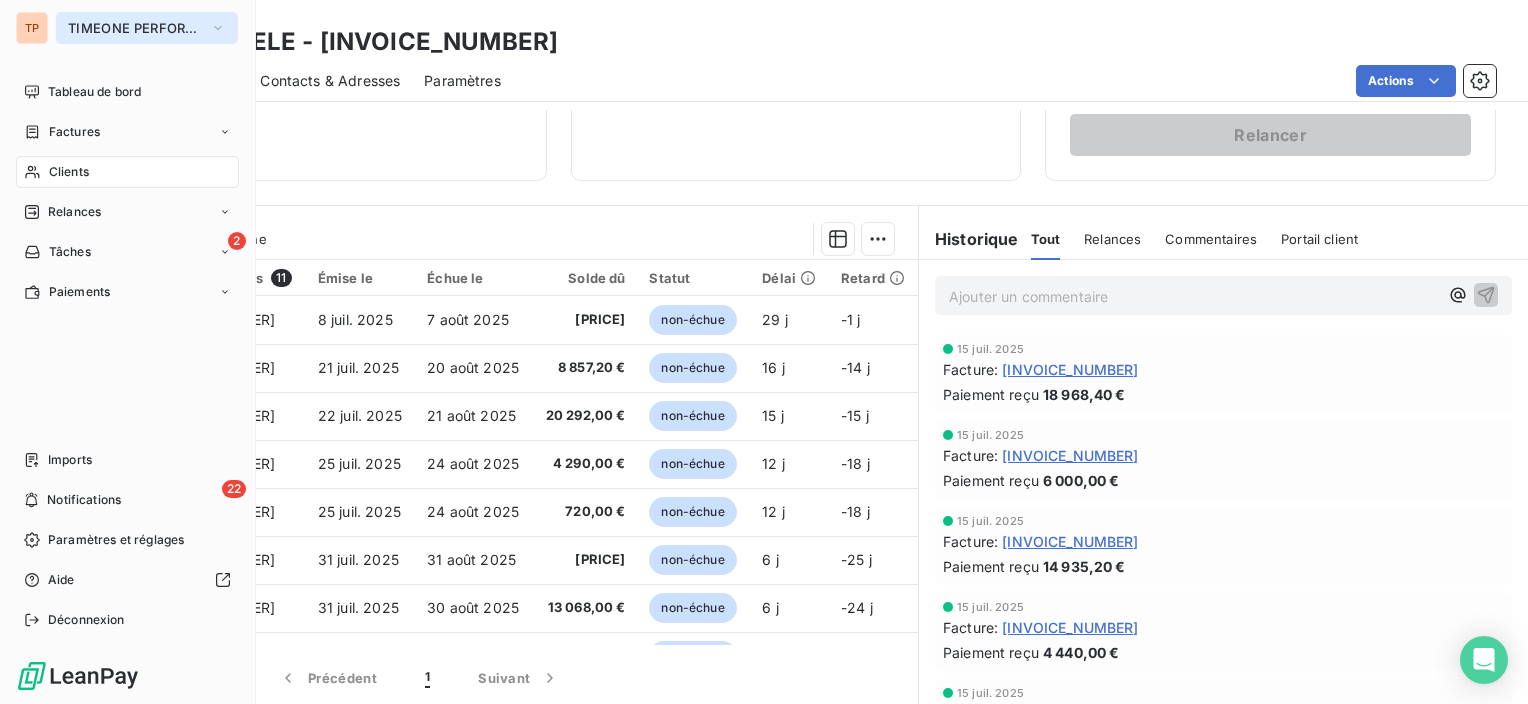 click on "TIMEONE PERFORMANCE" at bounding box center [135, 28] 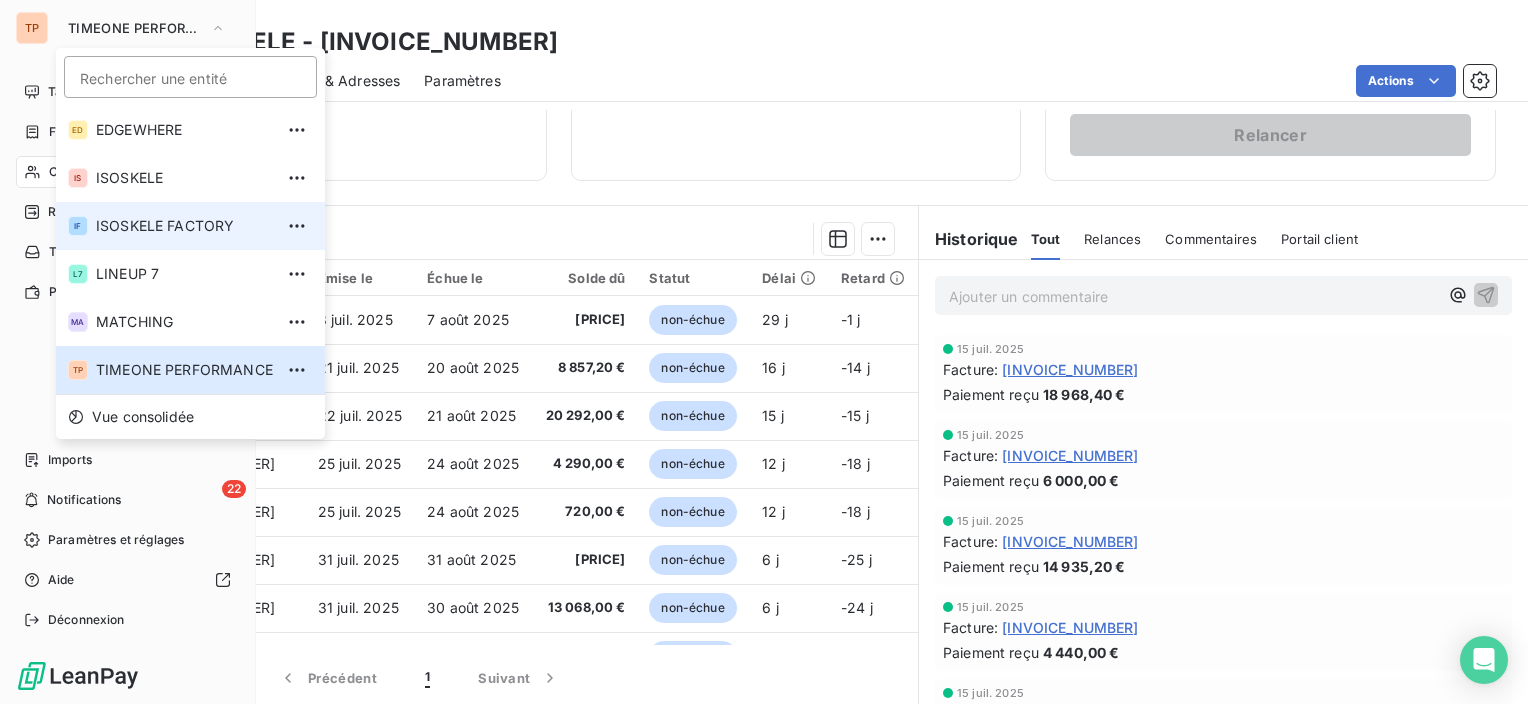 click on "IF ISOSKELE FACTORY" at bounding box center [190, 226] 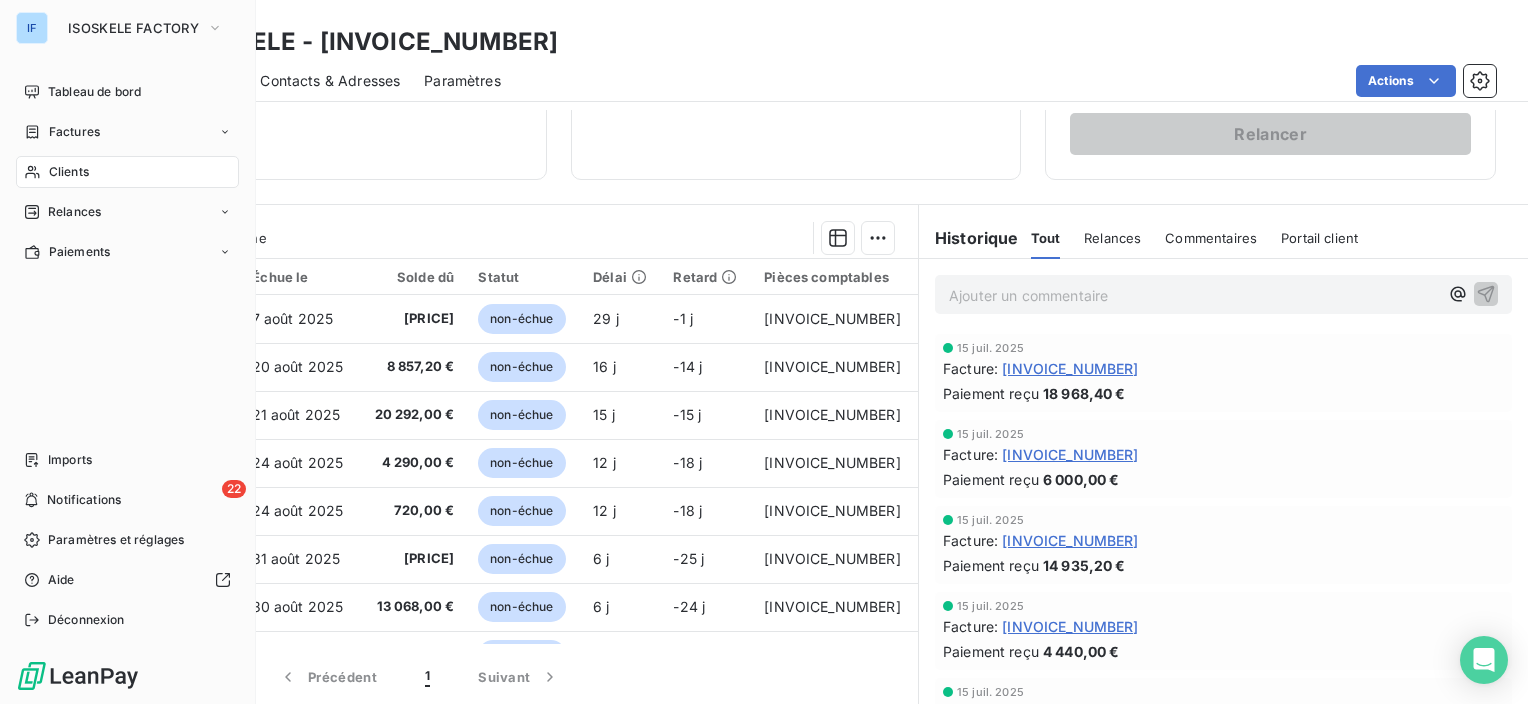 scroll, scrollTop: 351, scrollLeft: 0, axis: vertical 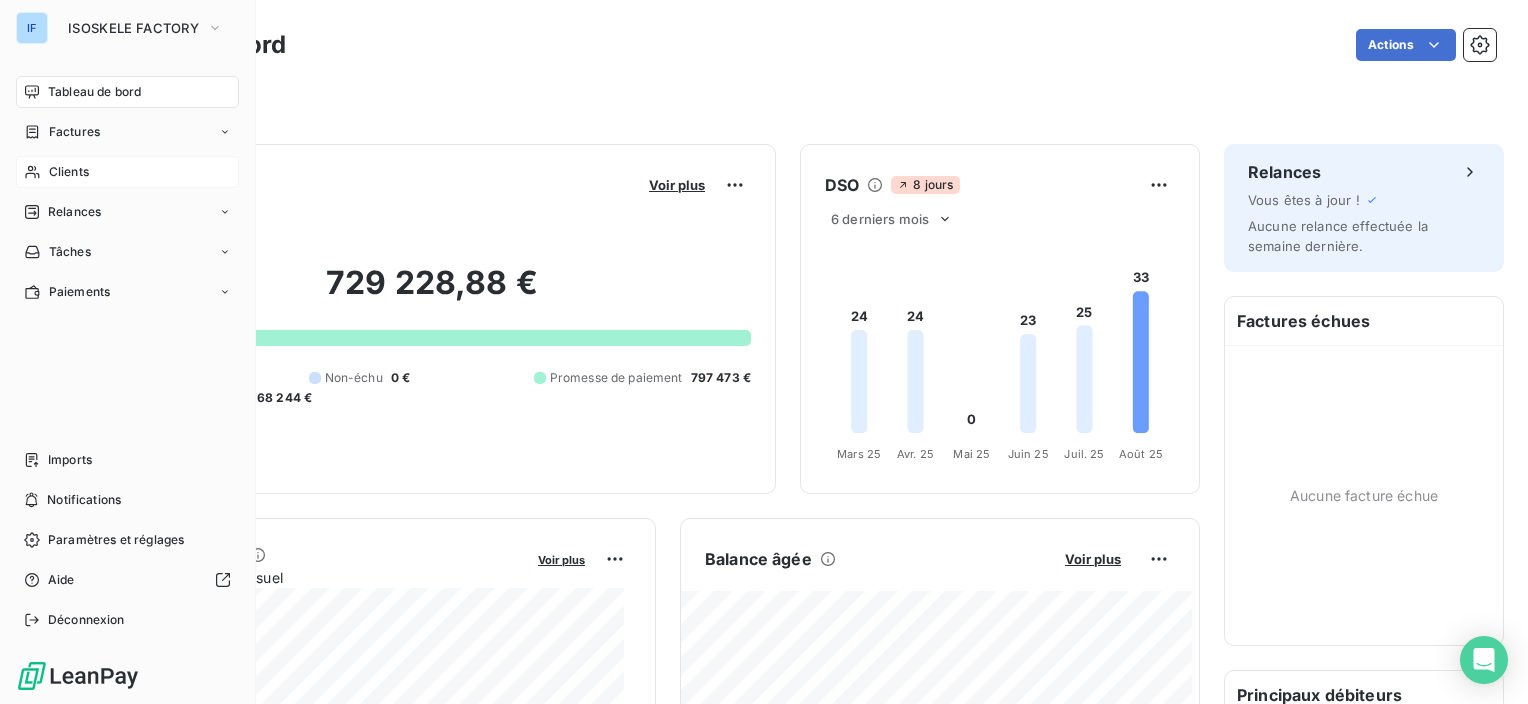 click on "Clients" at bounding box center [127, 172] 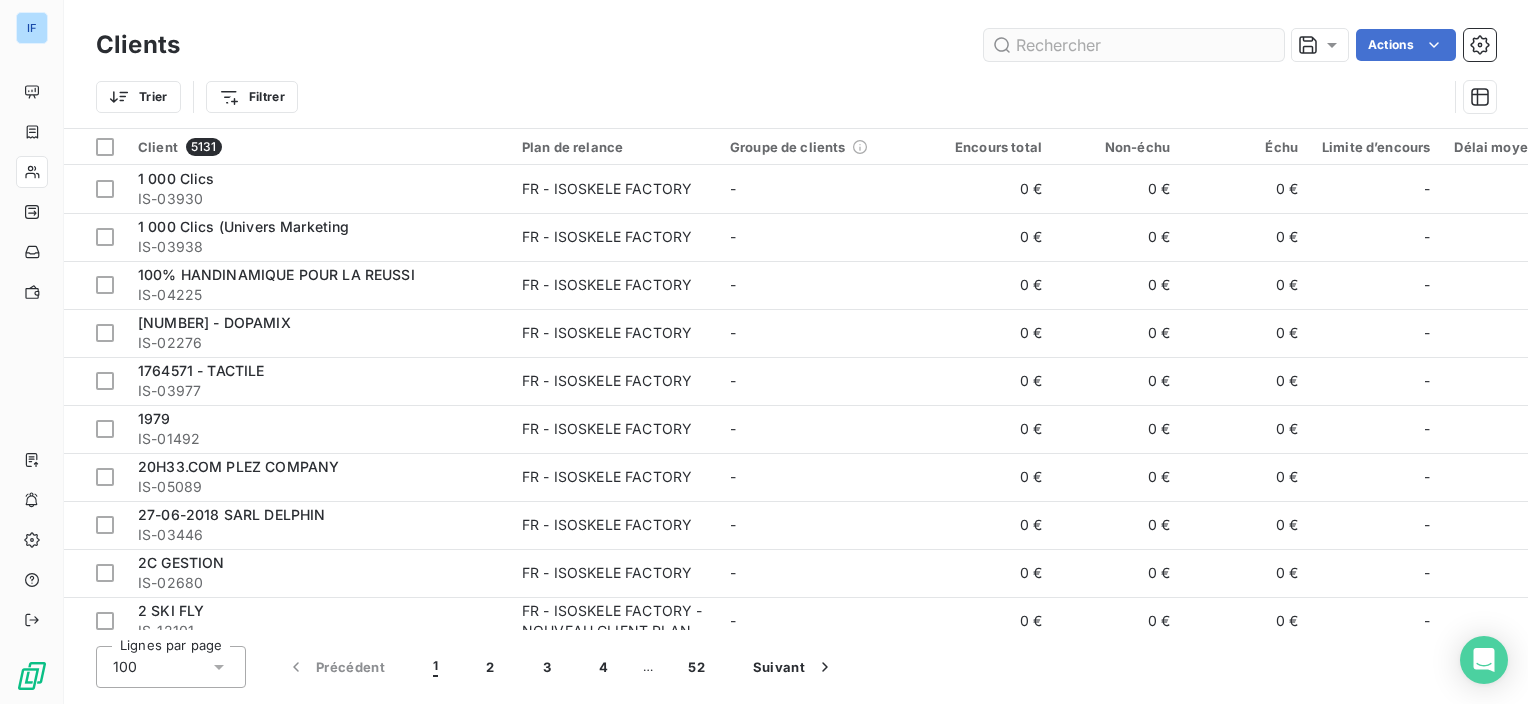 click at bounding box center [1134, 45] 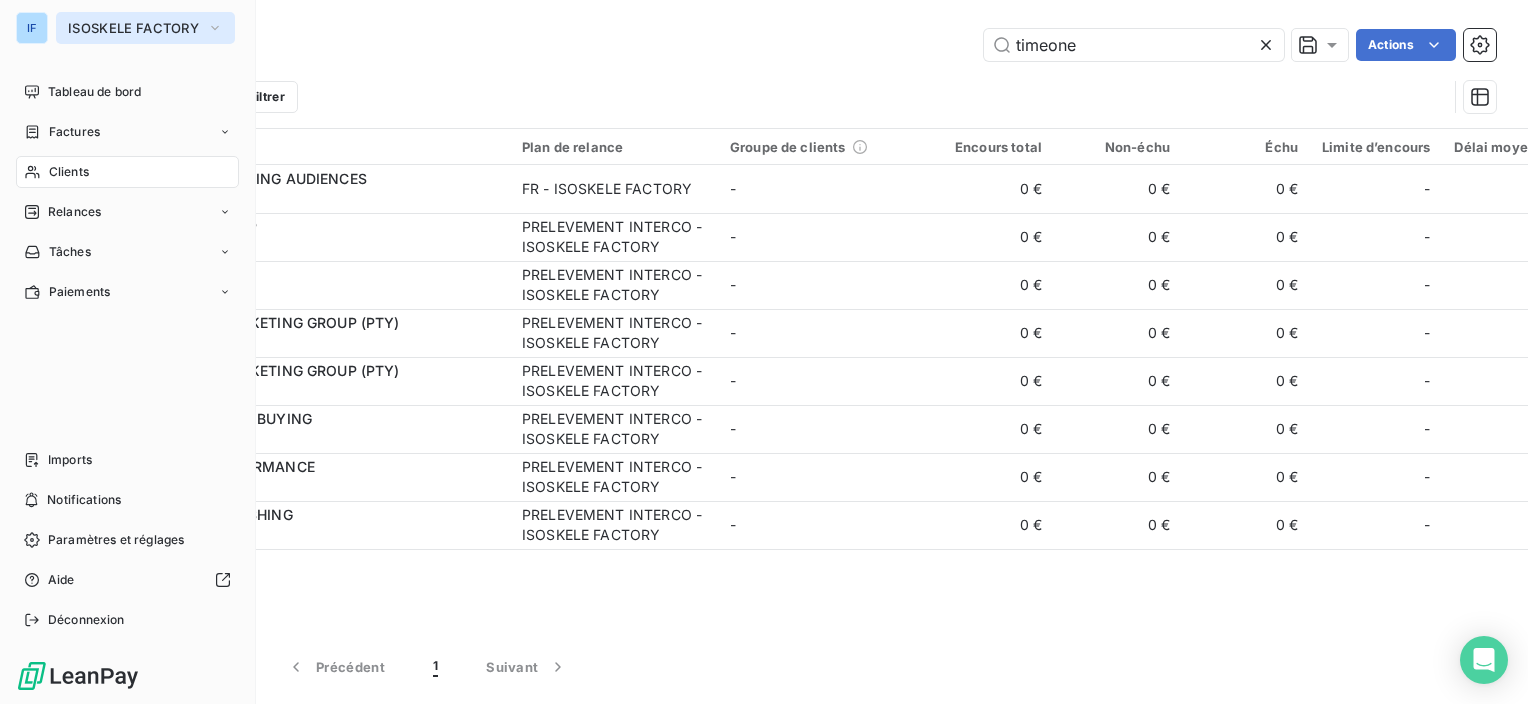 type on "timeone" 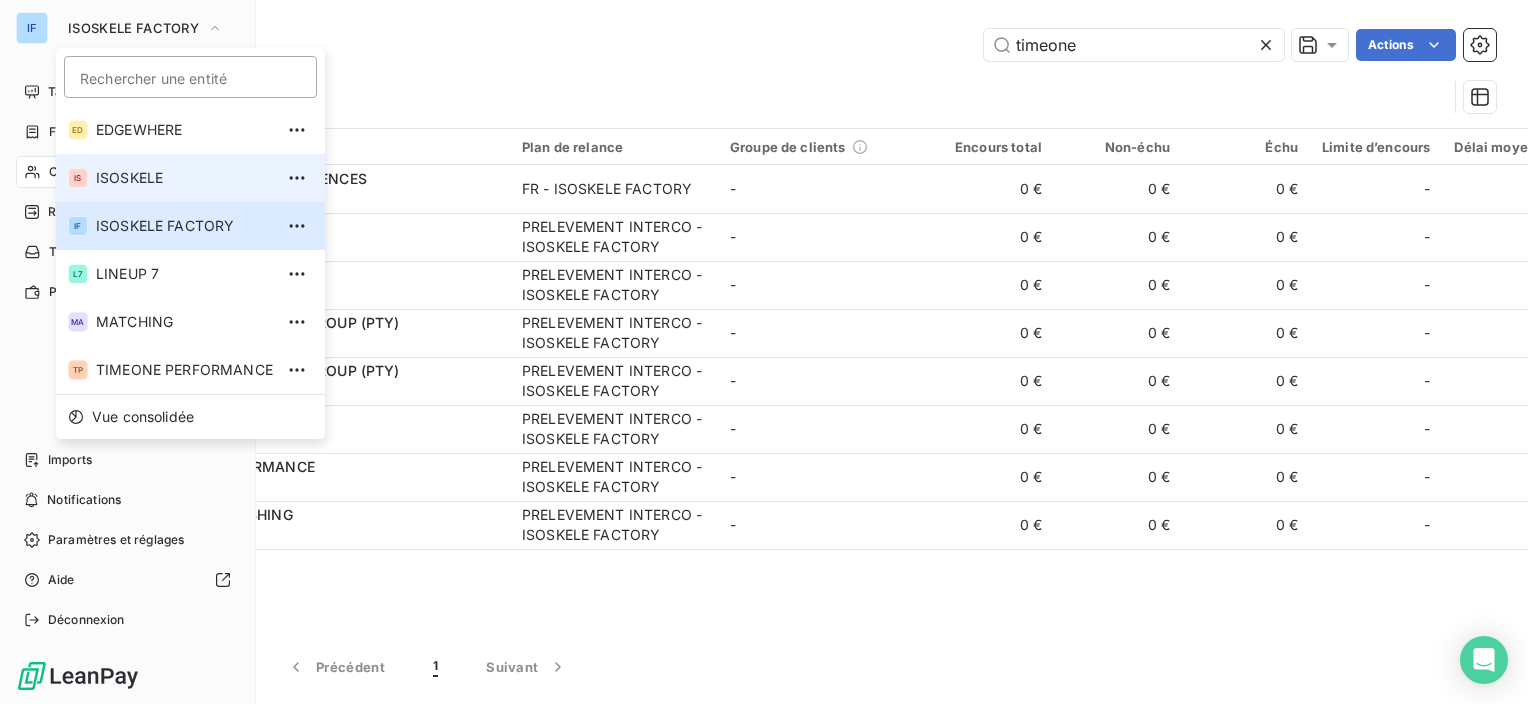 click on "ISOSKELE" at bounding box center (184, 178) 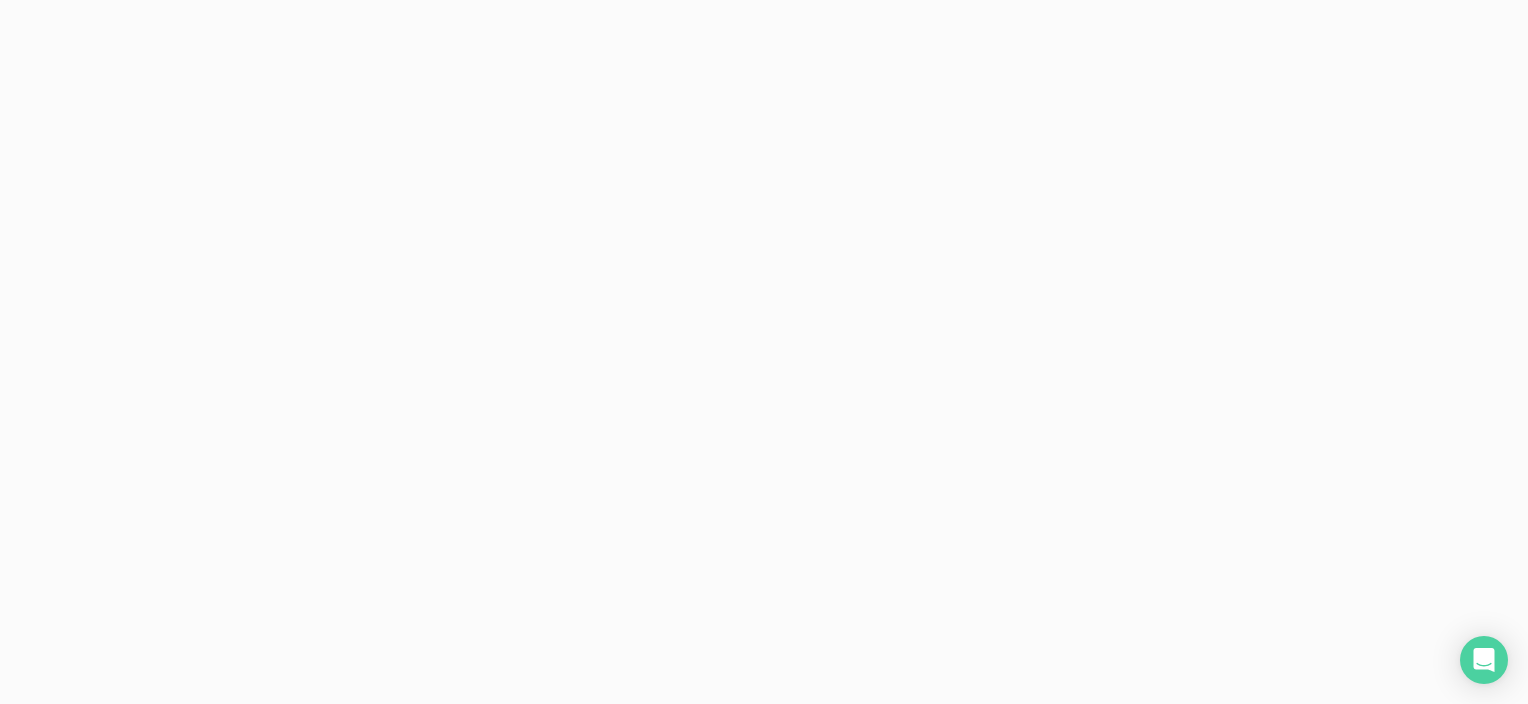 scroll, scrollTop: 0, scrollLeft: 0, axis: both 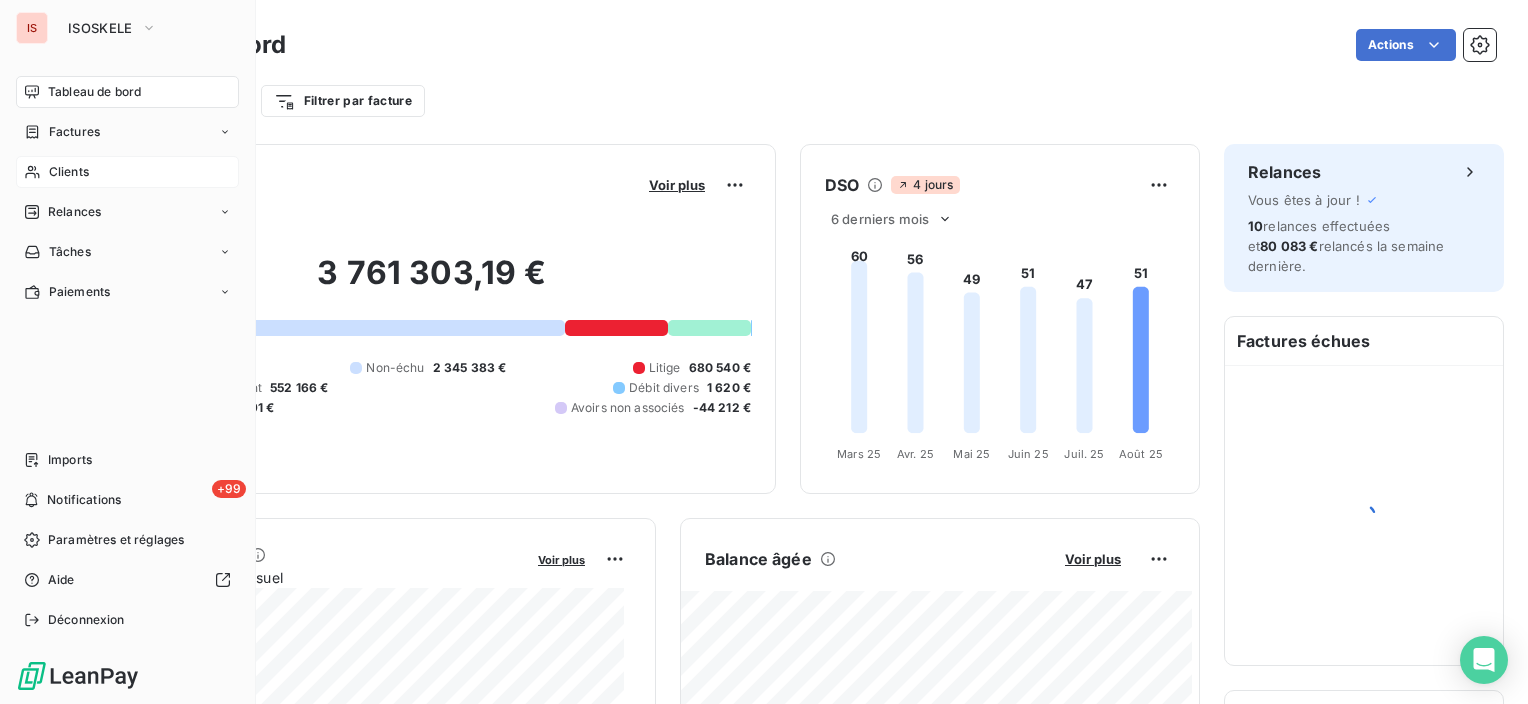 click on "Clients" at bounding box center [69, 172] 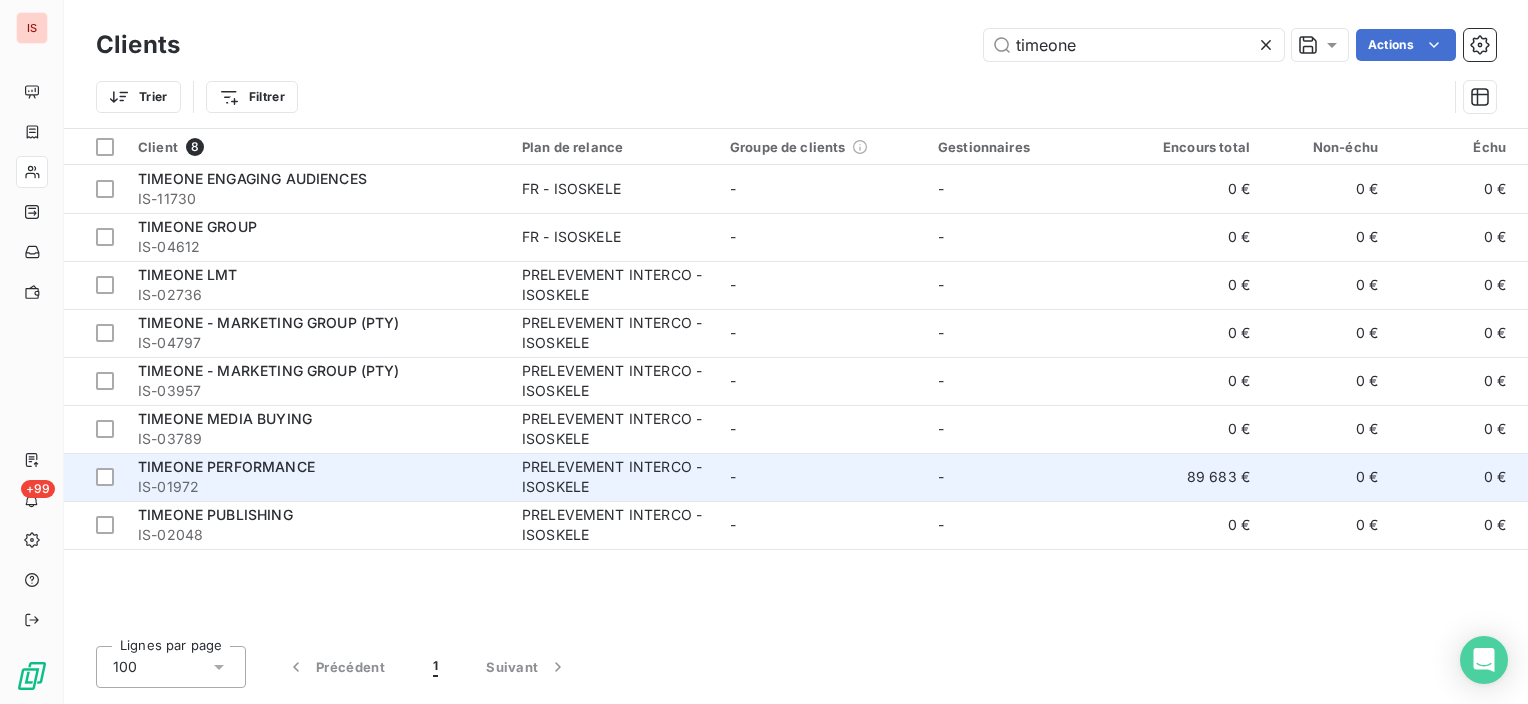 type on "timeone" 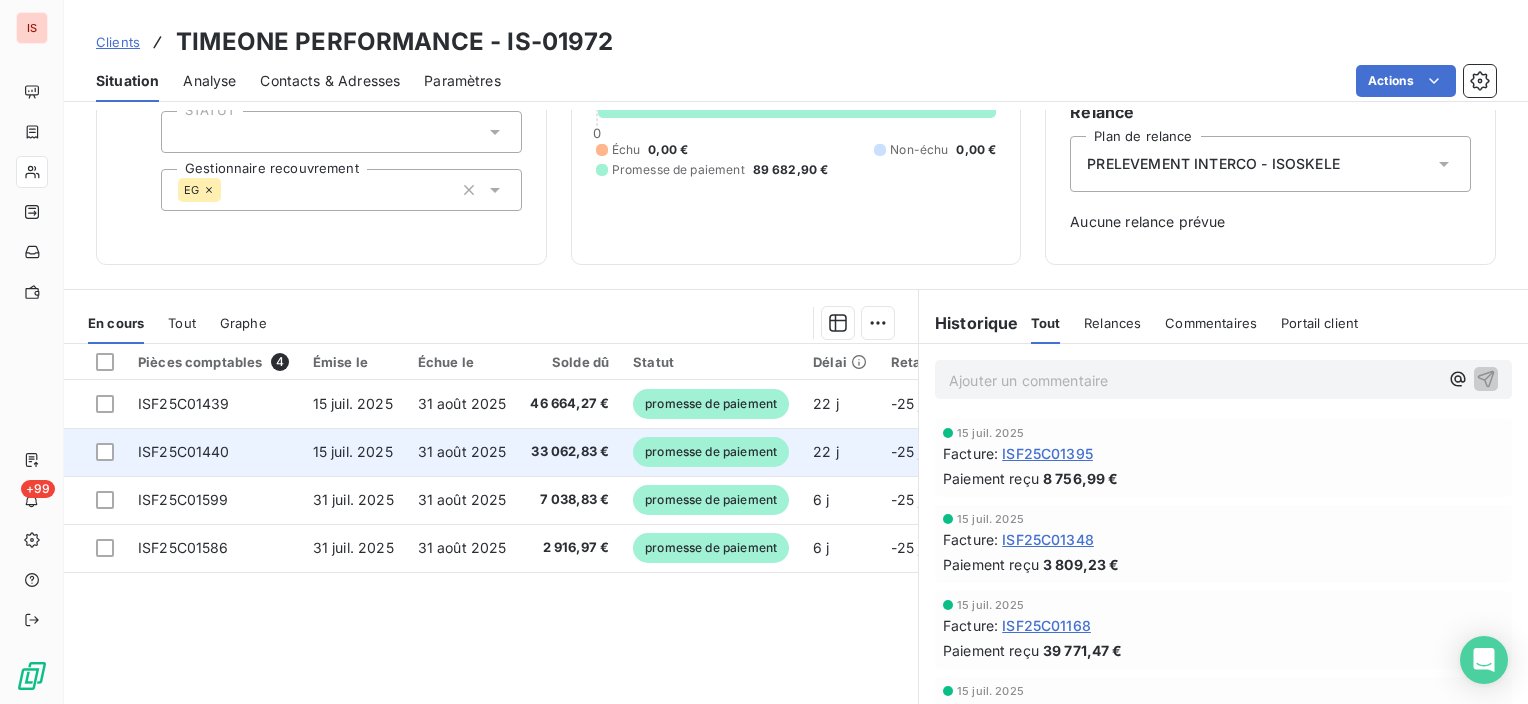 scroll, scrollTop: 200, scrollLeft: 0, axis: vertical 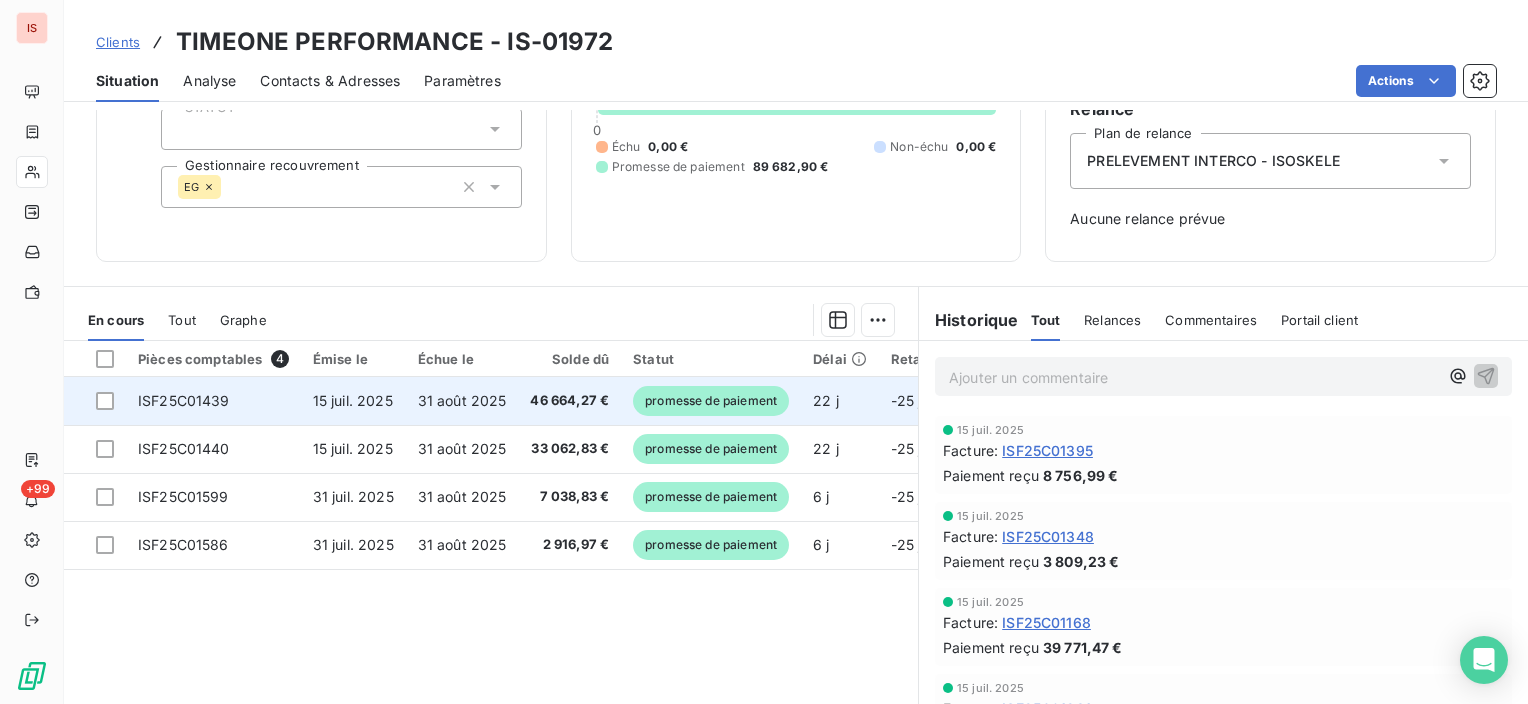 click on "promesse de paiement" at bounding box center (711, 401) 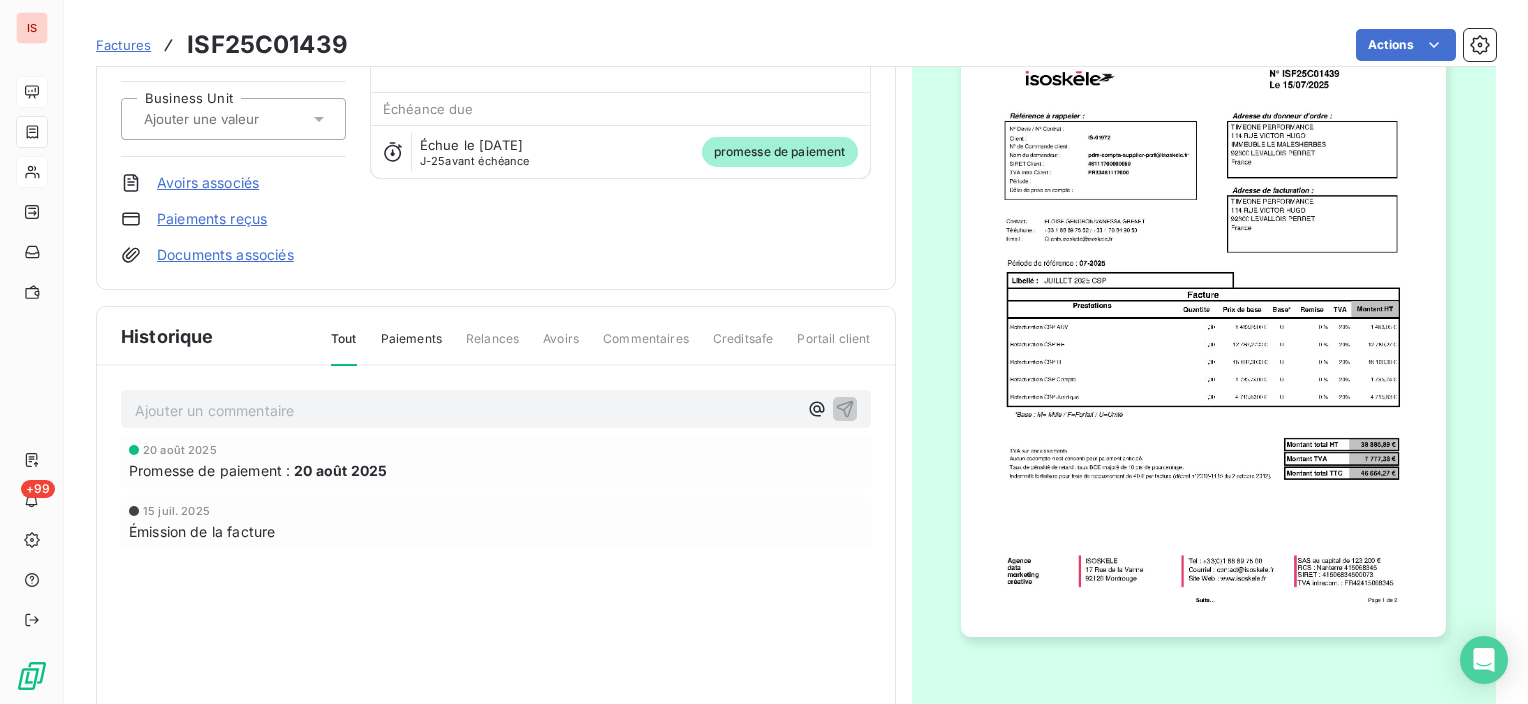 scroll, scrollTop: 85, scrollLeft: 0, axis: vertical 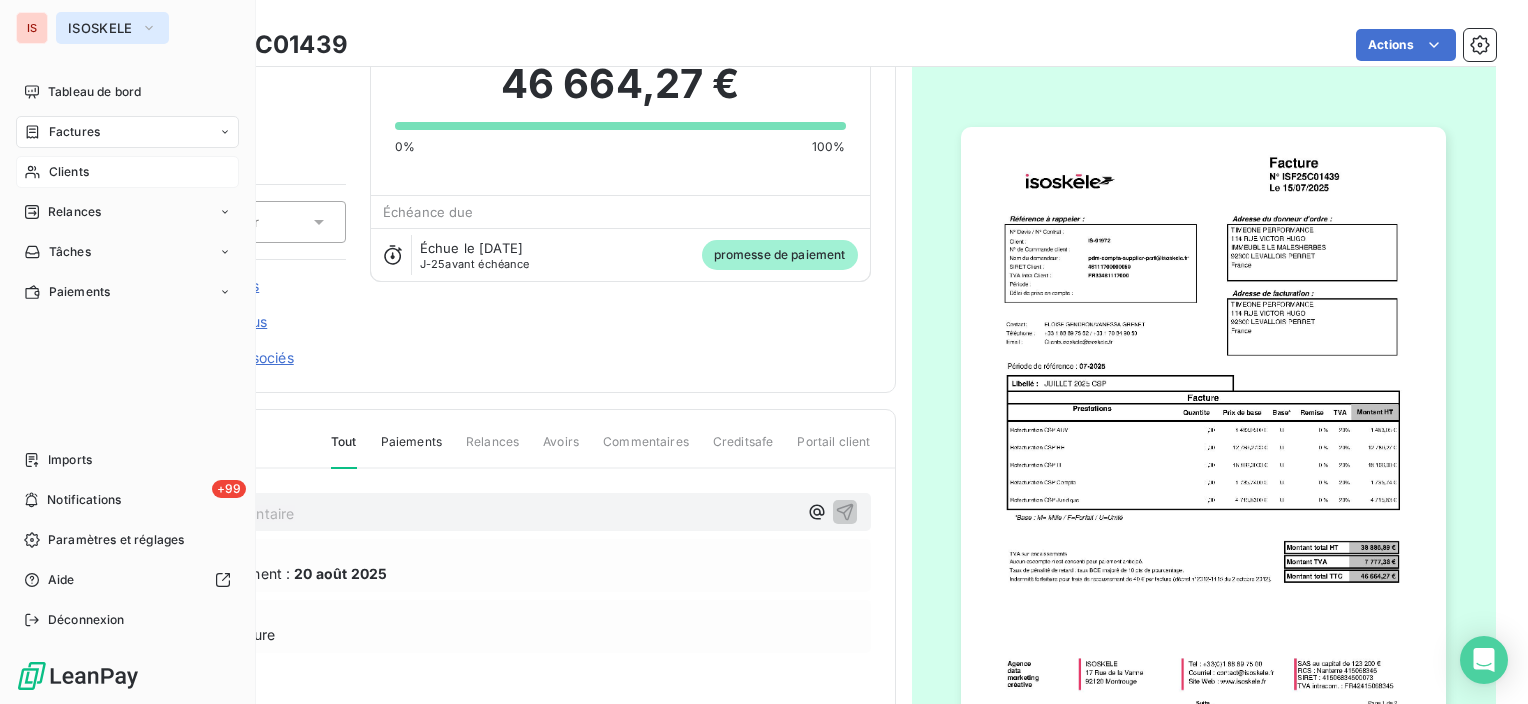click on "ISOSKELE" at bounding box center (100, 28) 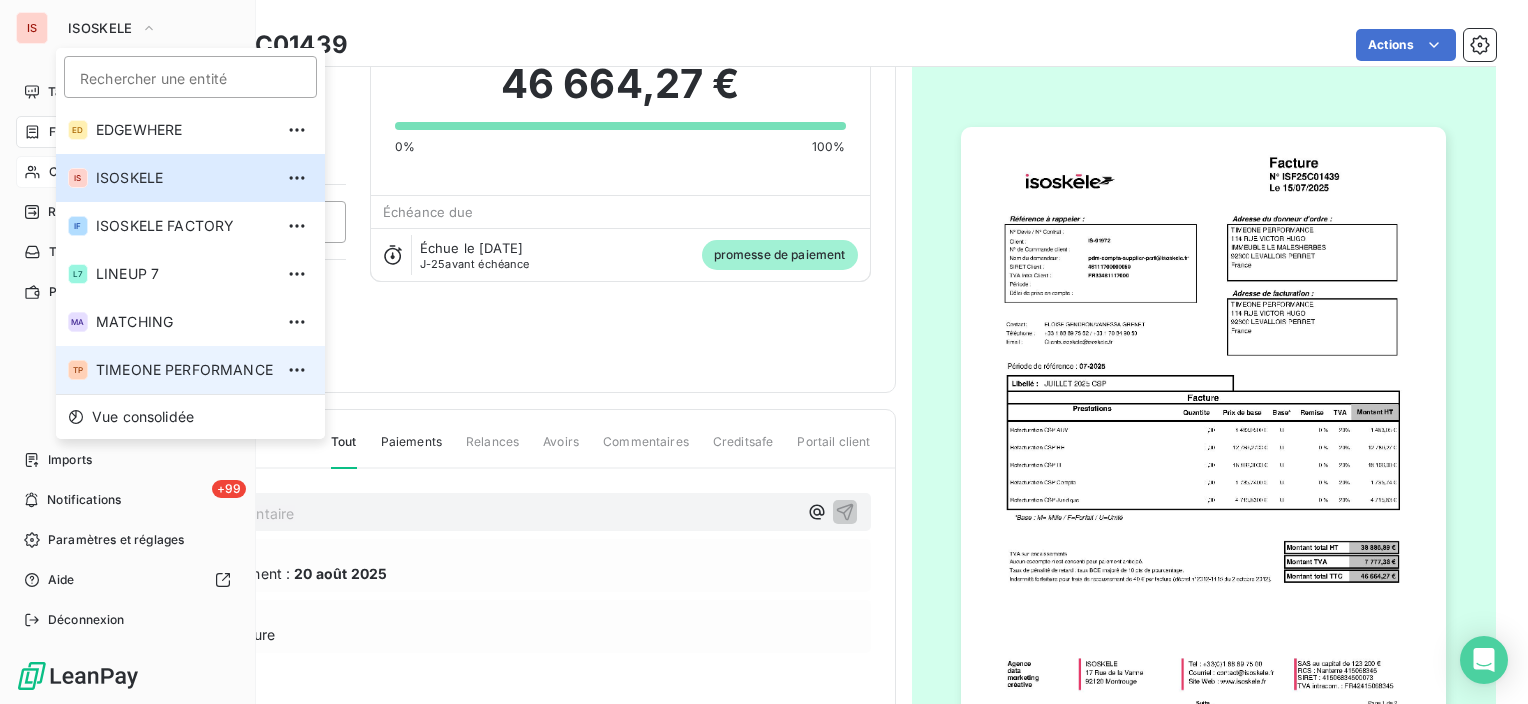 click on "TIMEONE PERFORMANCE" at bounding box center [184, 370] 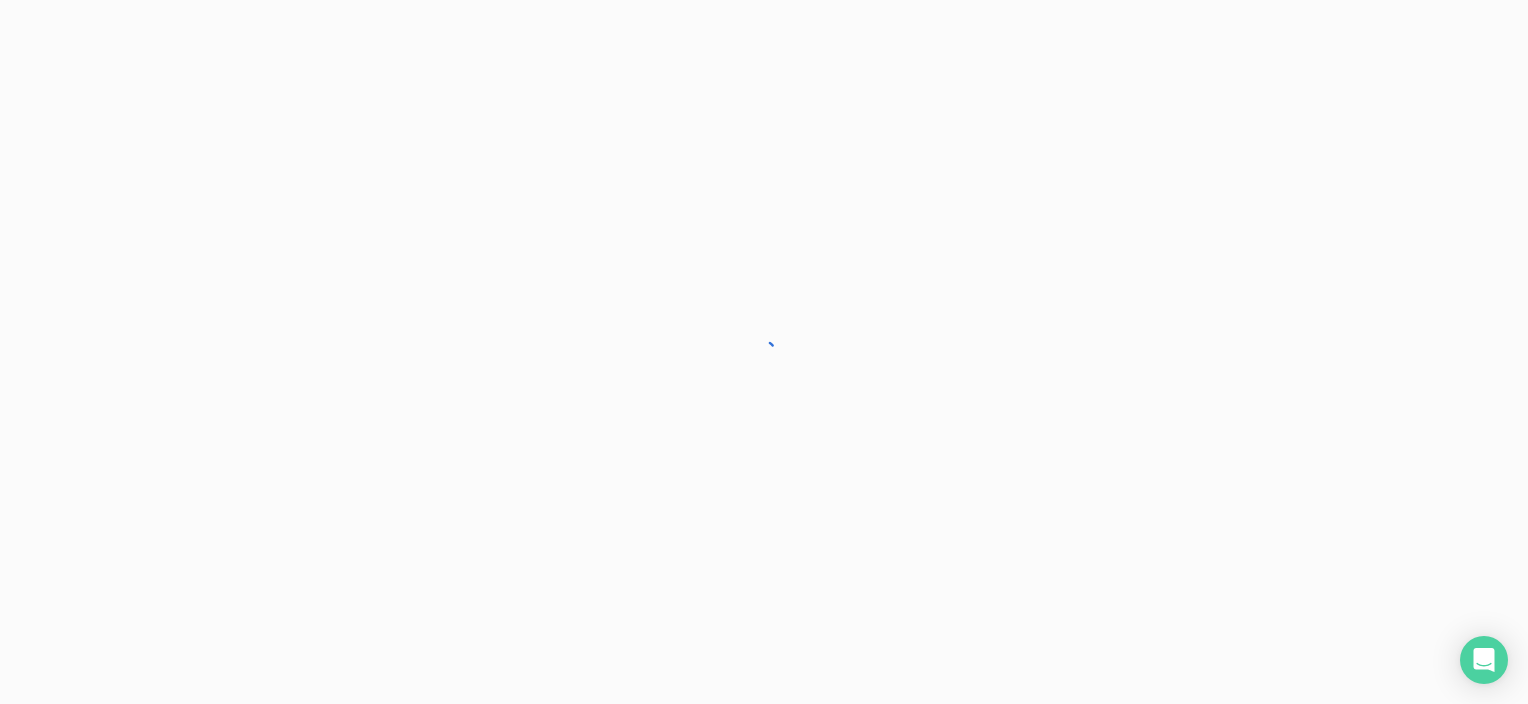 scroll, scrollTop: 0, scrollLeft: 0, axis: both 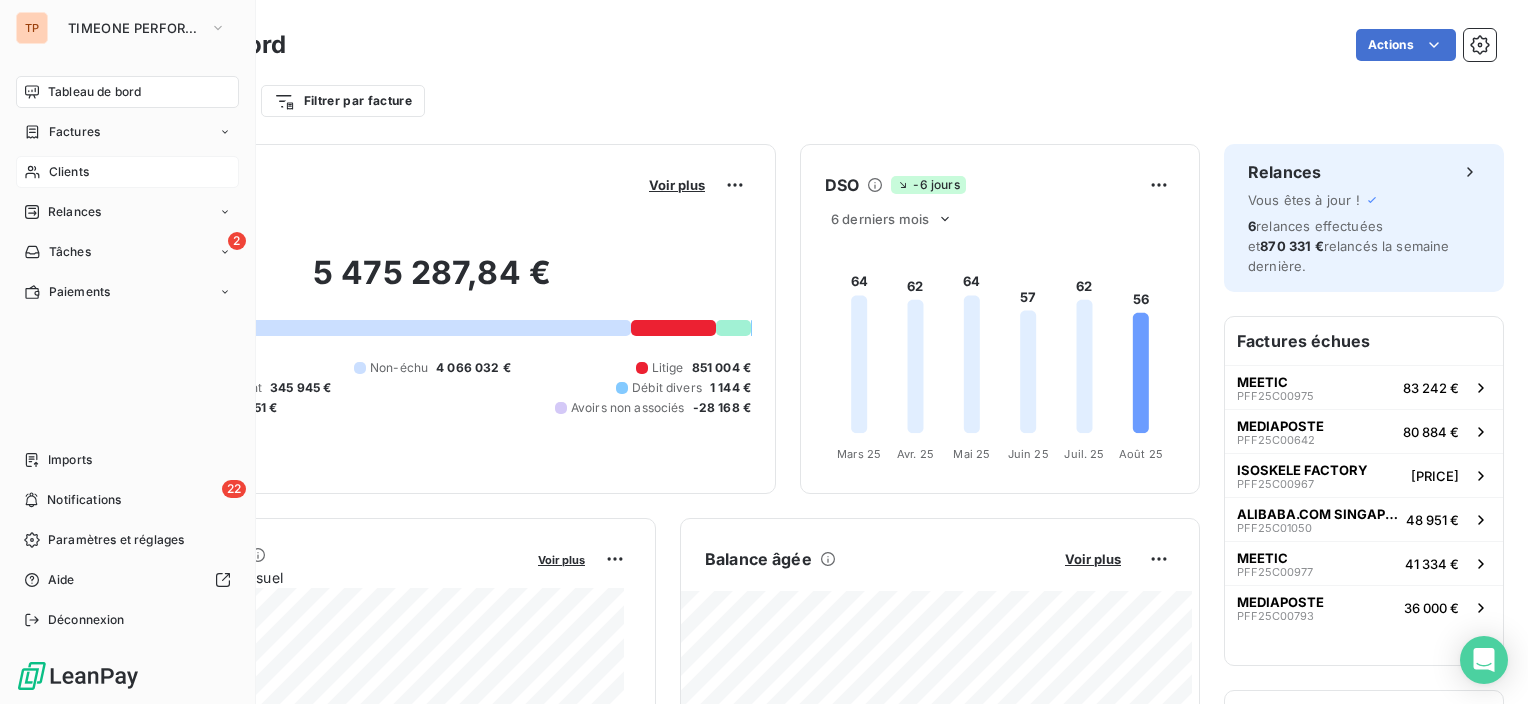 click on "Clients" at bounding box center (69, 172) 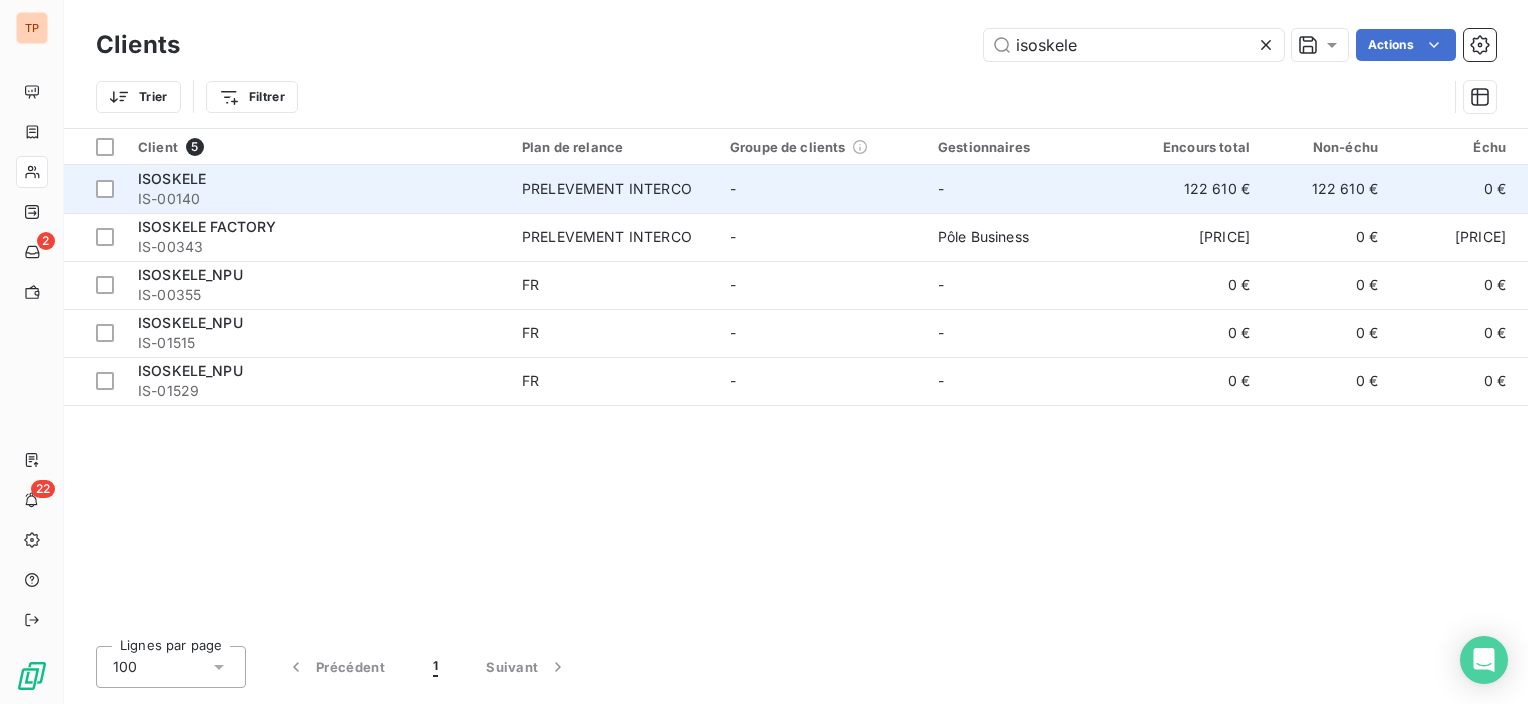 type on "isoskele" 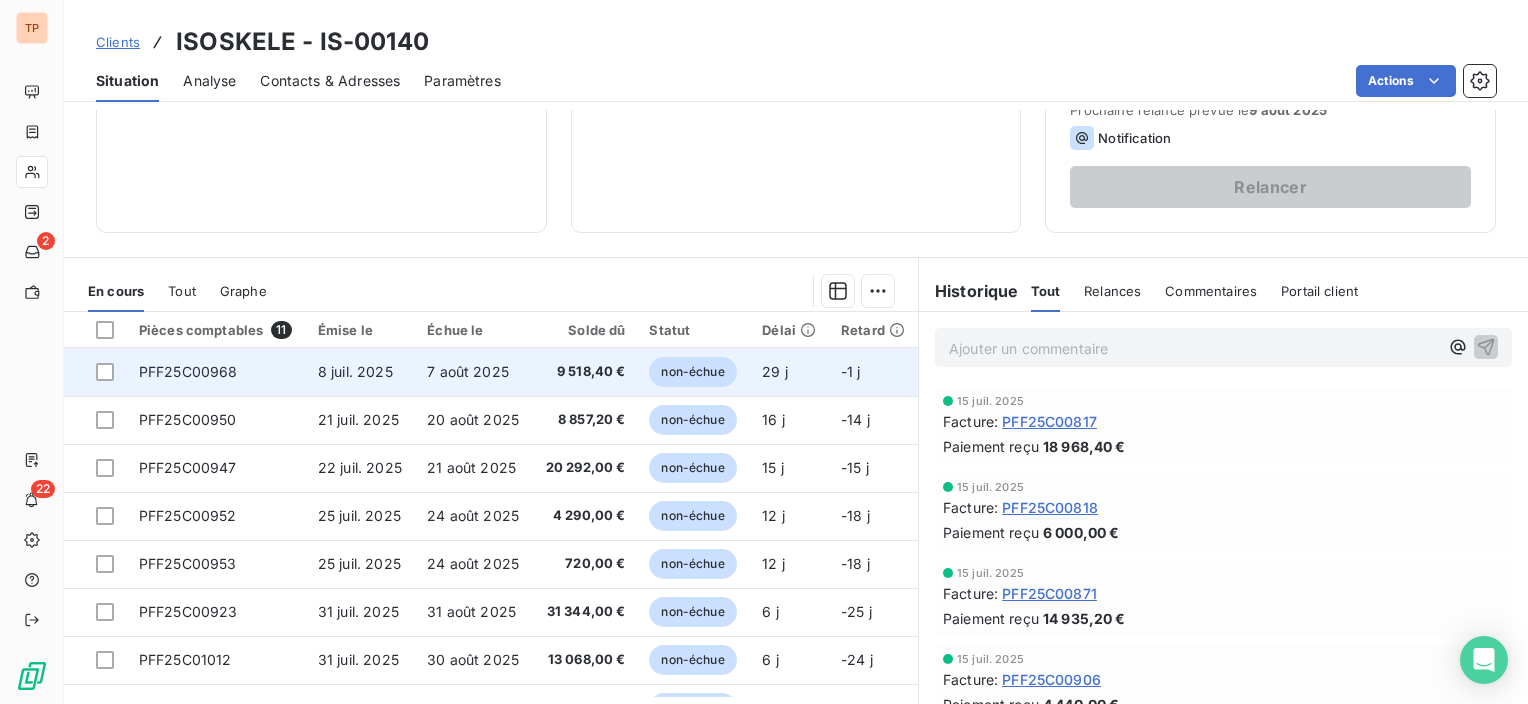 scroll, scrollTop: 300, scrollLeft: 0, axis: vertical 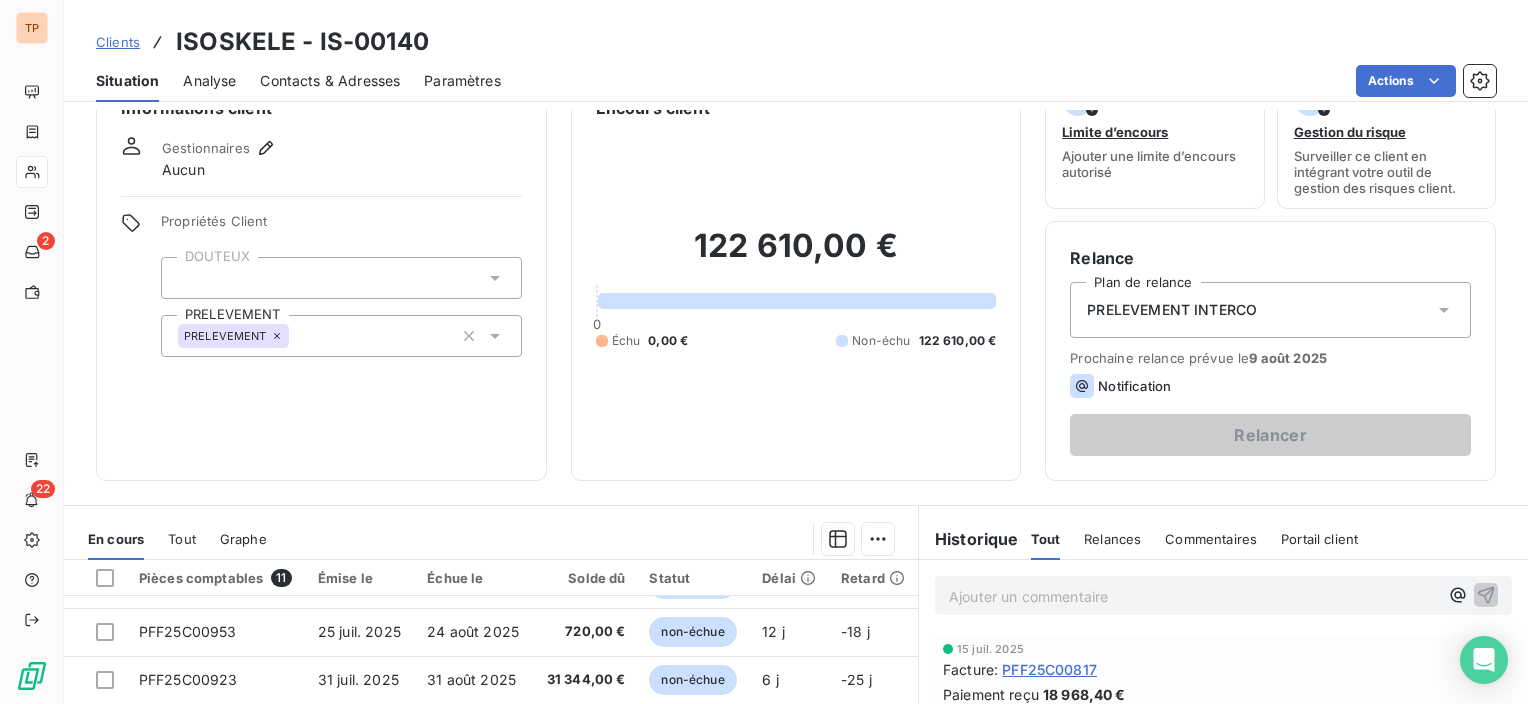 click at bounding box center [105, 578] 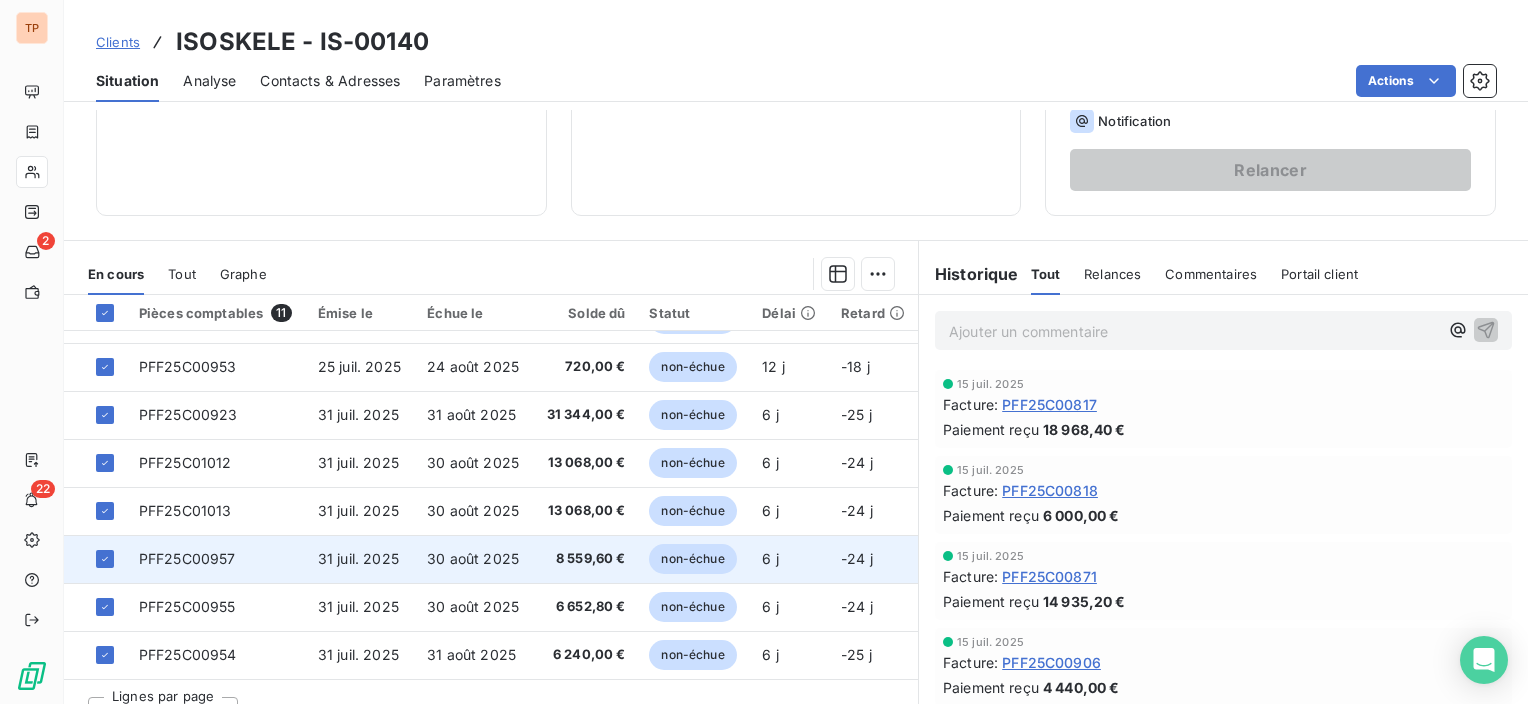 scroll, scrollTop: 351, scrollLeft: 0, axis: vertical 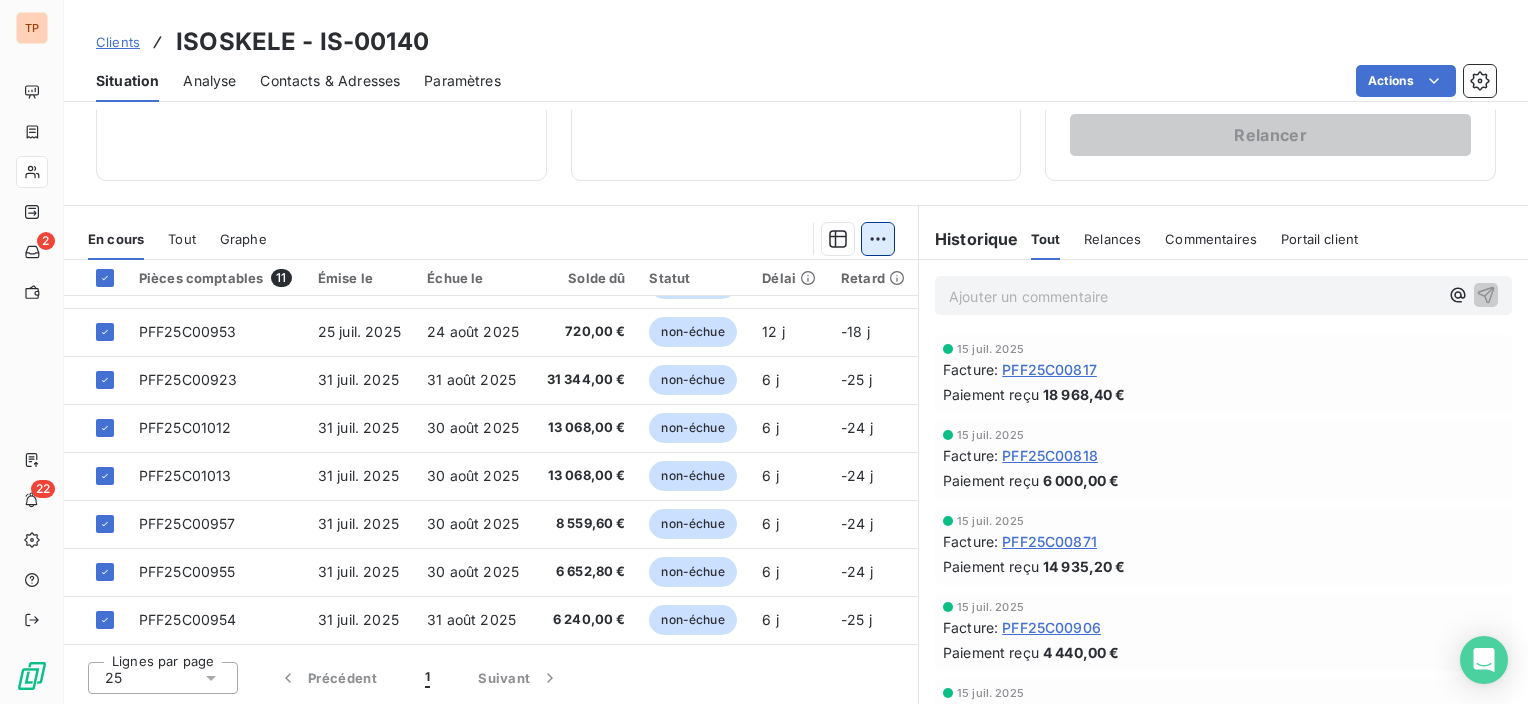 click at bounding box center (592, 239) 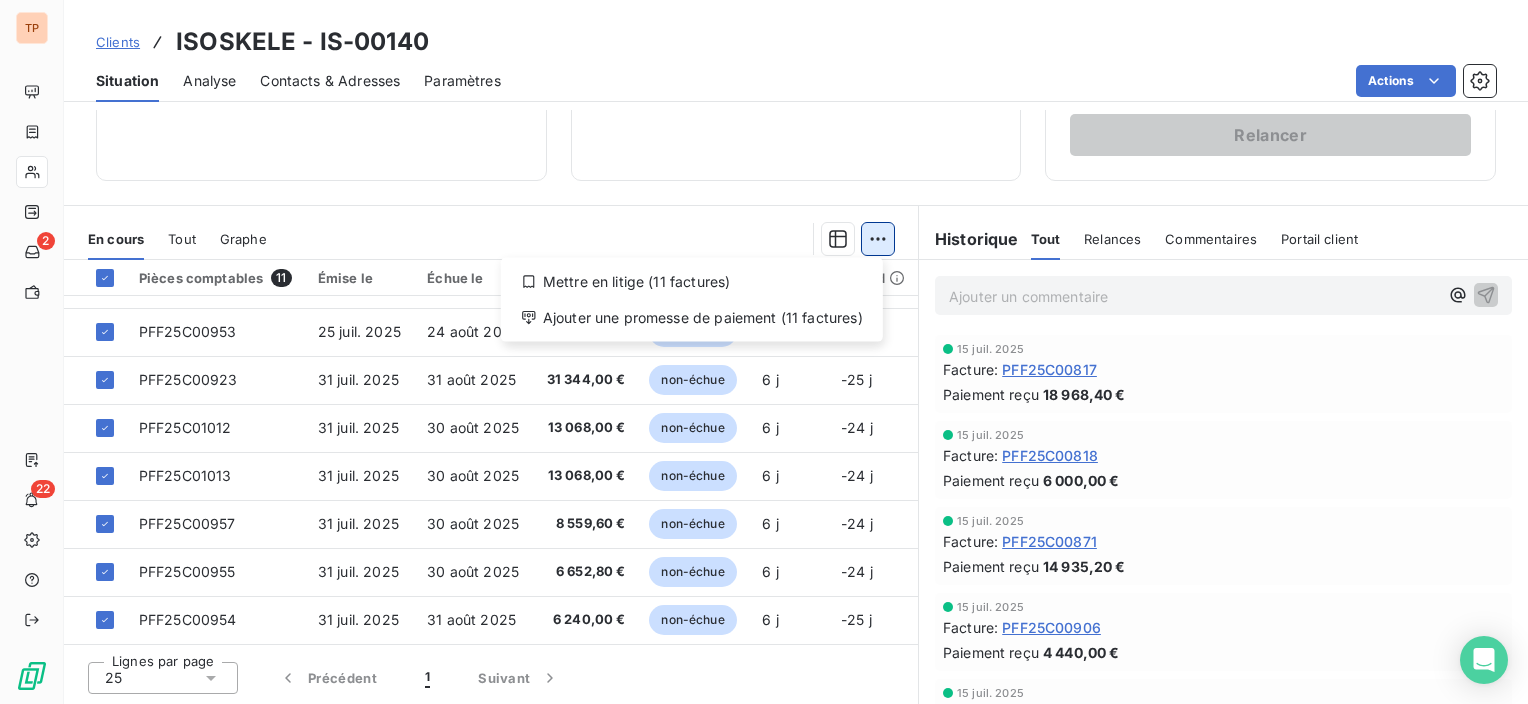 click on "TP 2 22 Clients ISOSKELE - IS-00140 Situation Analyse Contacts & Adresses Paramètres Actions Informations client Gestionnaires Aucun Propriétés Client DOUTEUX PRELEVEMENT PRELEVEMENT Encours client   122 610,00 € 0 Échu 0,00 € Non-échu 122 610,00 €     Limite d’encours Ajouter une limite d’encours autorisé Gestion du risque Surveiller ce client en intégrant votre outil de gestion des risques client. Relance Plan de relance PRELEVEMENT INTERCO Prochaine relance prévue le  9 août 2025 Notification Relancer En cours Tout Graphe Mettre en litige (11 factures) Ajouter une promesse de paiement (11 factures) Pièces comptables 11 Émise le Échue le Solde dù Statut Délai   Retard   PFF25C00968 8 juil. 2025 7 août 2025 9 518,40 € non-échue 29 j -1 j PFF25C00950 21 juil. 2025 20 août 2025 8 857,20 € non-échue 16 j -14 j PFF25C00947 22 juil. 2025 21 août 2025 20 292,00 € non-échue 15 j -15 j PFF25C00952 25 juil. 2025 24 août 2025 4 290,00 € non-échue 25" at bounding box center (764, 352) 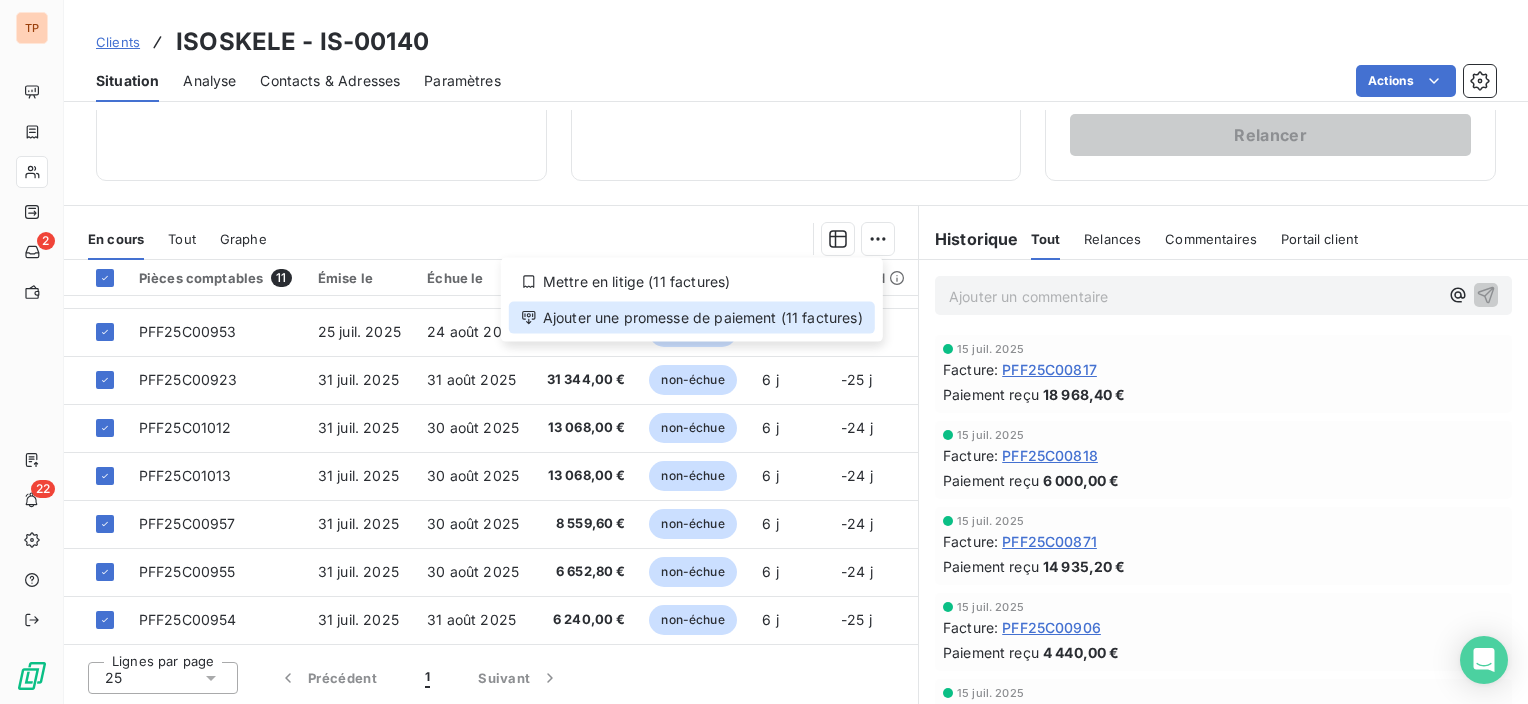 click on "Ajouter une promesse de paiement (11 factures)" at bounding box center (692, 318) 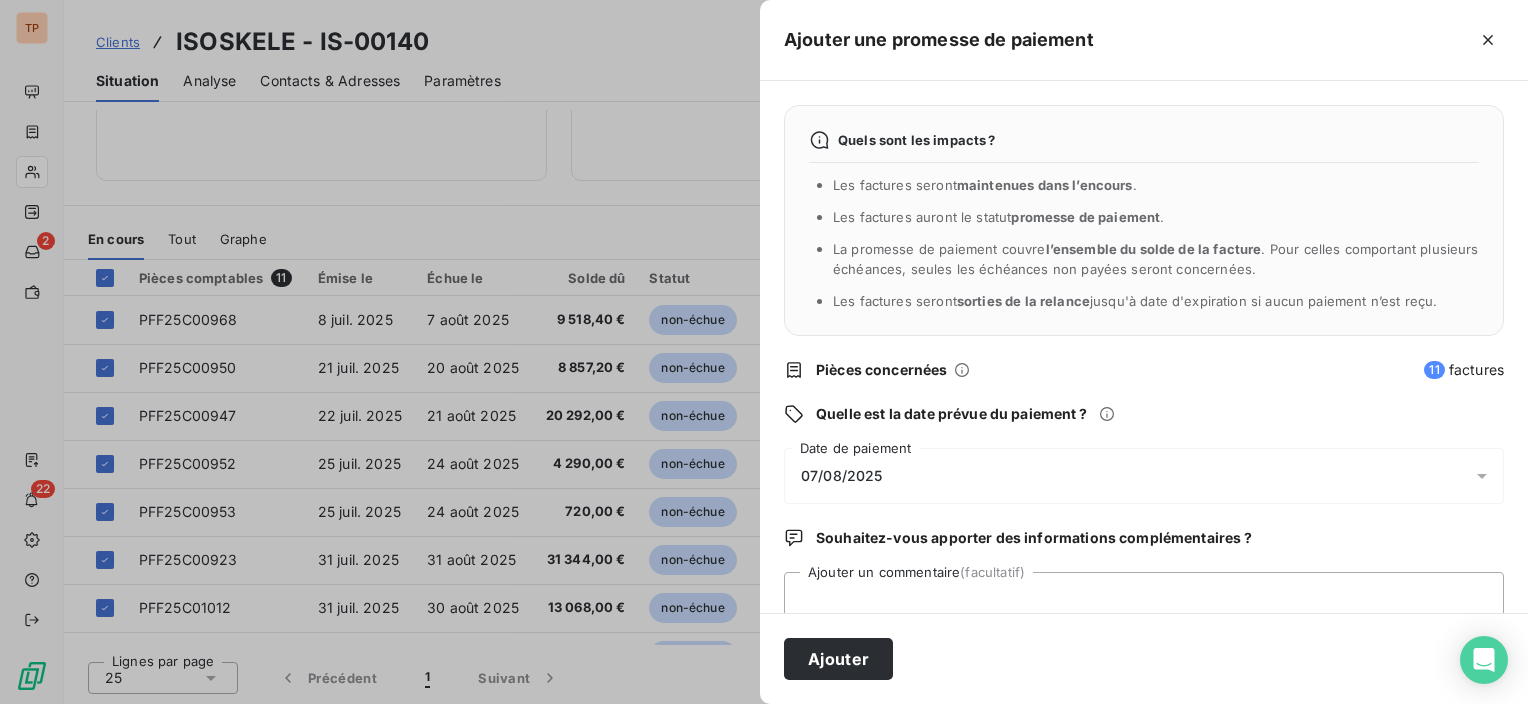 click on "07/08/2025" at bounding box center [1144, 476] 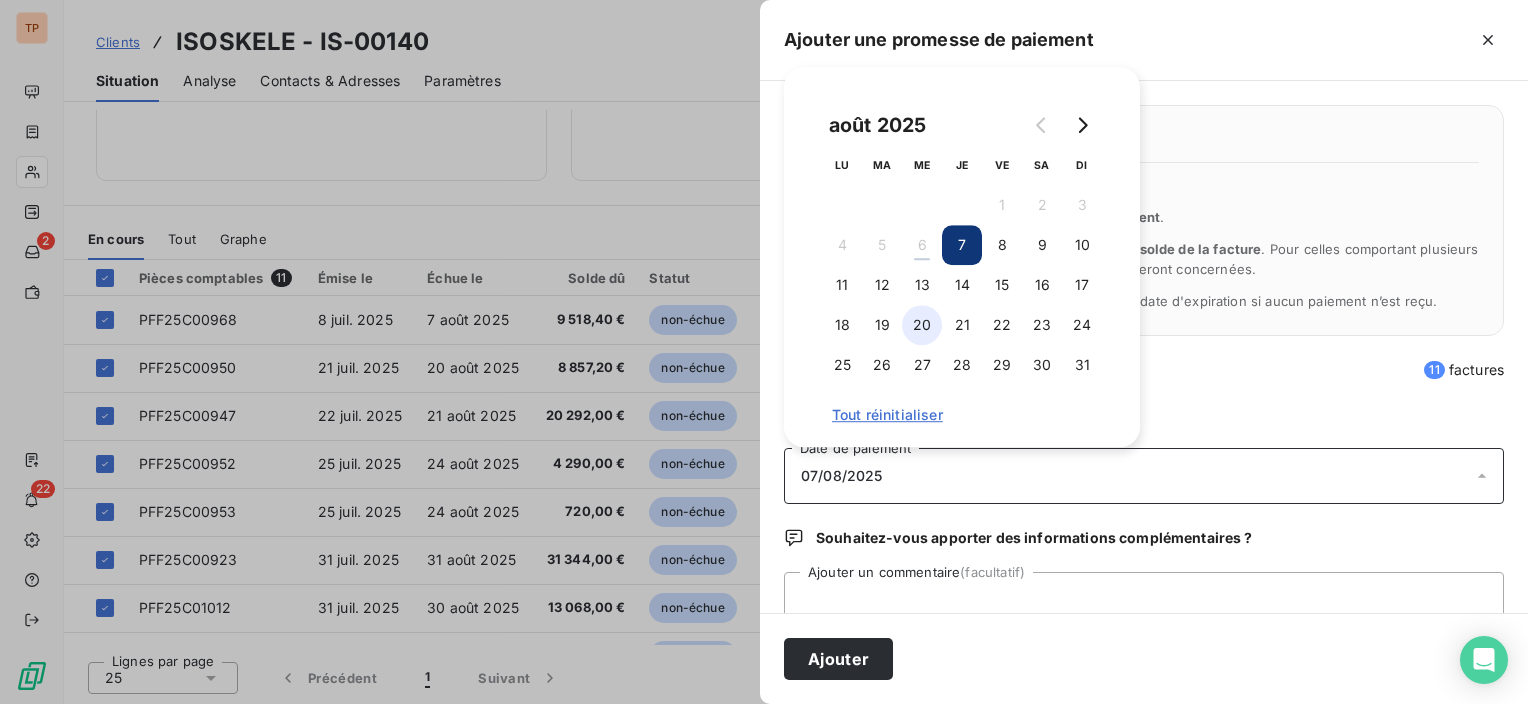 click on "20" at bounding box center [922, 325] 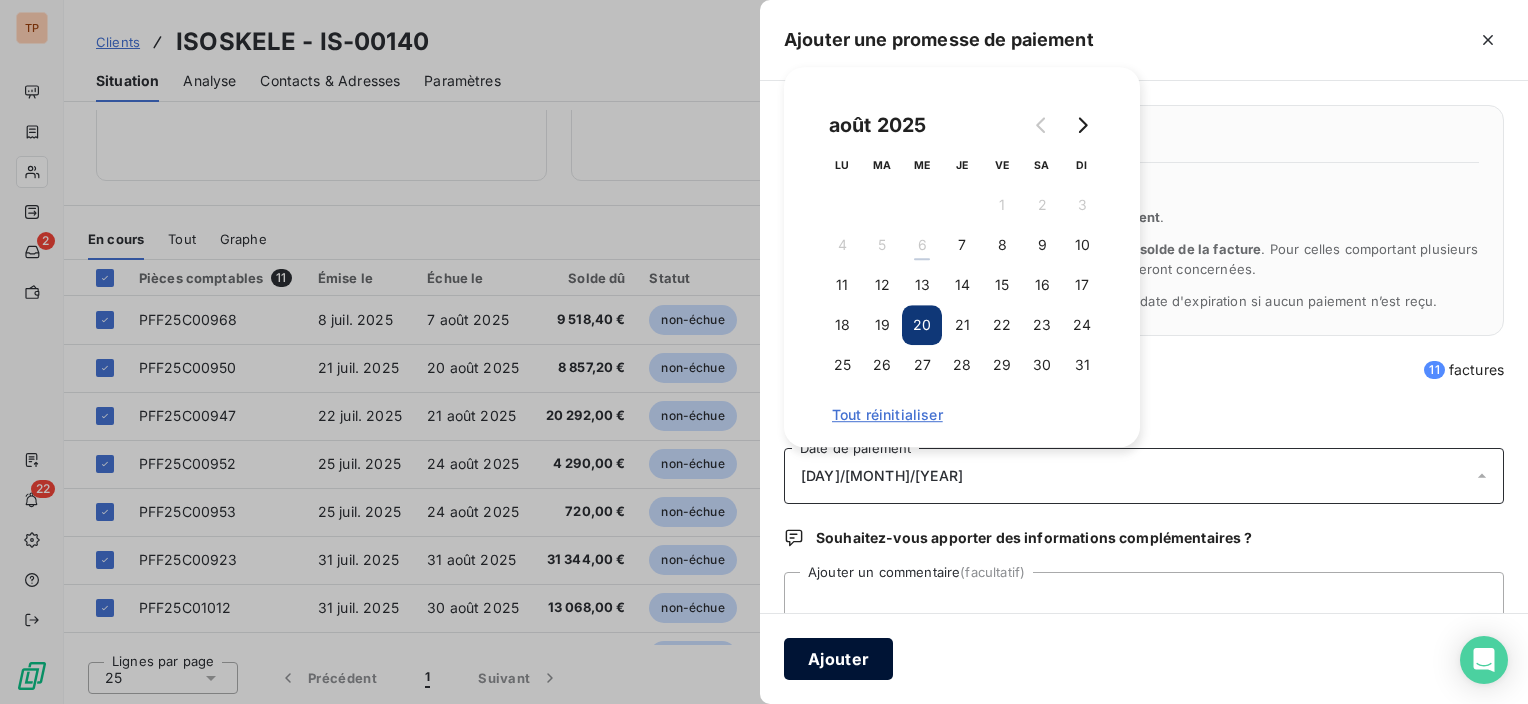 click on "Ajouter" at bounding box center [838, 659] 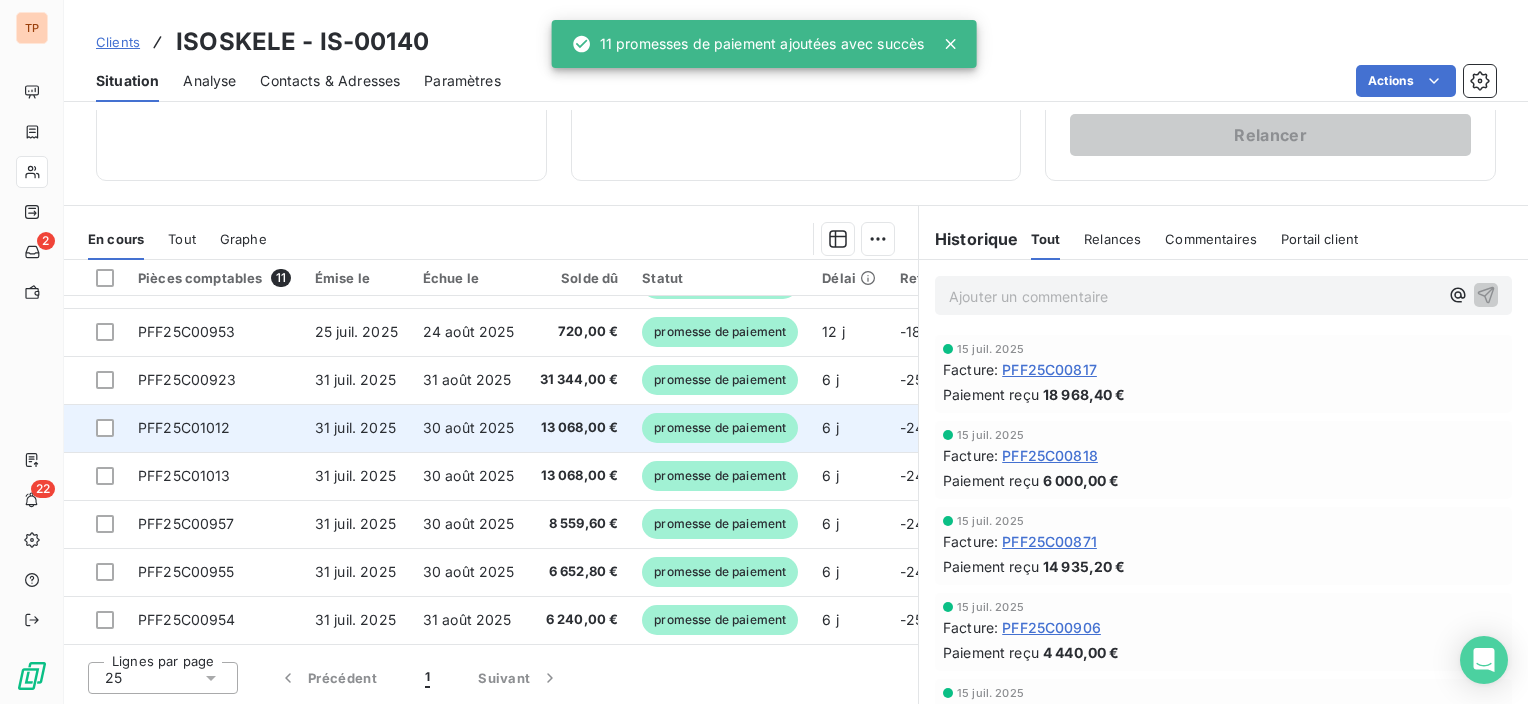 scroll, scrollTop: 0, scrollLeft: 0, axis: both 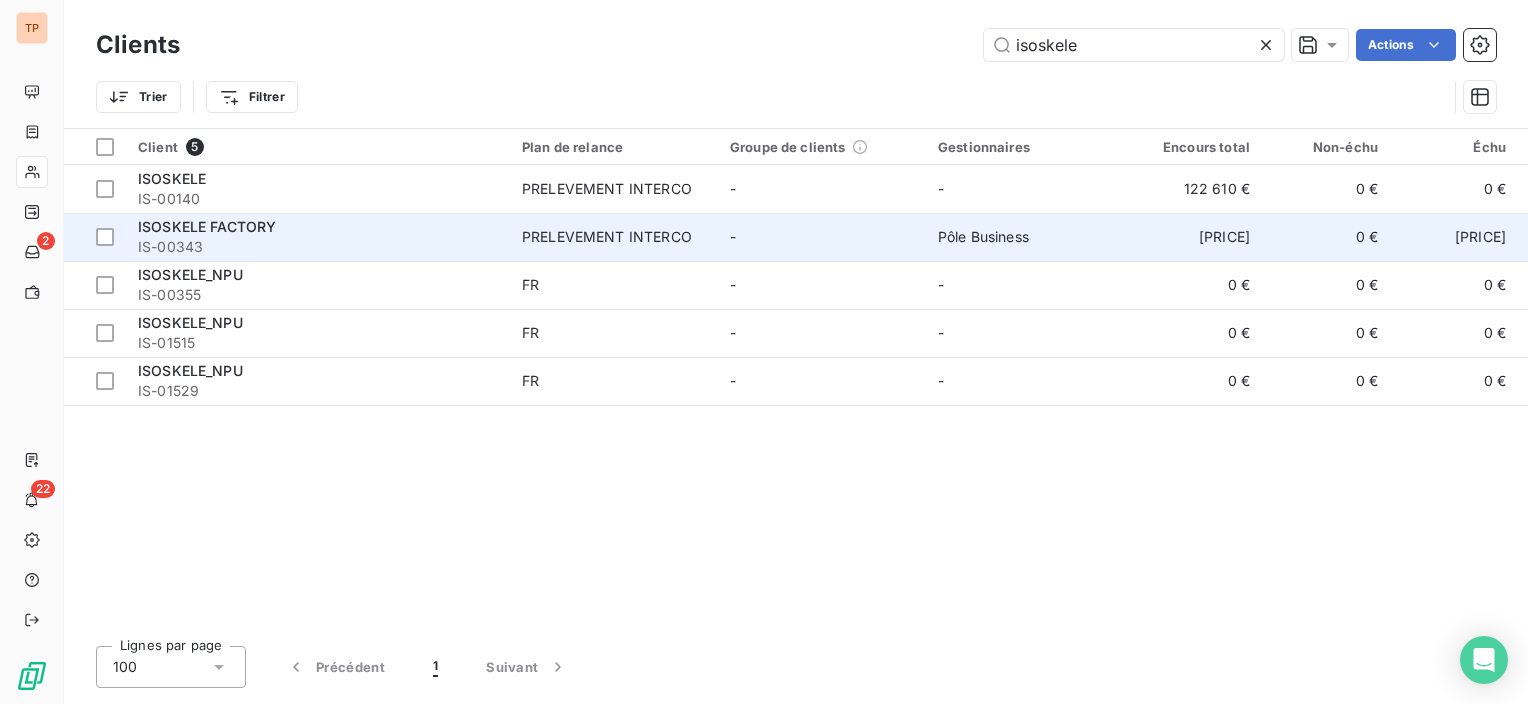 click on "PRELEVEMENT INTERCO" at bounding box center [614, 237] 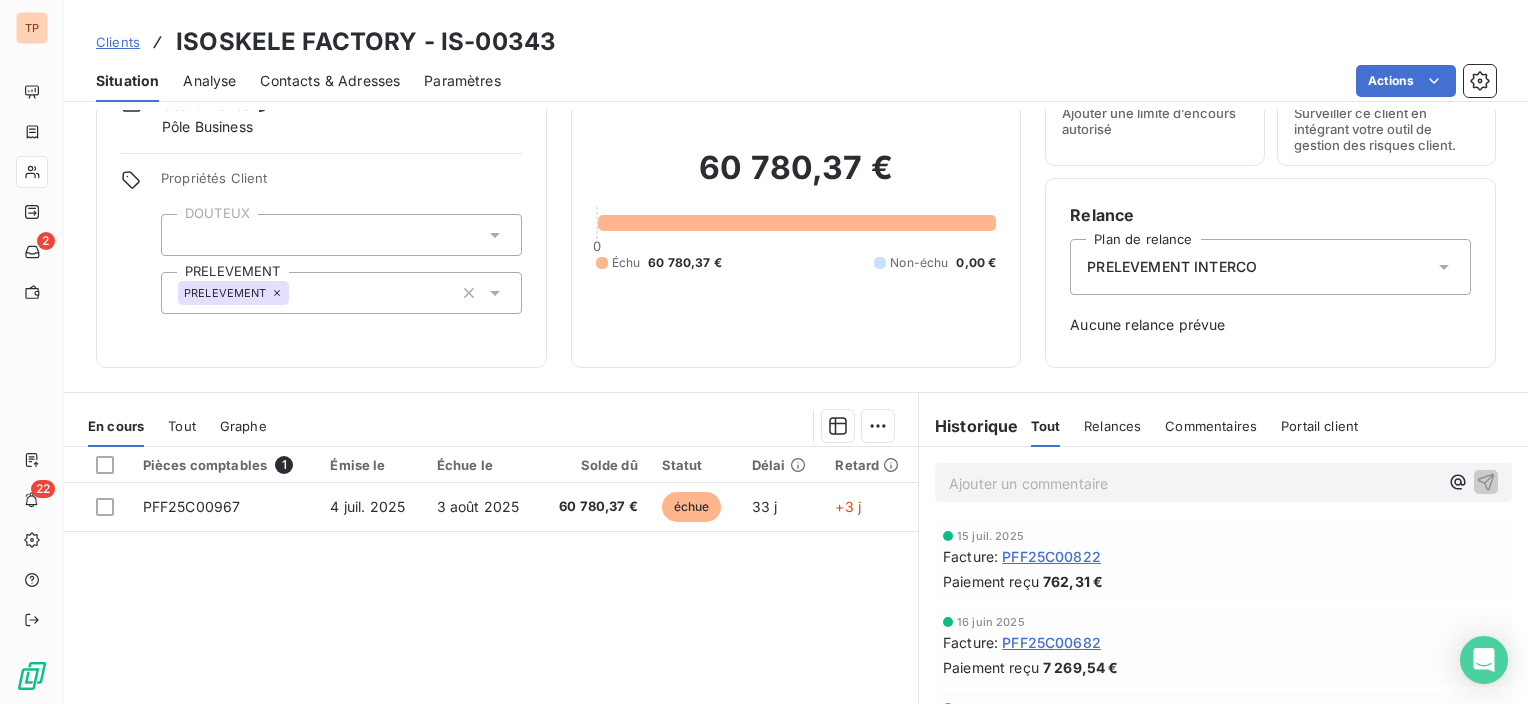 scroll, scrollTop: 200, scrollLeft: 0, axis: vertical 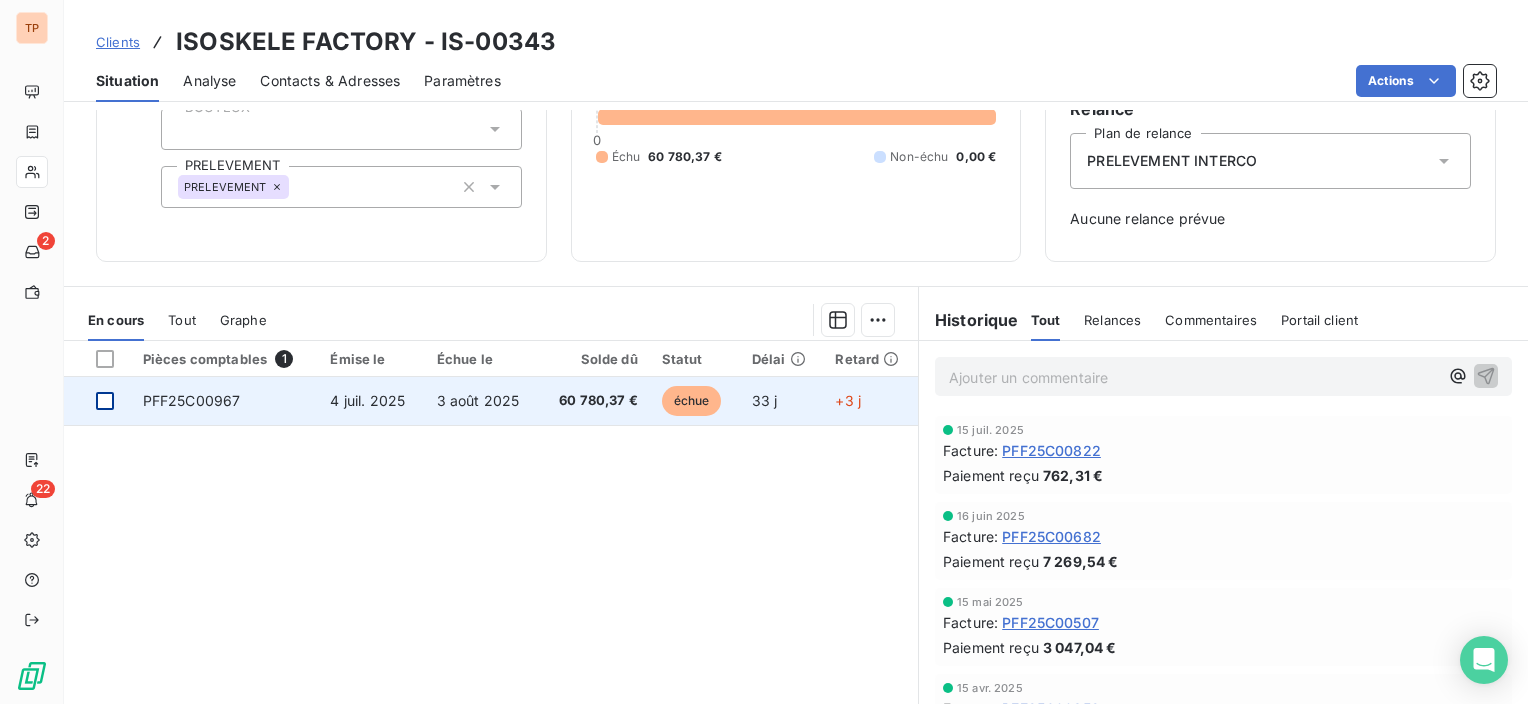 click at bounding box center (105, 401) 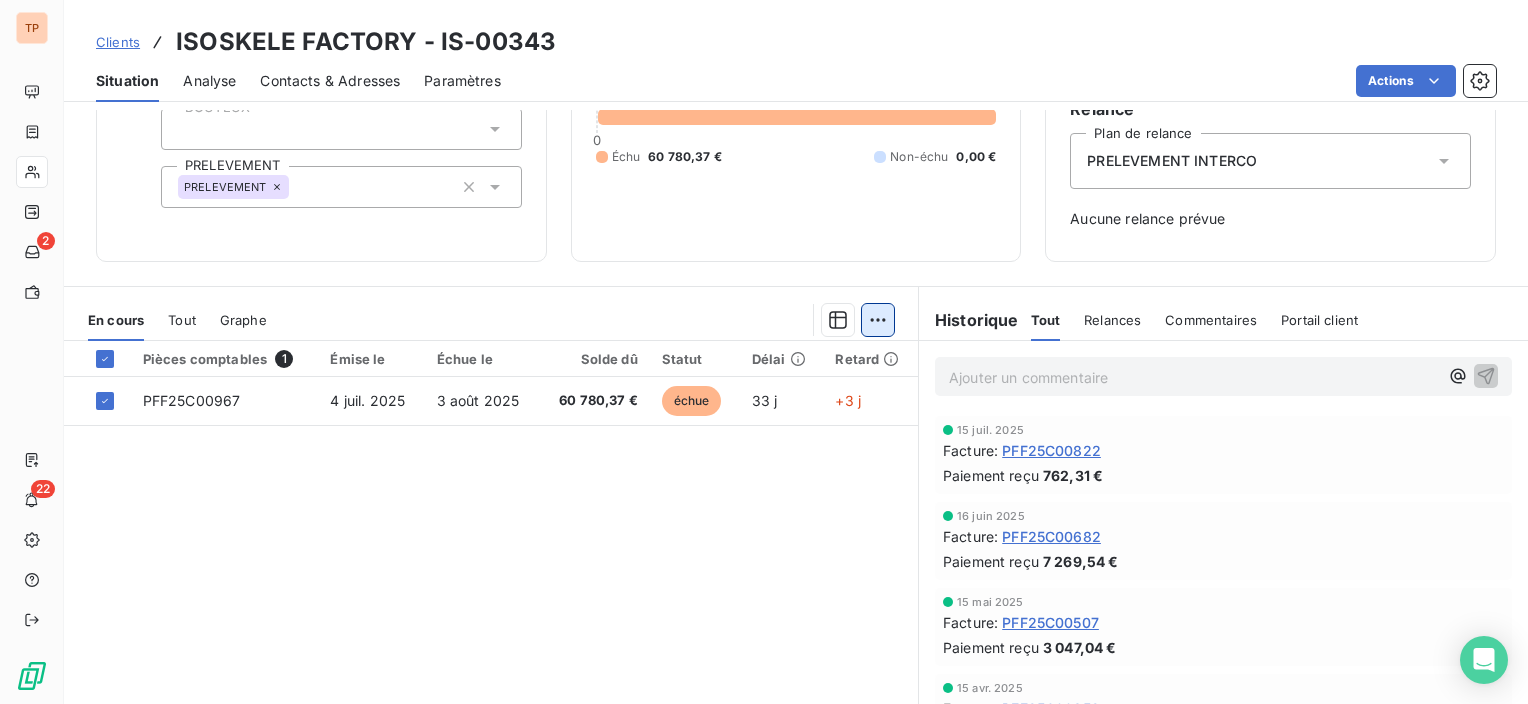 click on "TP 2 22 Clients ISOSKELE FACTORY - IS-00343 Situation Analyse Contacts & Adresses Paramètres Actions Informations client Gestionnaires Pôle Business Propriétés Client DOUTEUX PRELEVEMENT PRELEVEMENT Encours client   60 780,37 € 0 Échu 60 780,37 € Non-échu 0,00 €     Limite d’encours Ajouter une limite d’encours autorisé Gestion du risque Surveiller ce client en intégrant votre outil de gestion des risques client. Relance Plan de relance PRELEVEMENT INTERCO Aucune relance prévue En cours Tout Graphe Pièces comptables 1 Émise le Échue le Solde dû Statut Délai   Retard   PFF25C00967 4 juil. 2025 3 août 2025 60 780,37 € échue 33 j +3 j Lignes par page 25 Précédent 1 Suivant Historique Tout Relances Commentaires Portail client Tout Relances Commentaires Portail client Ajouter un commentaire ﻿ 15 juil. 2025 Facture  : PFF25C00822 Paiement reçu 762,31 € 16 juin 2025 Facture  : PFF25C00682 Paiement reçu 7 269,54 € 15 mai 2025 Facture  : PFF25C00507  :" at bounding box center [764, 352] 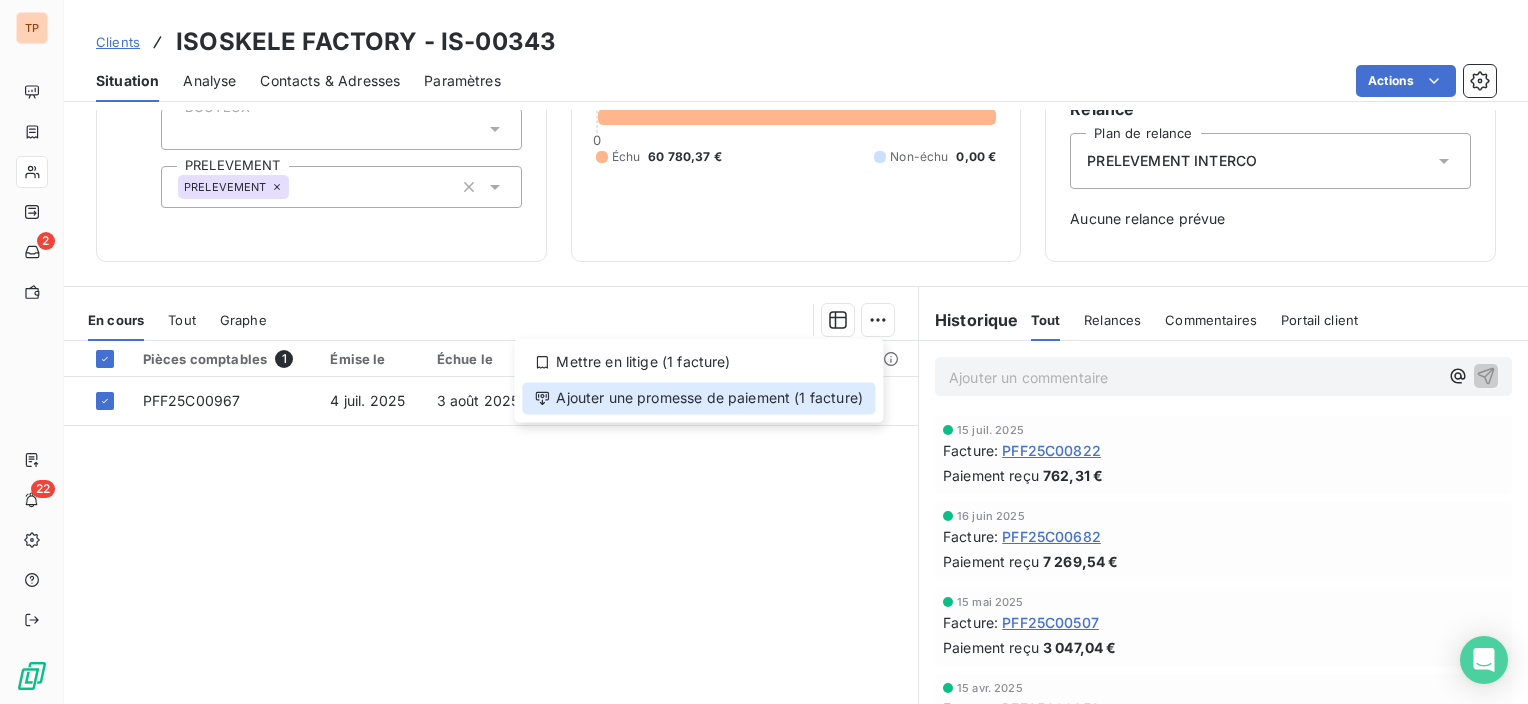 click on "Ajouter une promesse de paiement (1 facture)" at bounding box center [698, 398] 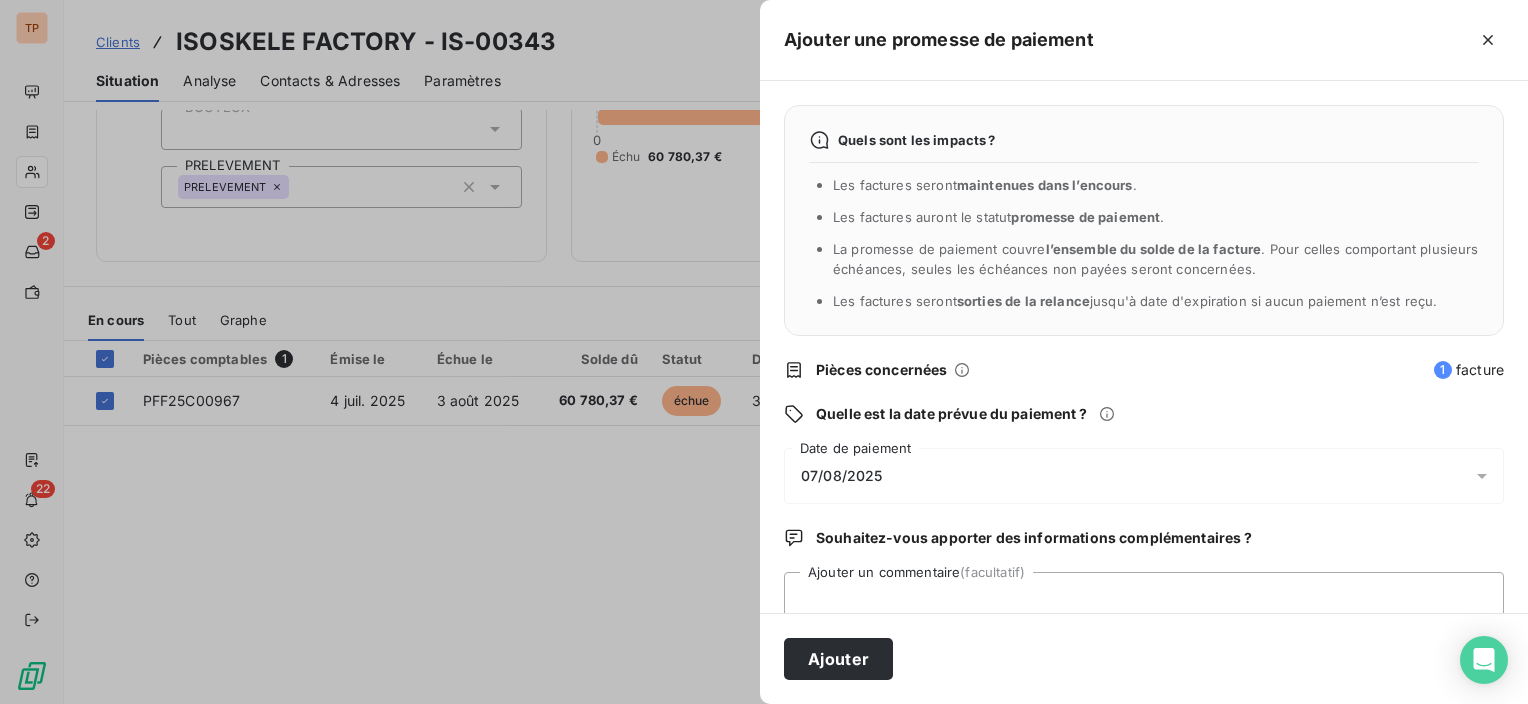 click on "07/08/2025" at bounding box center [842, 476] 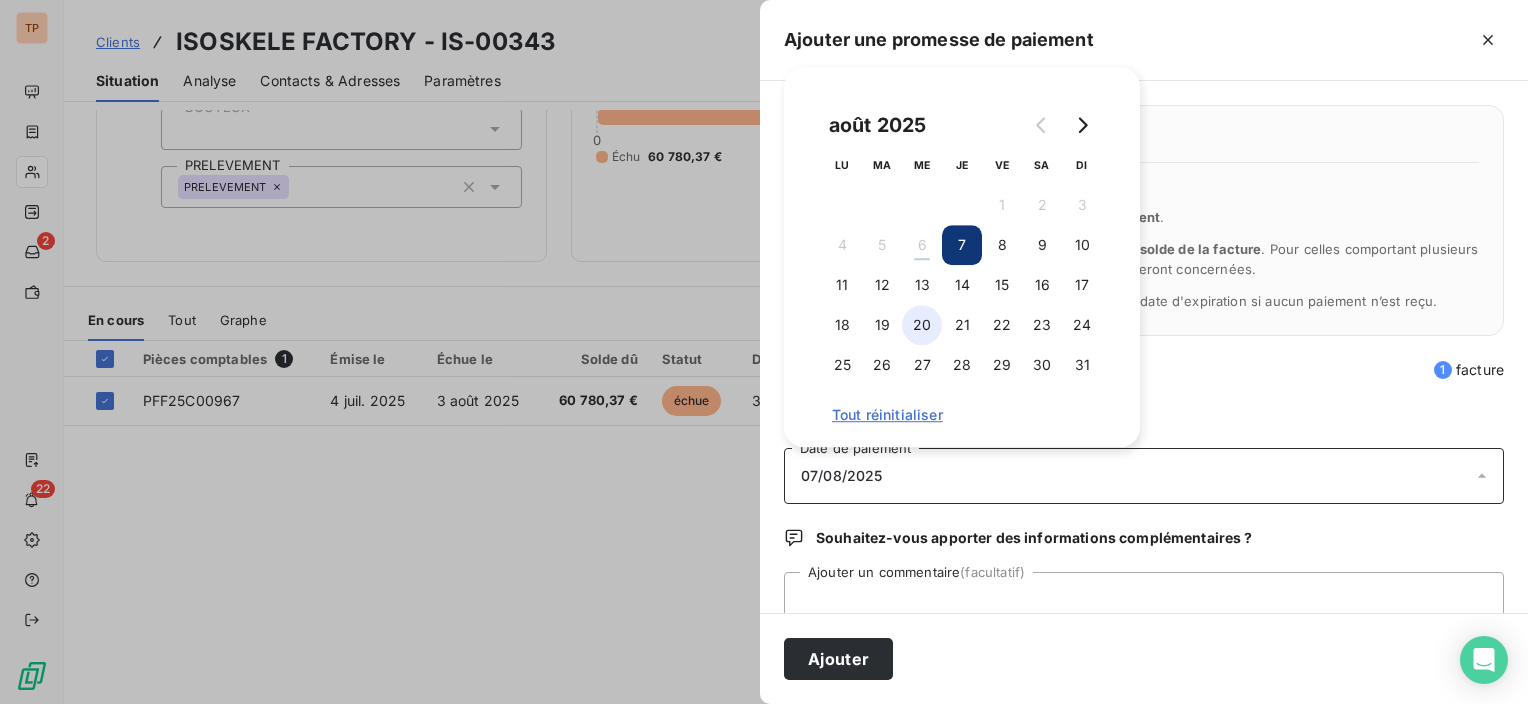 click on "20" at bounding box center [922, 325] 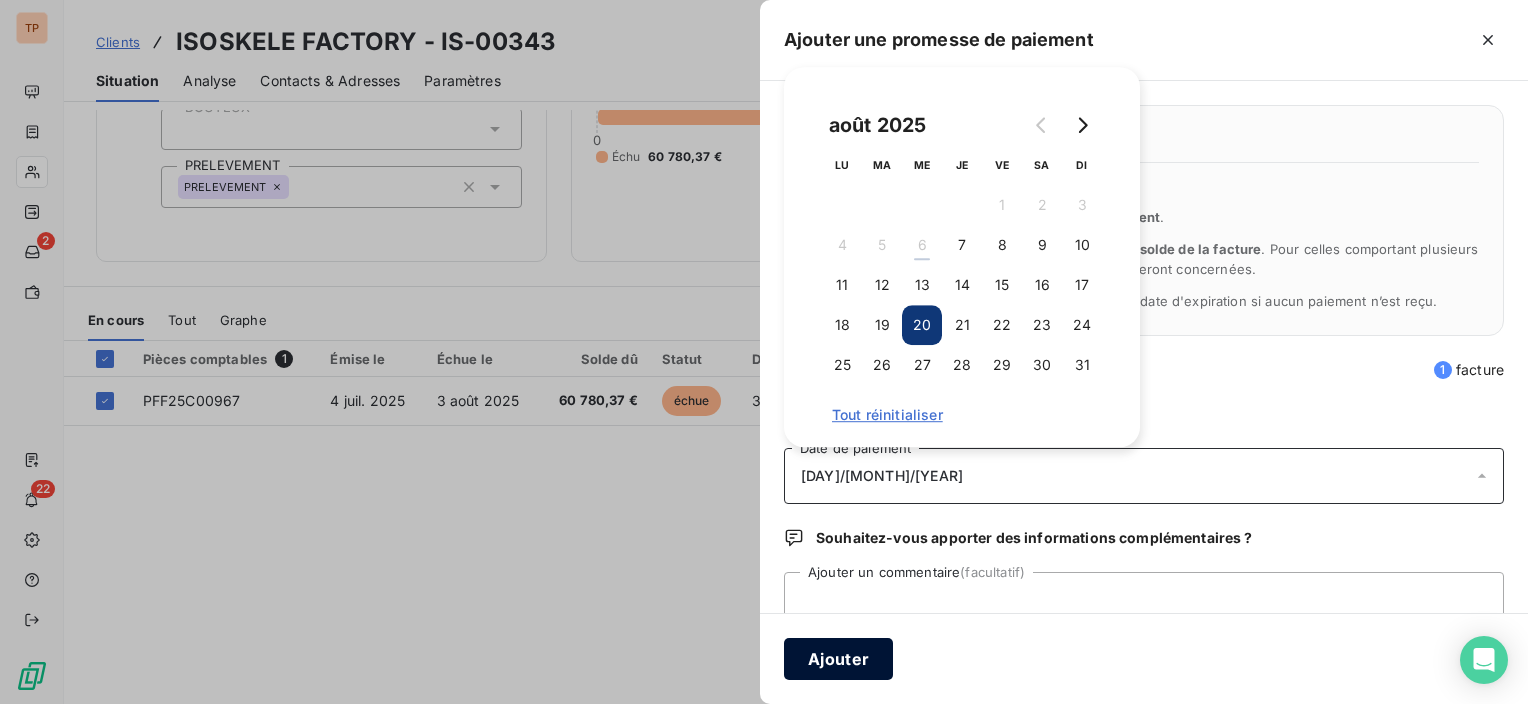 click on "Ajouter" at bounding box center (838, 659) 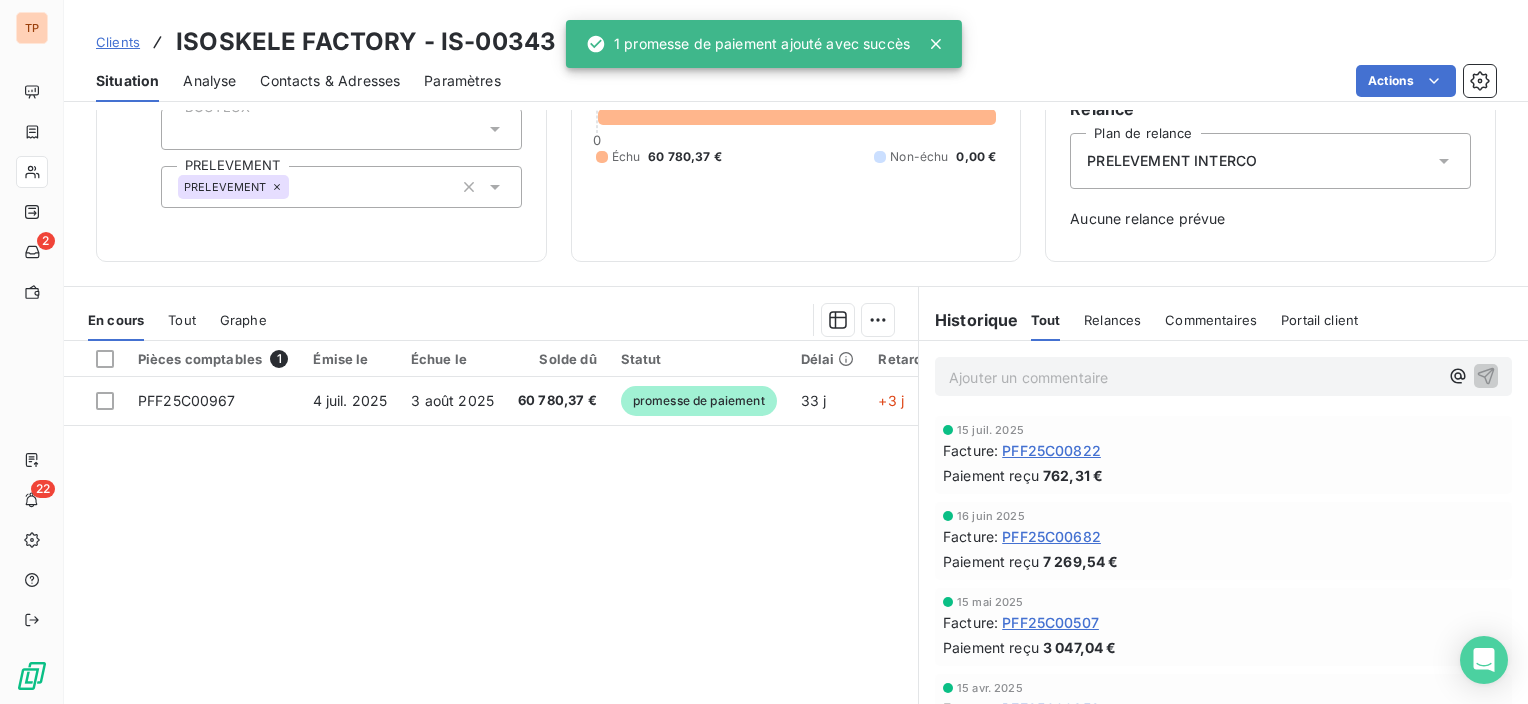 click at bounding box center [764, 352] 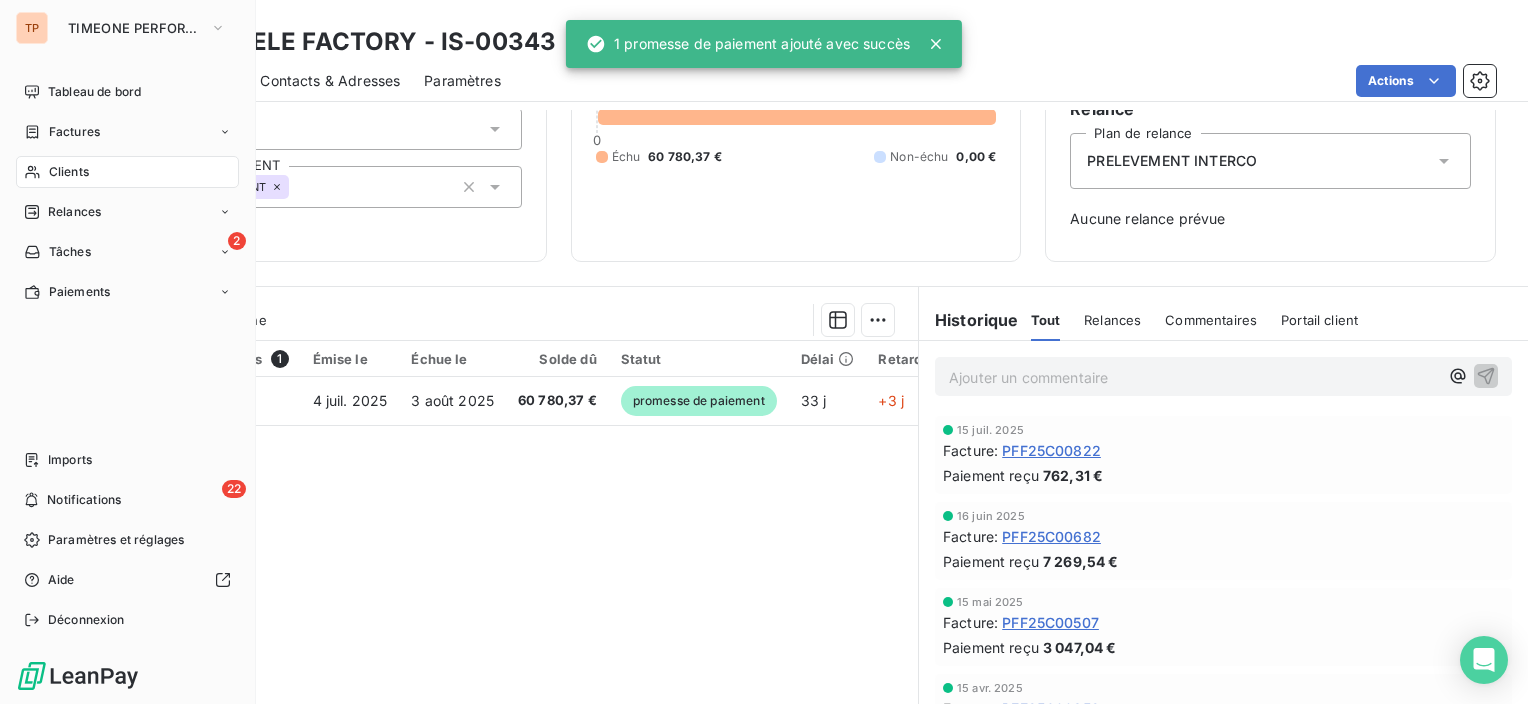 click on "Clients" at bounding box center (69, 172) 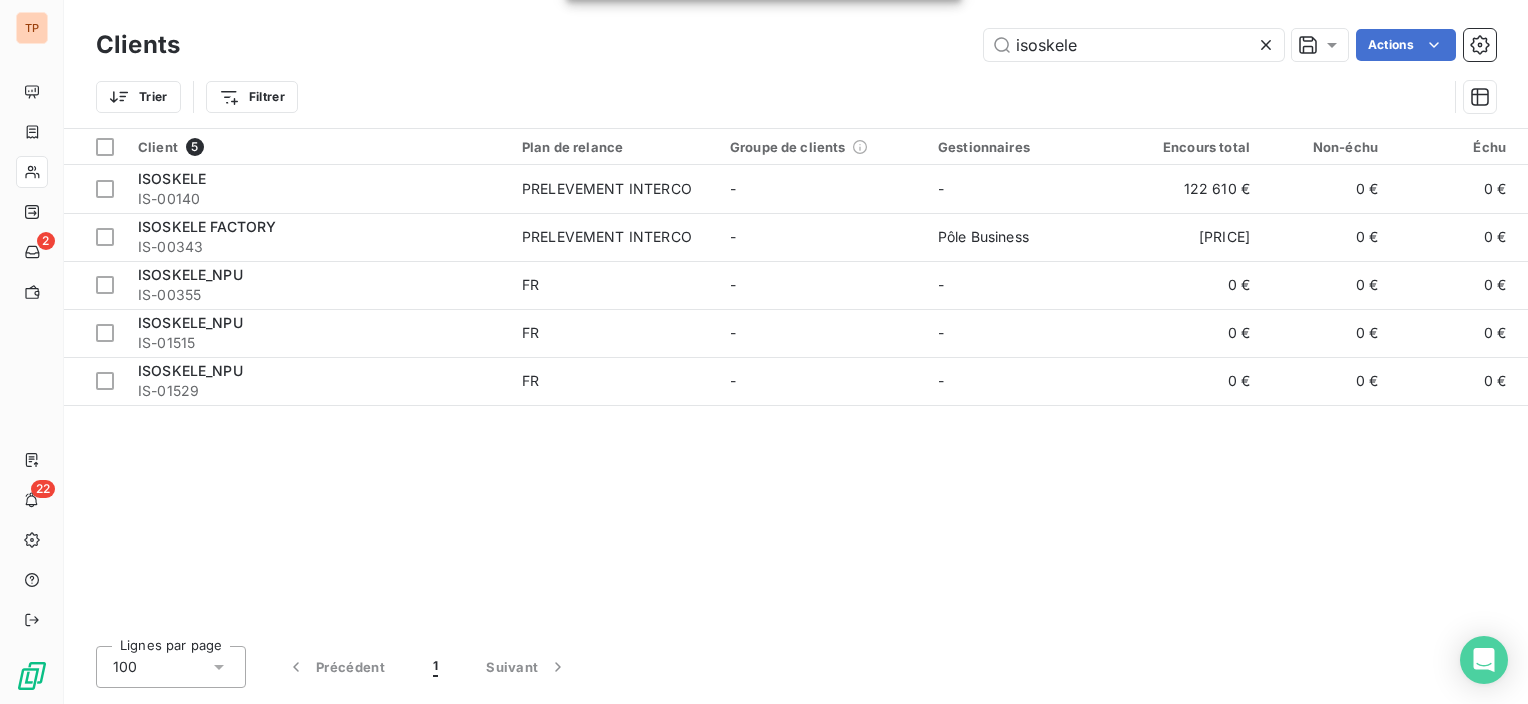 drag, startPoint x: 1099, startPoint y: 52, endPoint x: 762, endPoint y: 49, distance: 337.01337 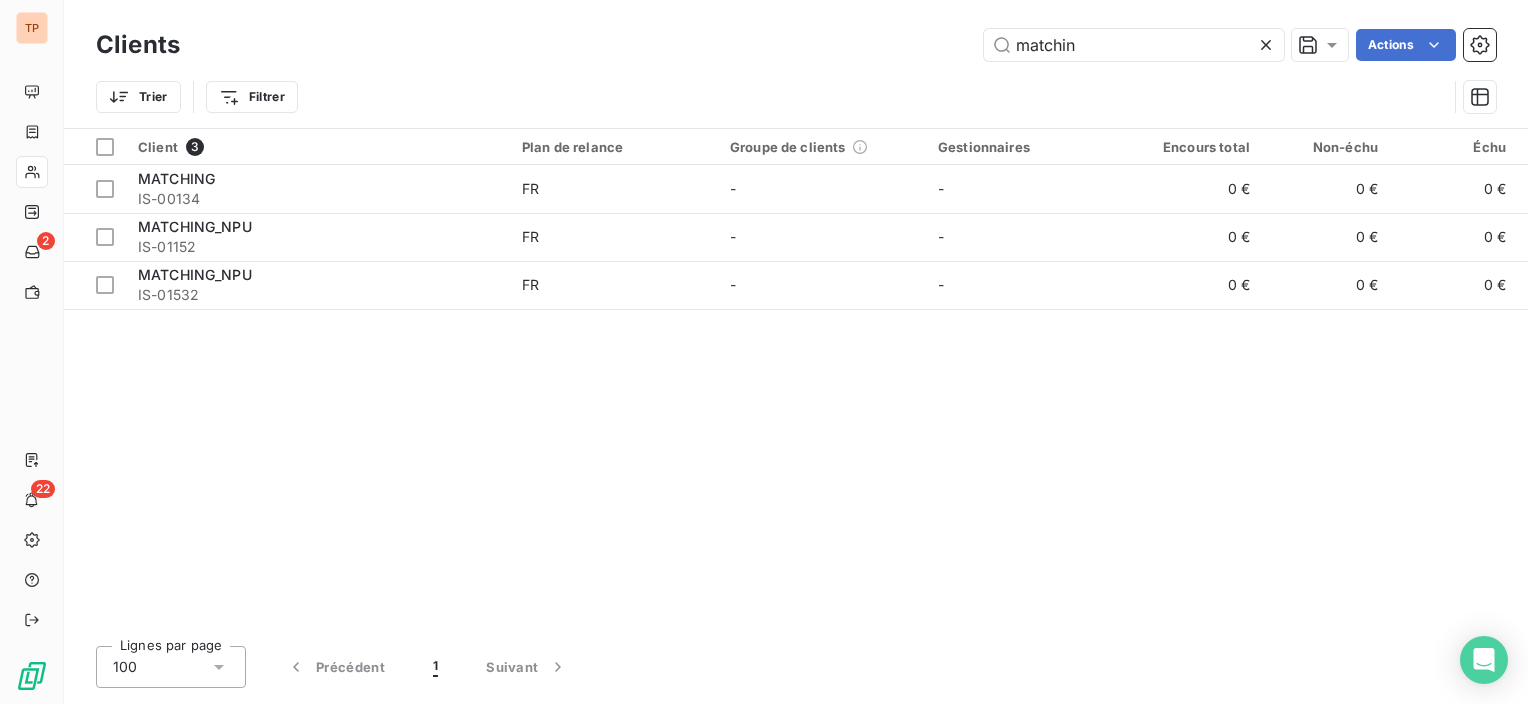 type on "matching" 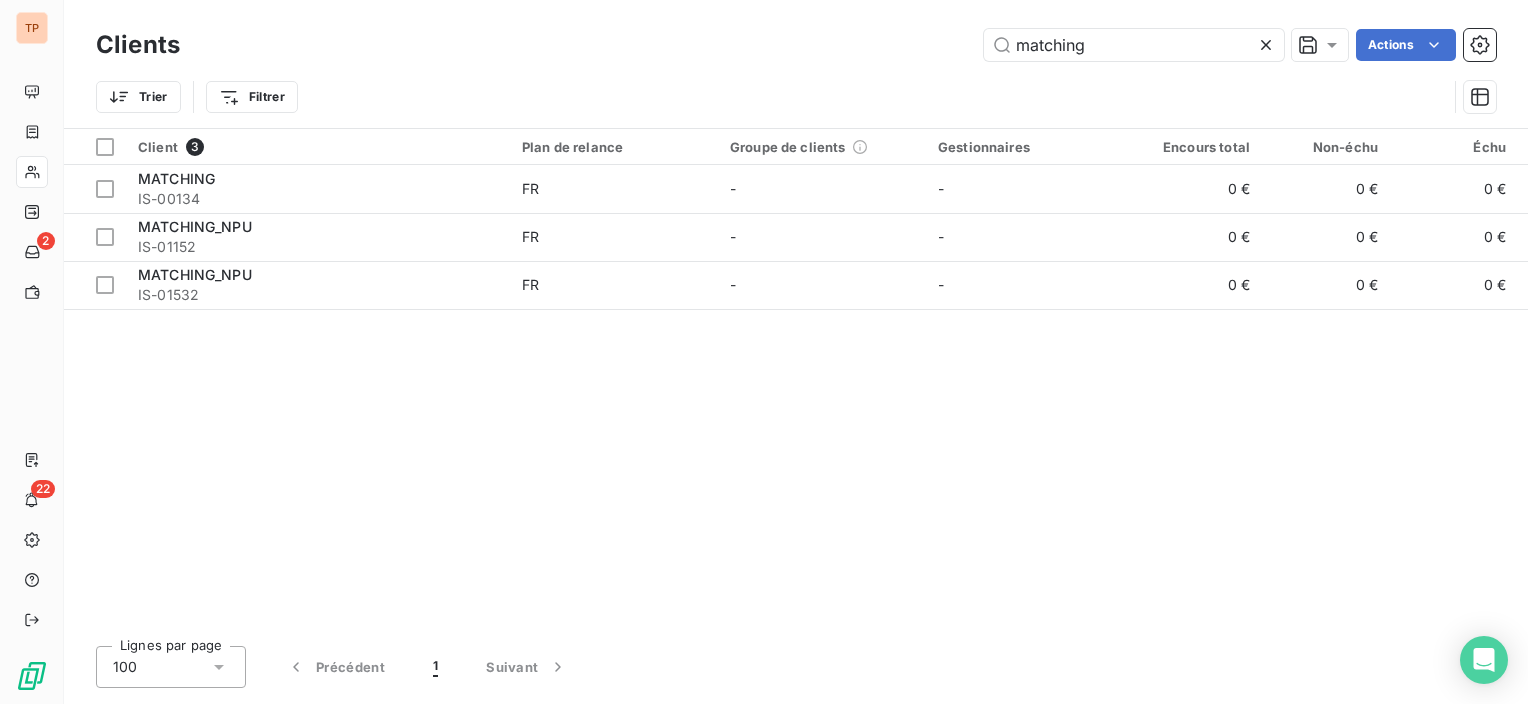 drag, startPoint x: 1061, startPoint y: 42, endPoint x: 746, endPoint y: 87, distance: 318.19806 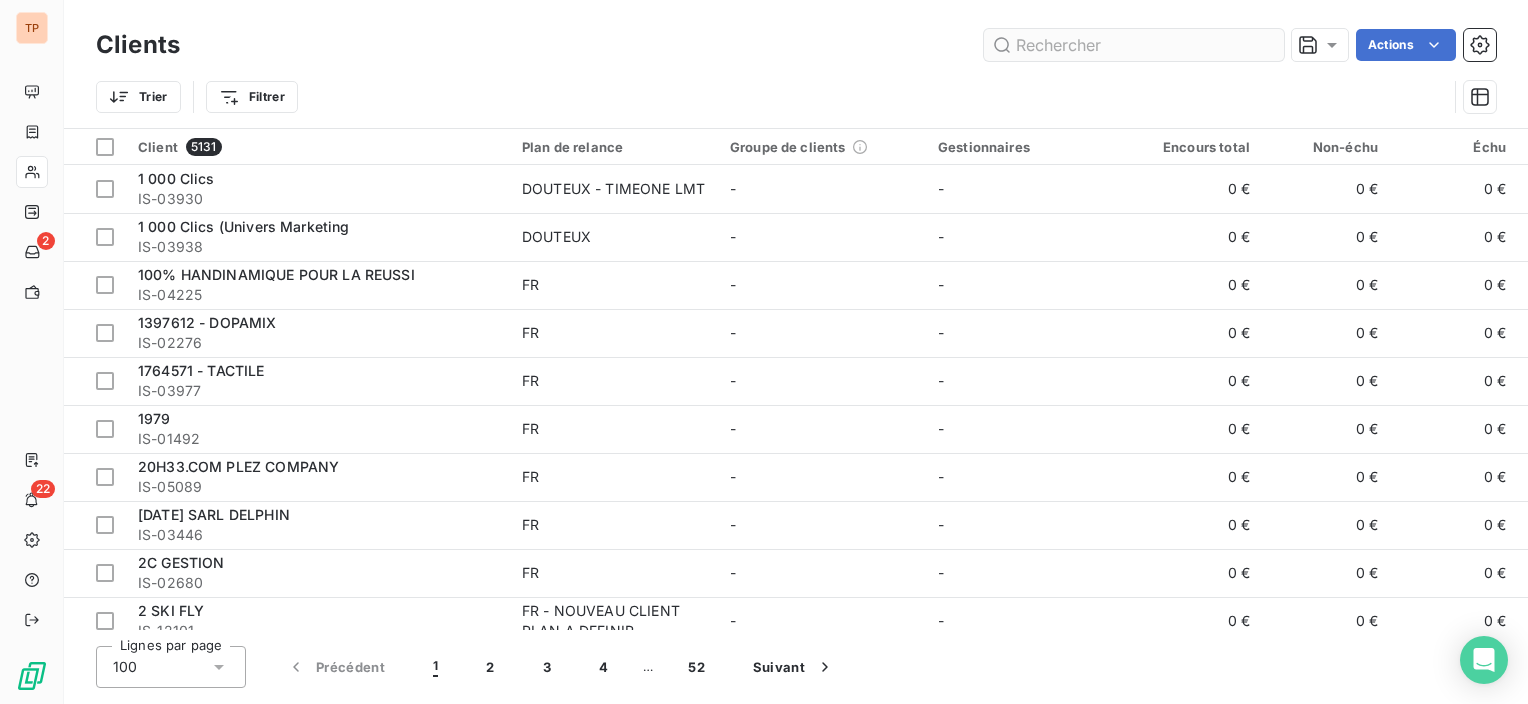 click at bounding box center [1134, 45] 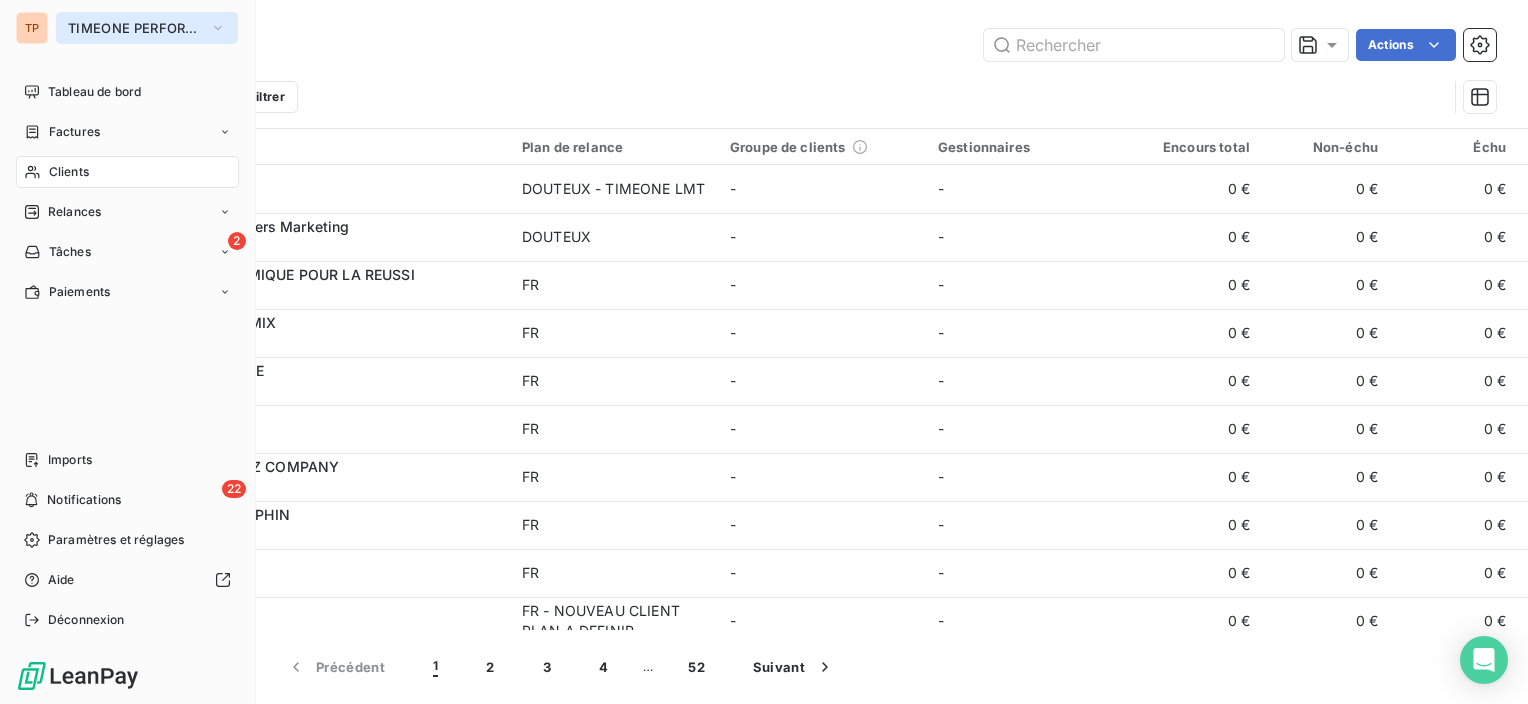 click on "TIMEONE PERFORMANCE" at bounding box center [147, 28] 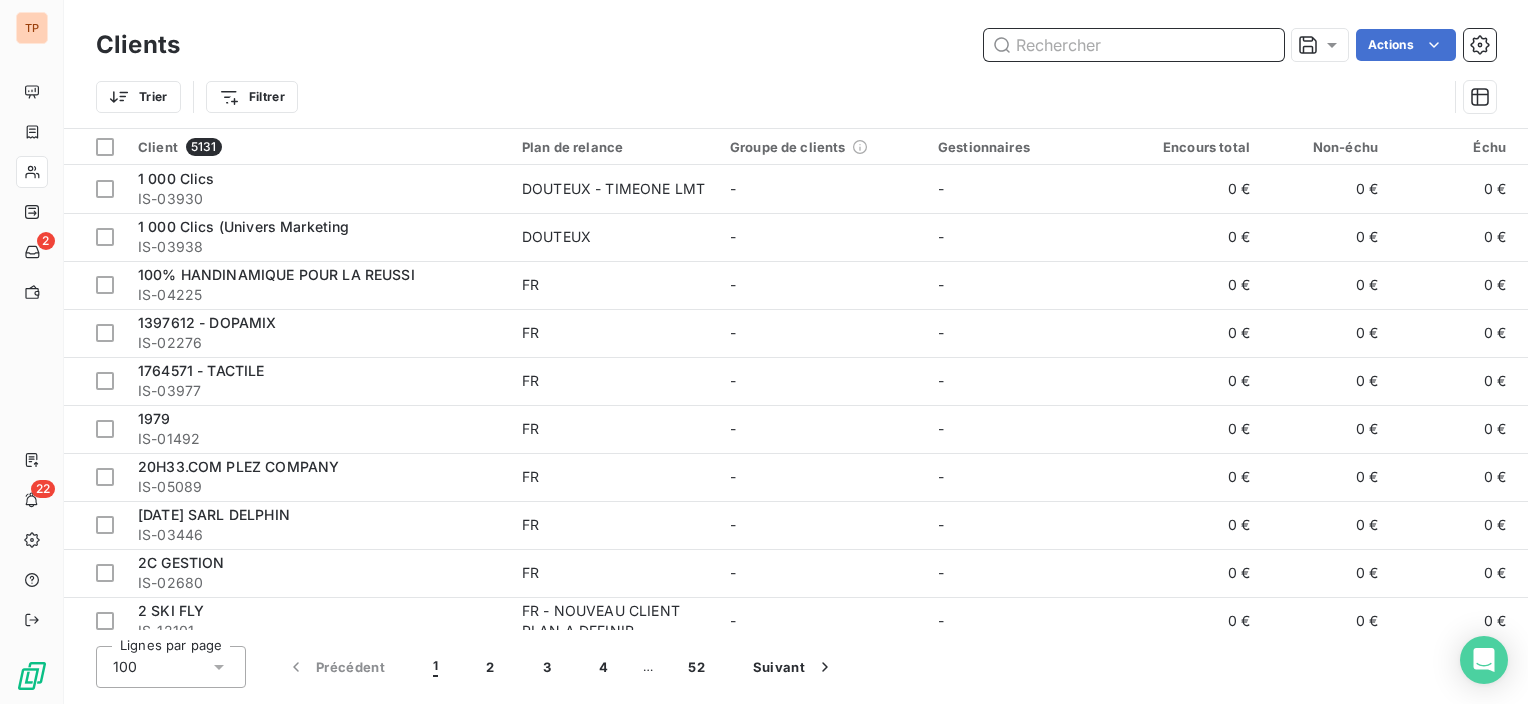 click at bounding box center (1134, 45) 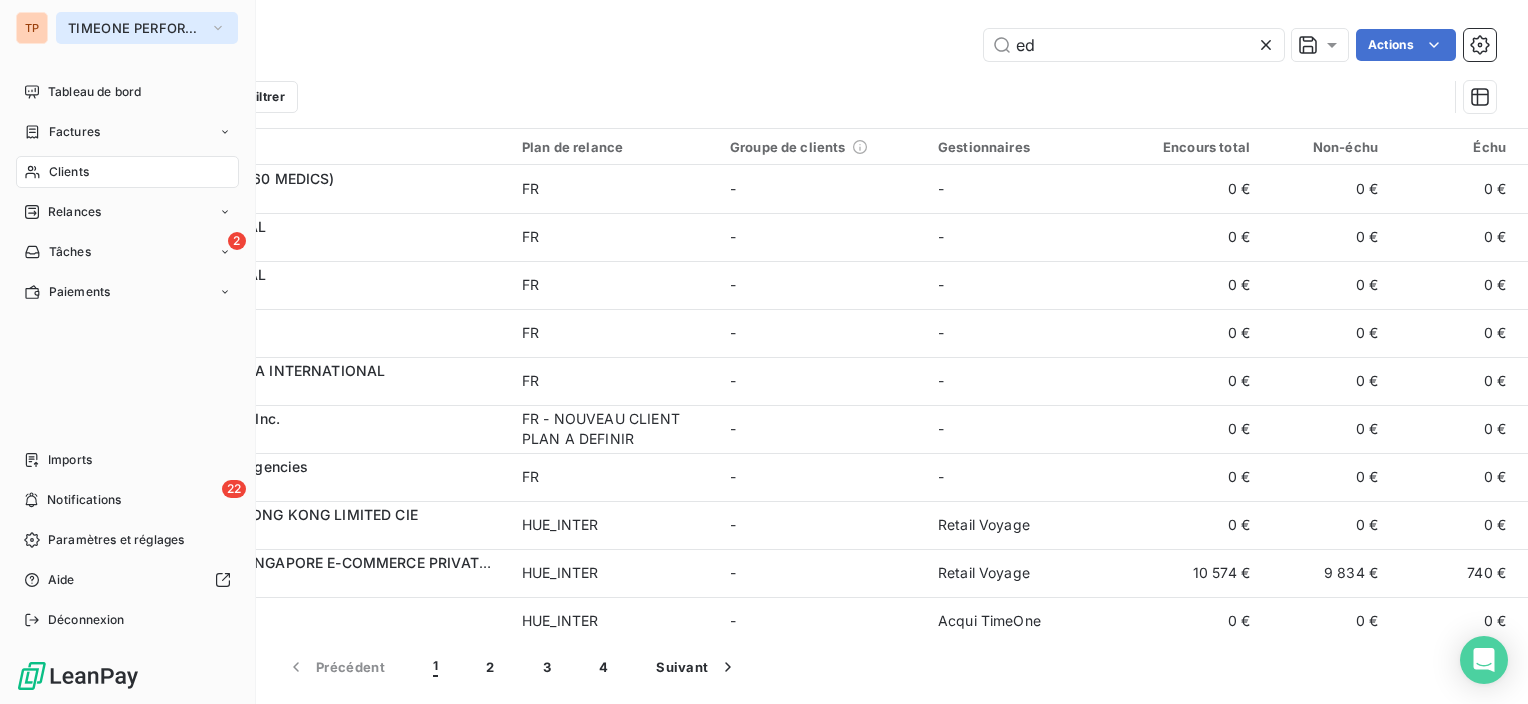 click on "TIMEONE PERFORMANCE" at bounding box center (135, 28) 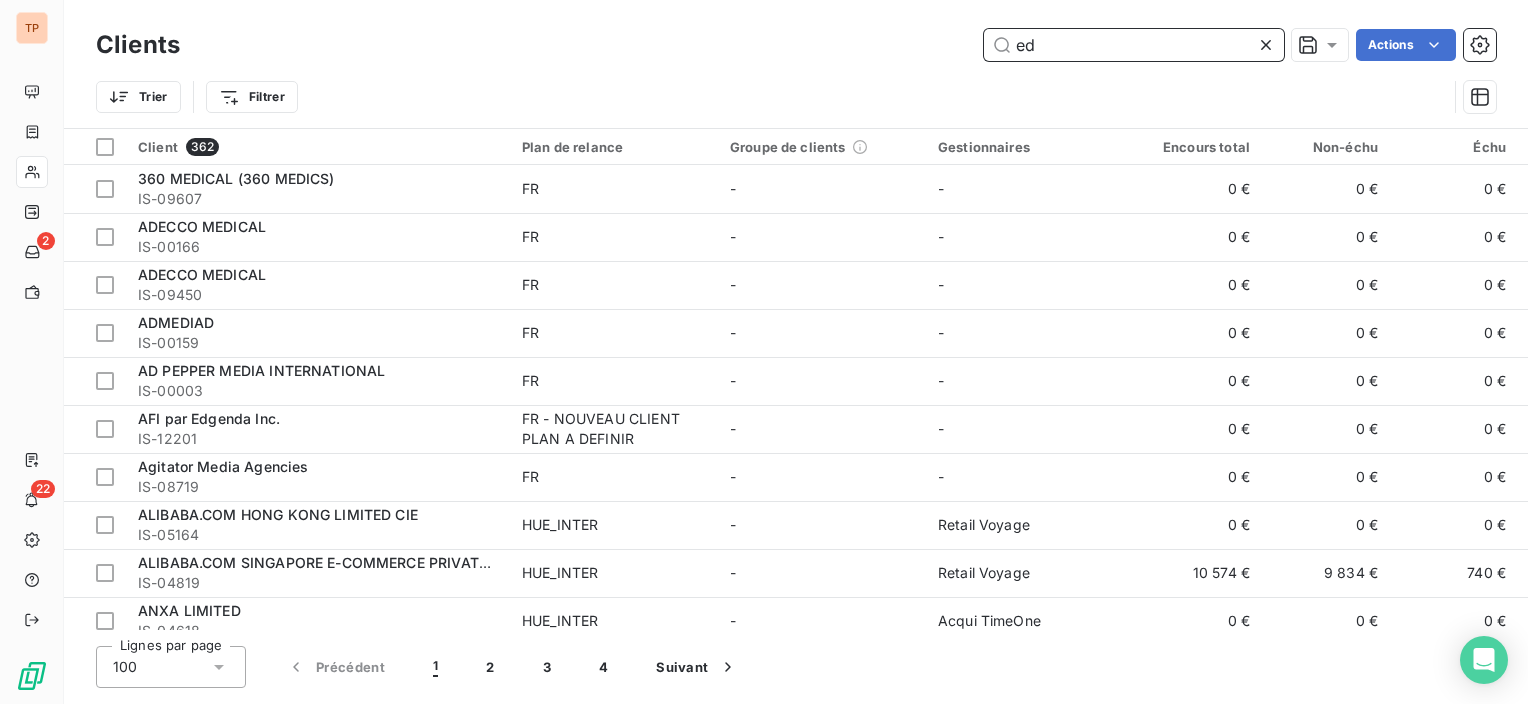 click on "ed" at bounding box center (1134, 45) 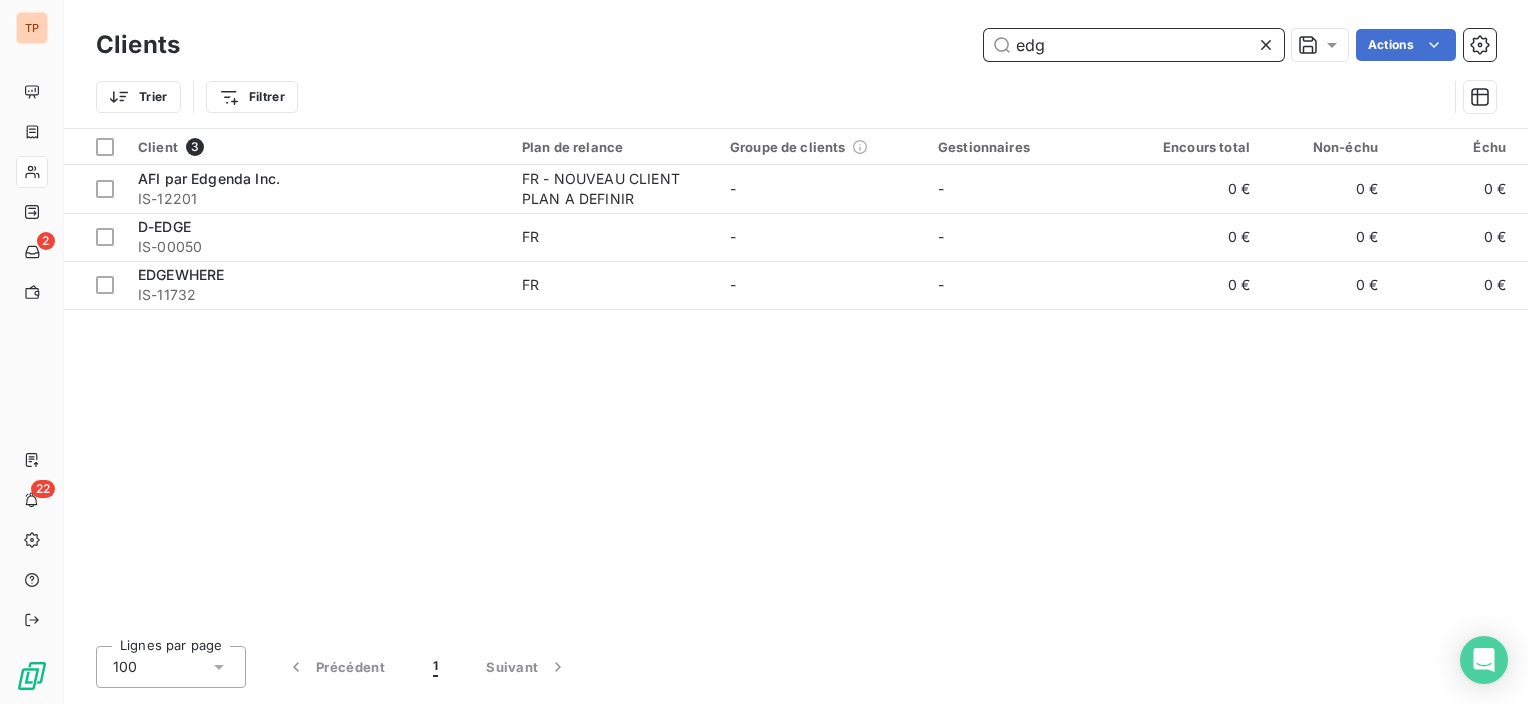 type on "edg" 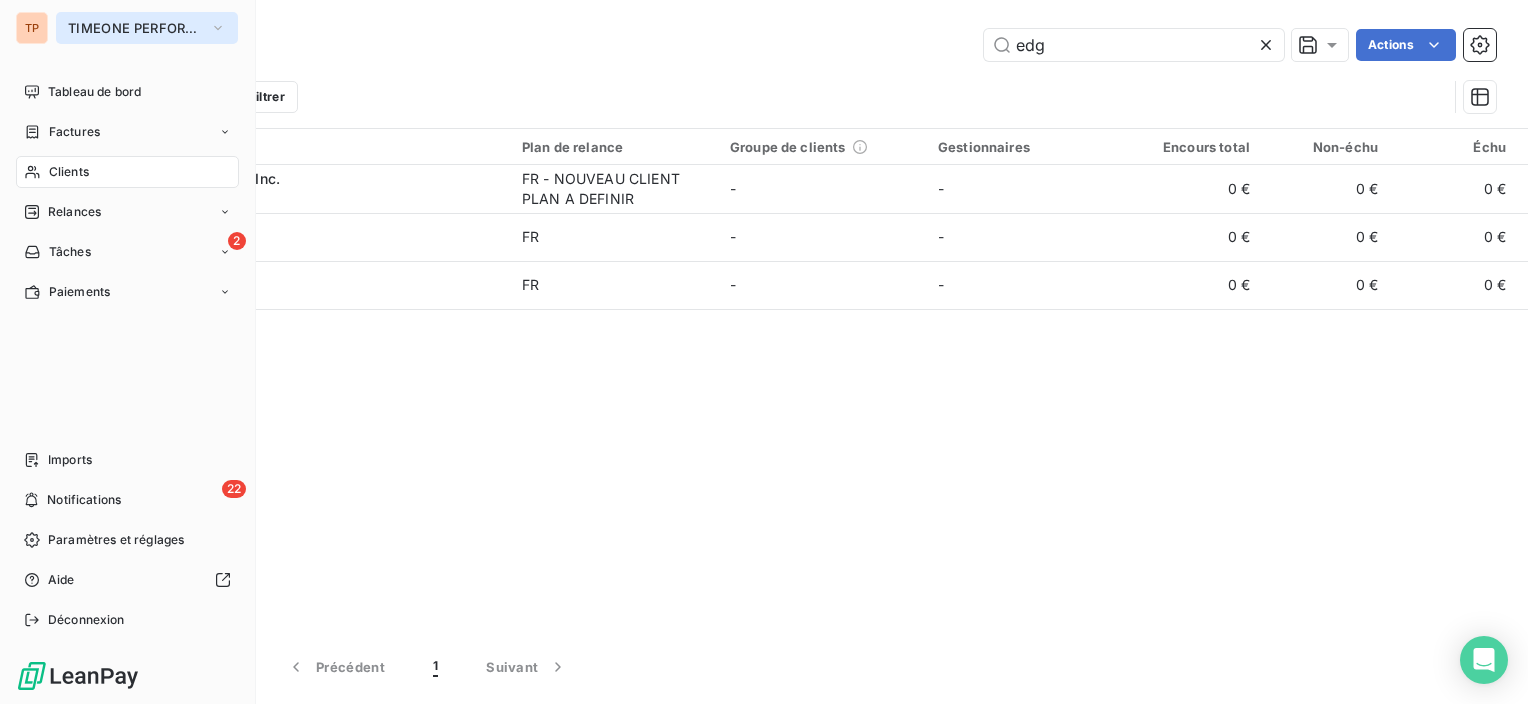 click on "TIMEONE PERFORMANCE" at bounding box center [135, 28] 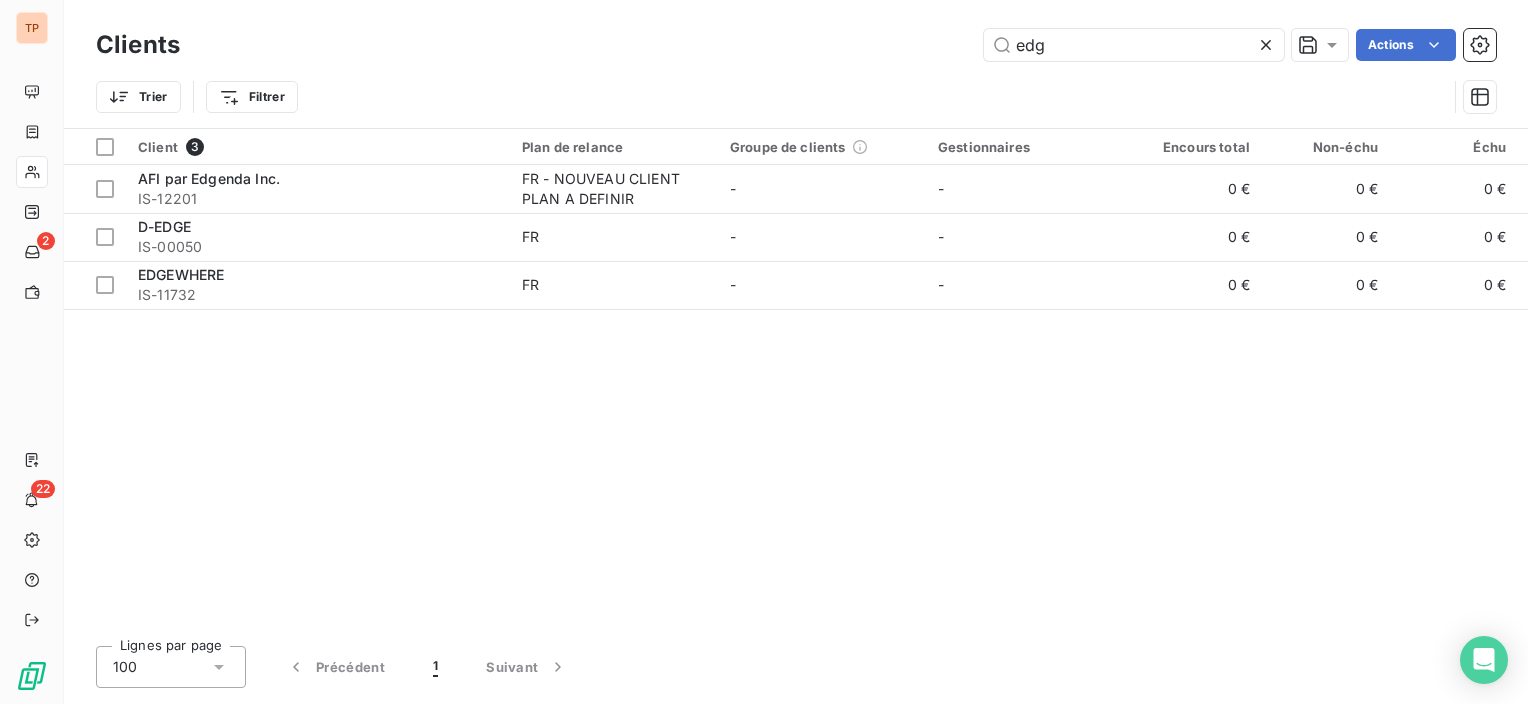 click 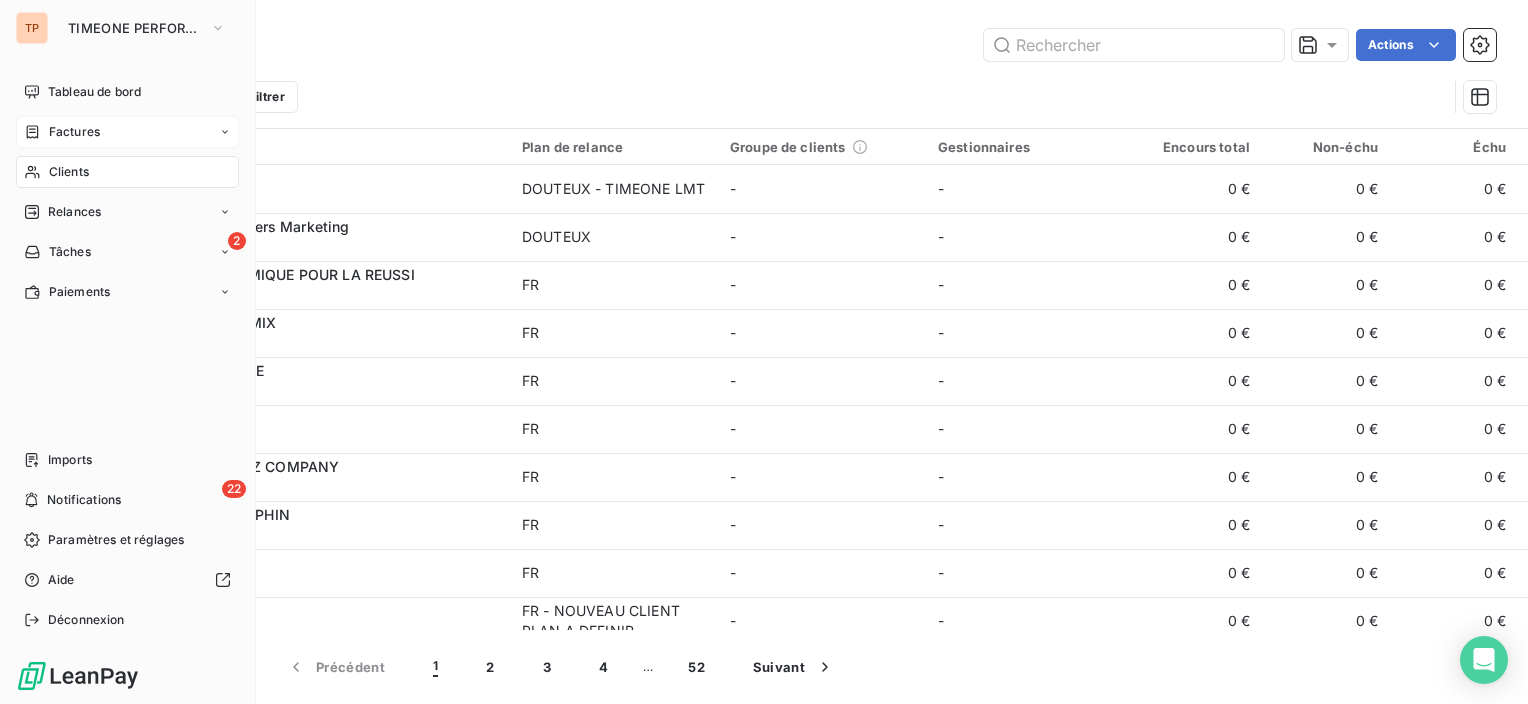 click on "Factures" at bounding box center [74, 132] 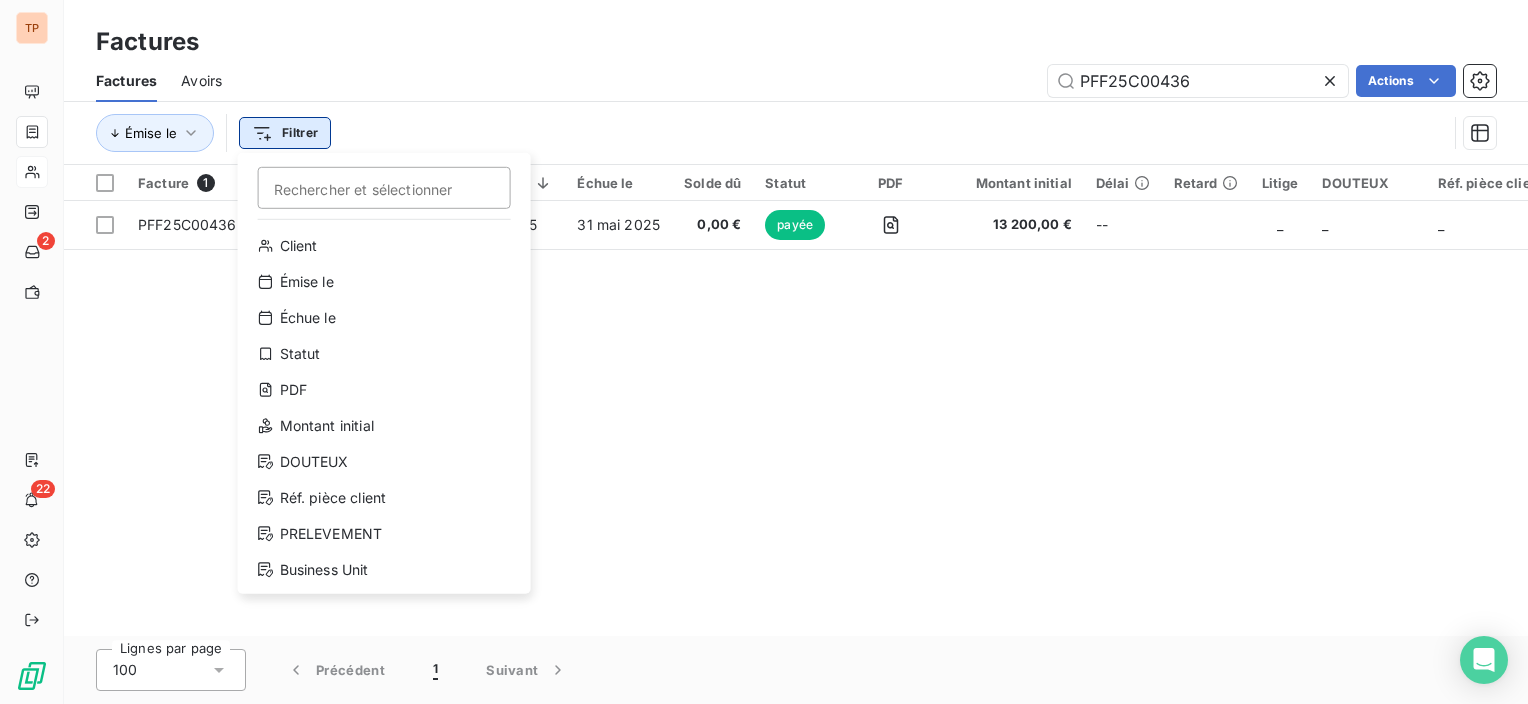 click on "TP 2 22 Factures Factures Avoirs PFF25C00436 Actions Émise le Filtrer Rechercher et sélectionner Client Émise le Échue le Statut PDF Montant initial DOUTEUX Réf. pièce client PRELEVEMENT Business Unit Facture 1 Client Émise le Échue le Solde dû Statut PDF Montant initial Délai Retard   Litige DOUTEUX Réf. pièce client PRELEVEMENT Business Unit Actions PFF25C00436 SAS PHD IS-00437 24 avr. 2025 31 mai 2025 0,00 € payée 13 200,00 € -- _ _ _ _ Pole Publishing Coreg Lignes par page 100 Précédent 1 Suivant" at bounding box center [764, 352] 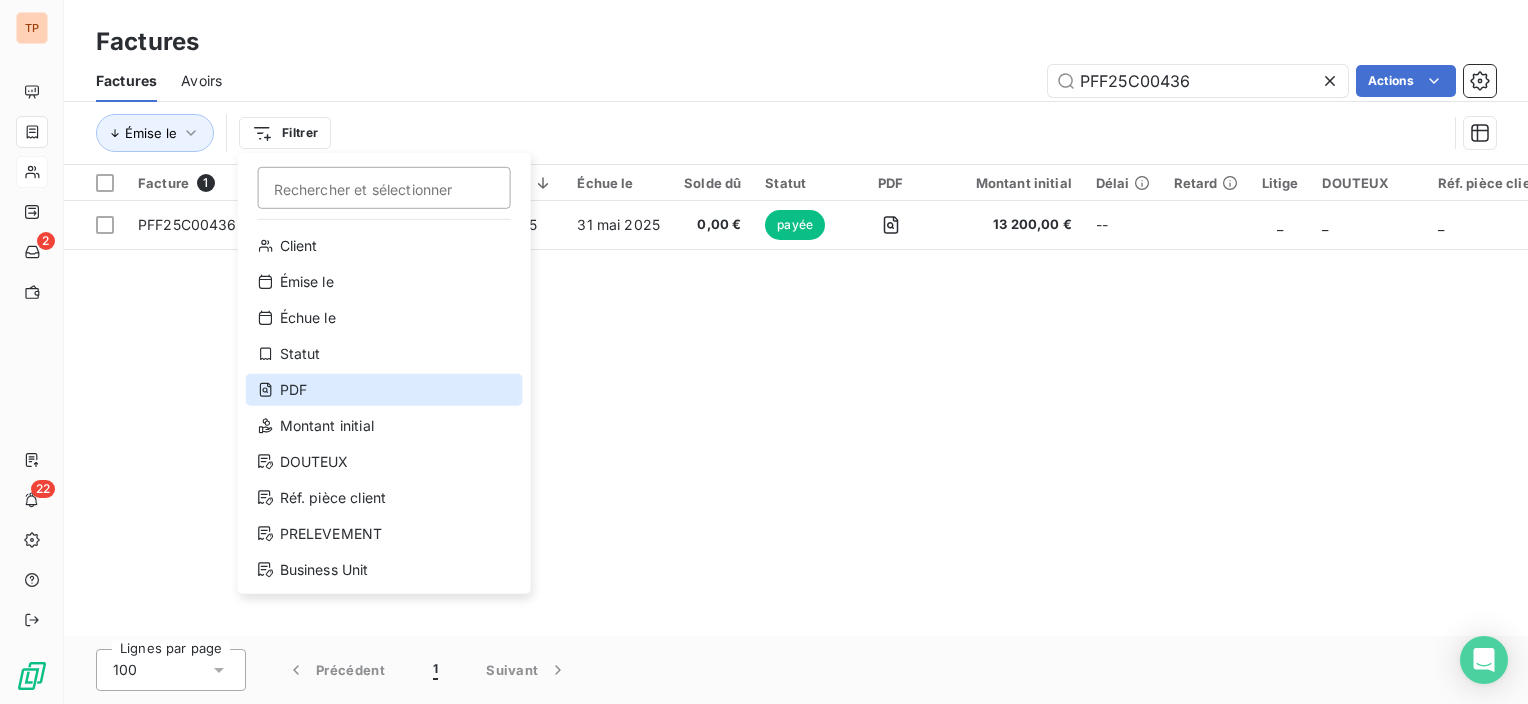 click on "PDF" at bounding box center (384, 390) 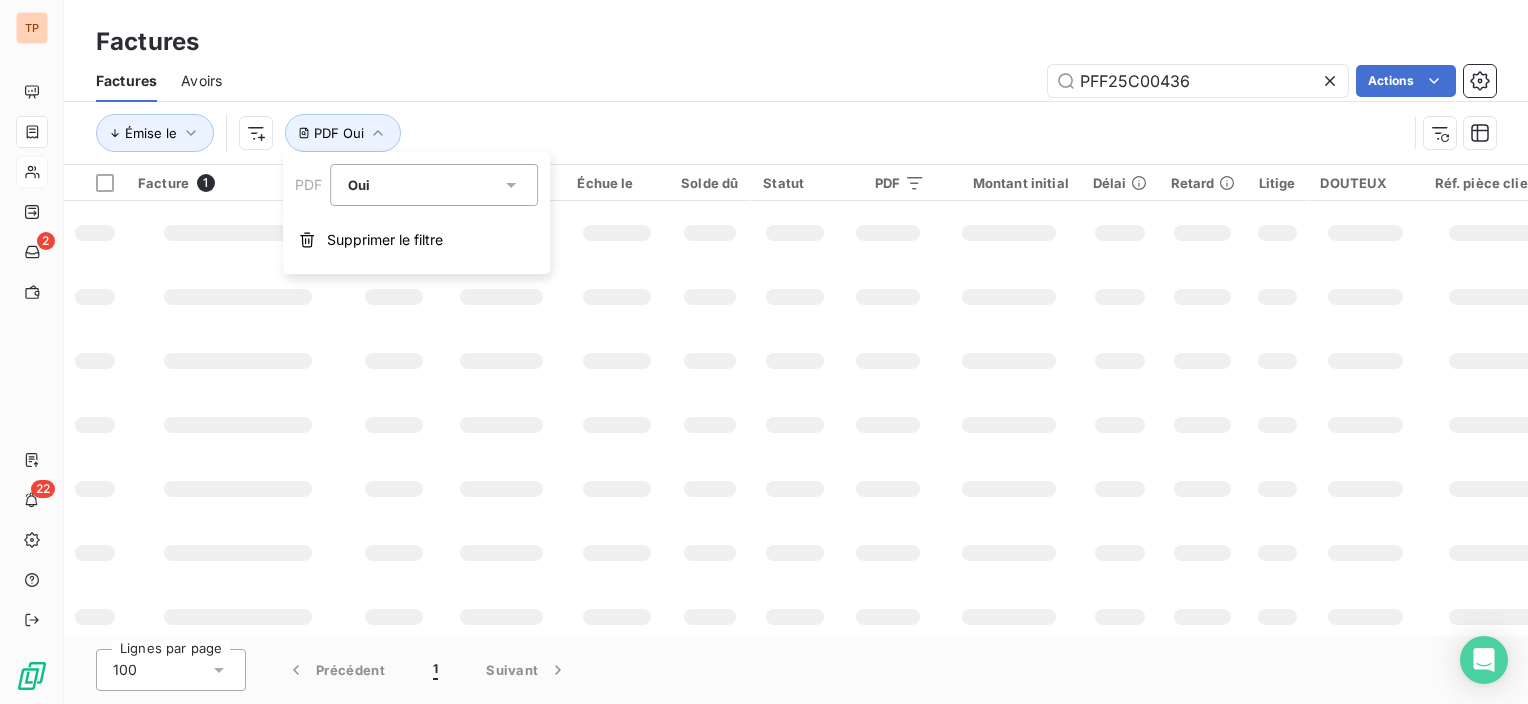 click on "Oui" at bounding box center [425, 185] 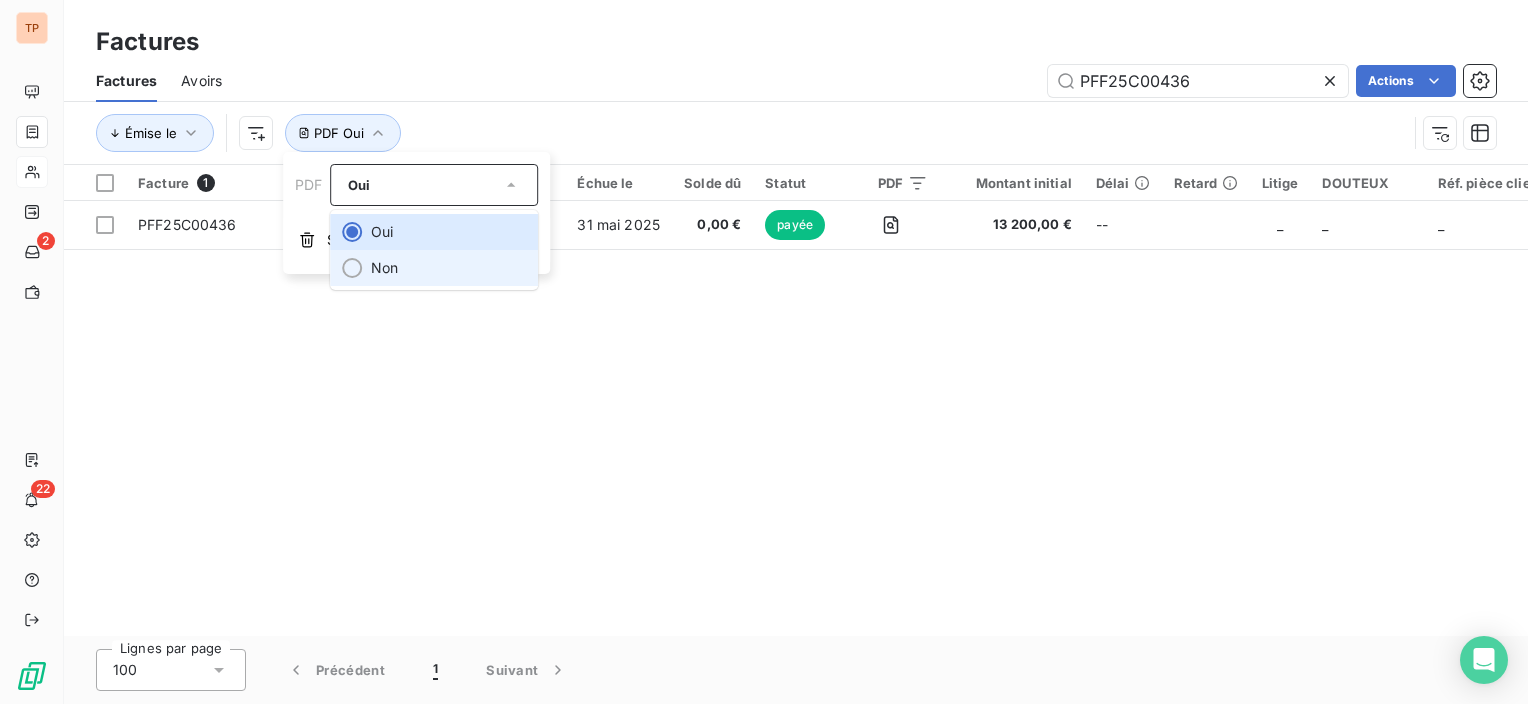 click on "Non" at bounding box center [435, 268] 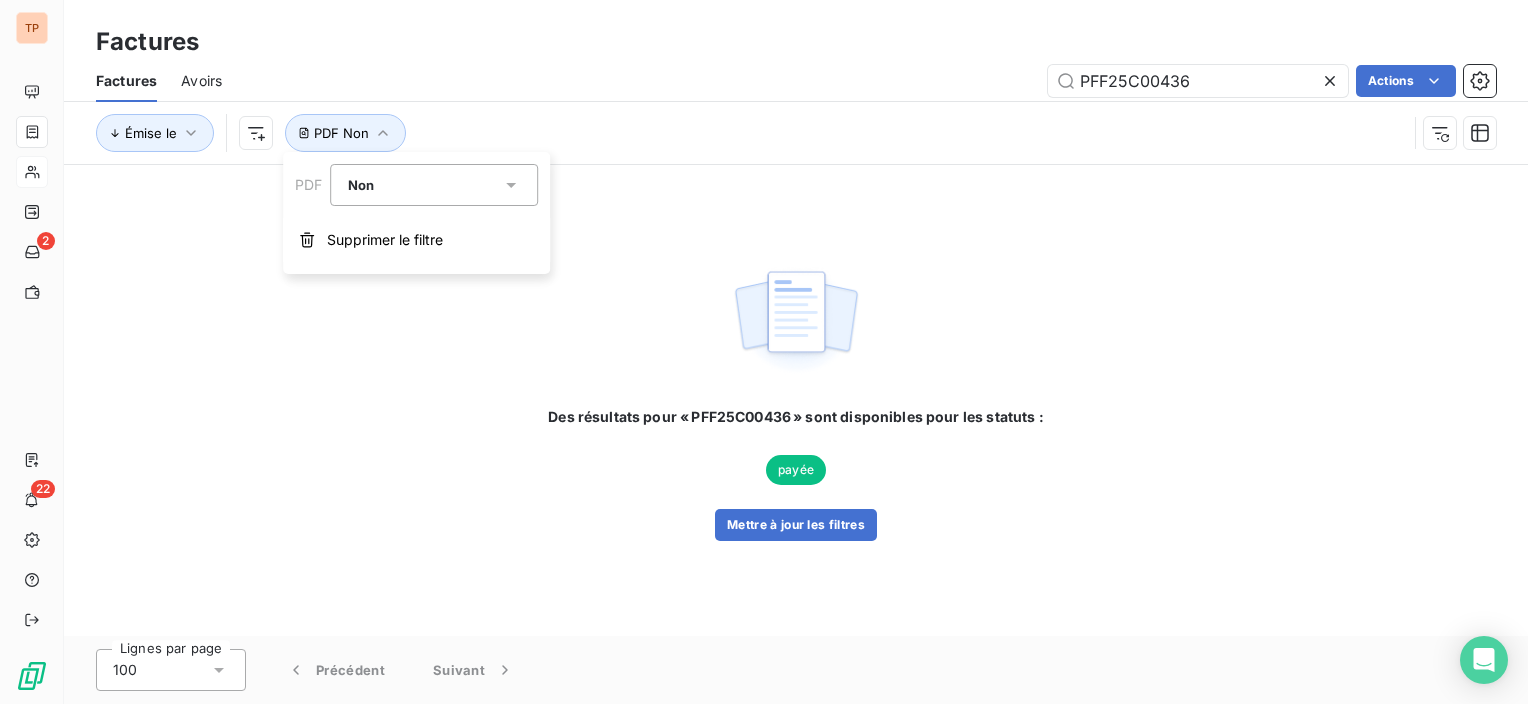 click on "PFF25C00436 Actions" at bounding box center (871, 81) 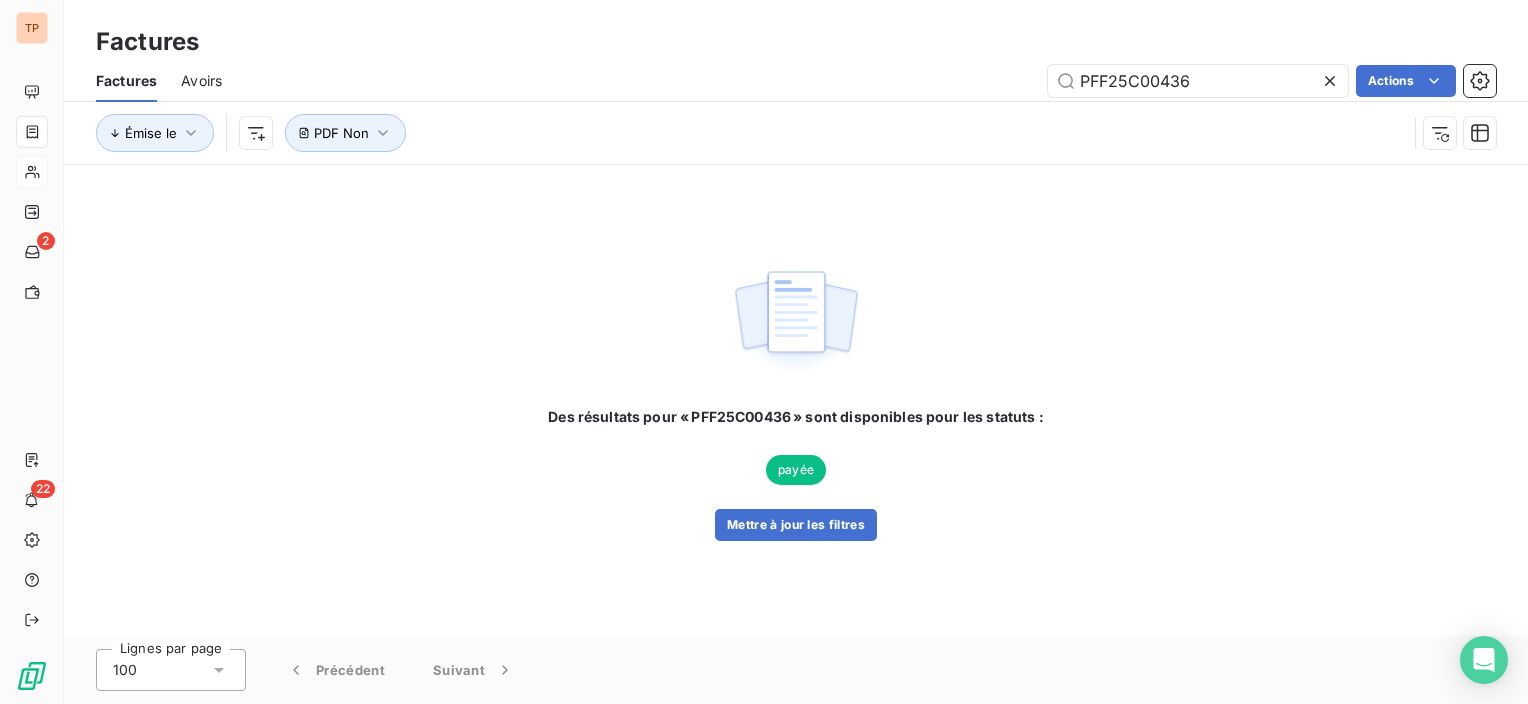click 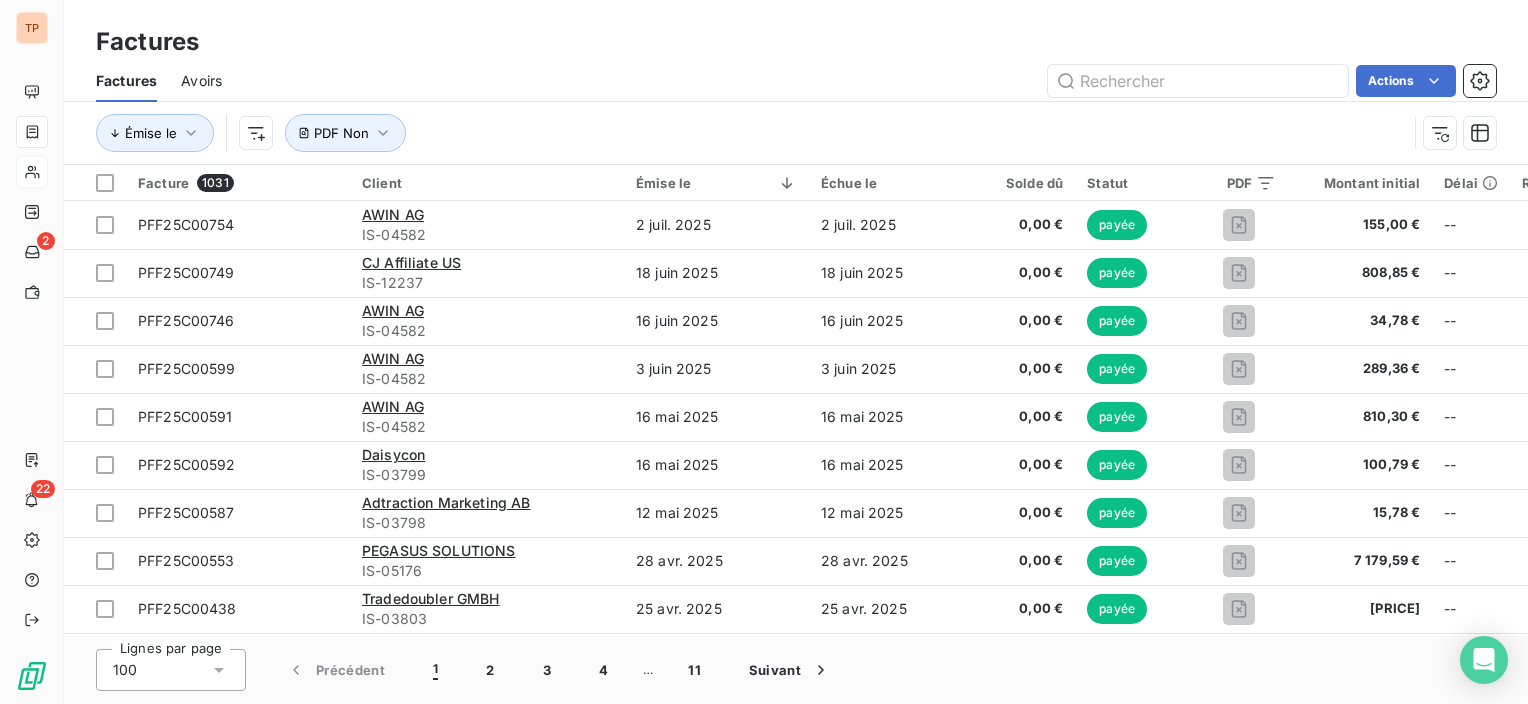 click on "Avoirs" at bounding box center [201, 81] 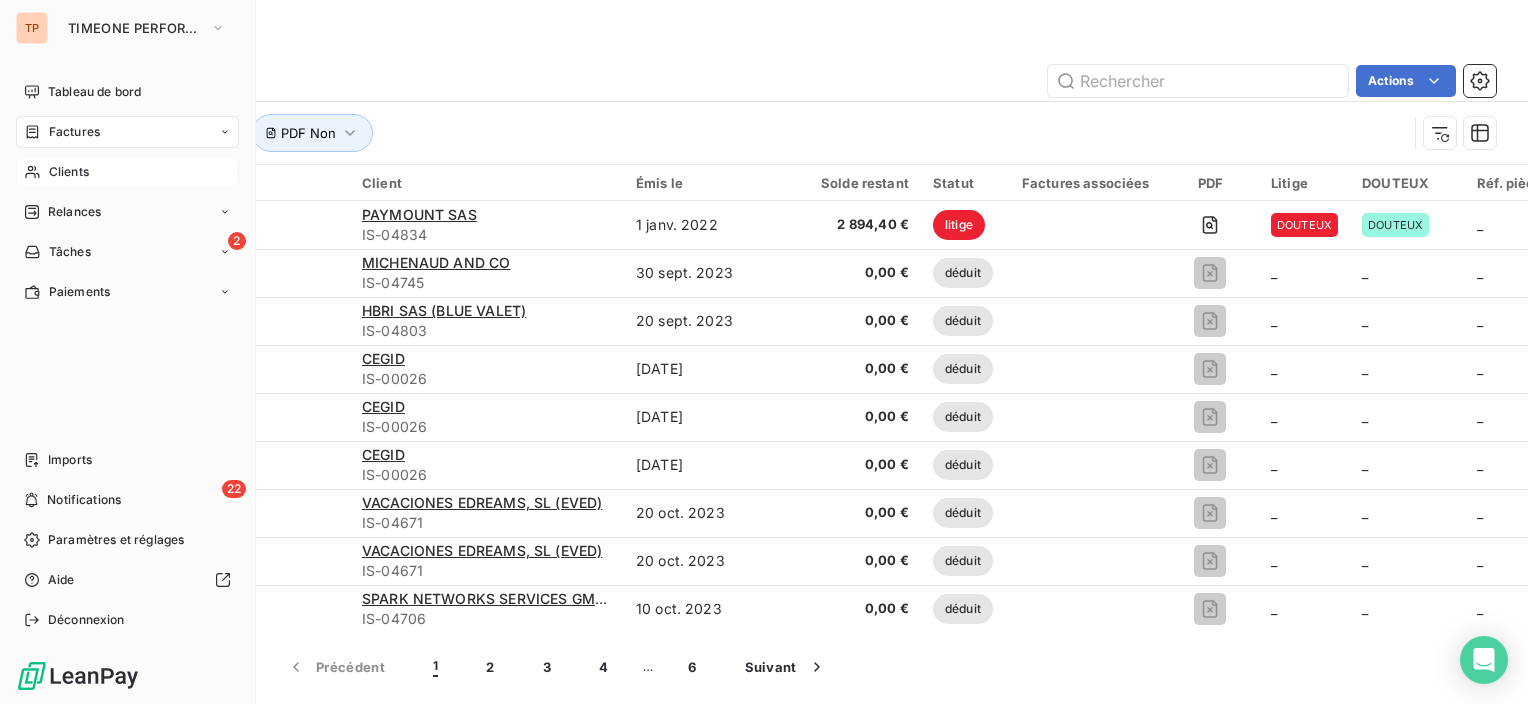 click on "Factures" at bounding box center (74, 132) 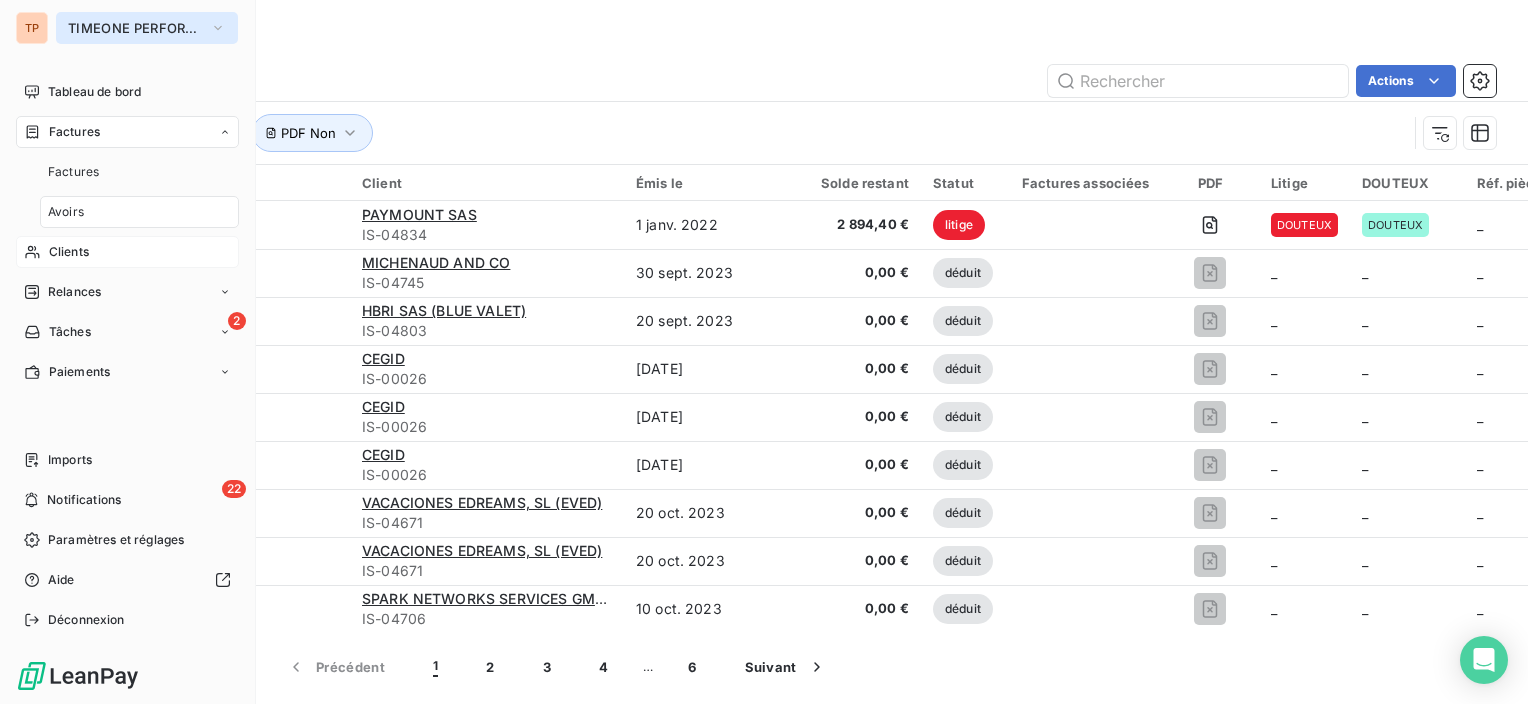click on "TIMEONE PERFORMANCE" at bounding box center [135, 28] 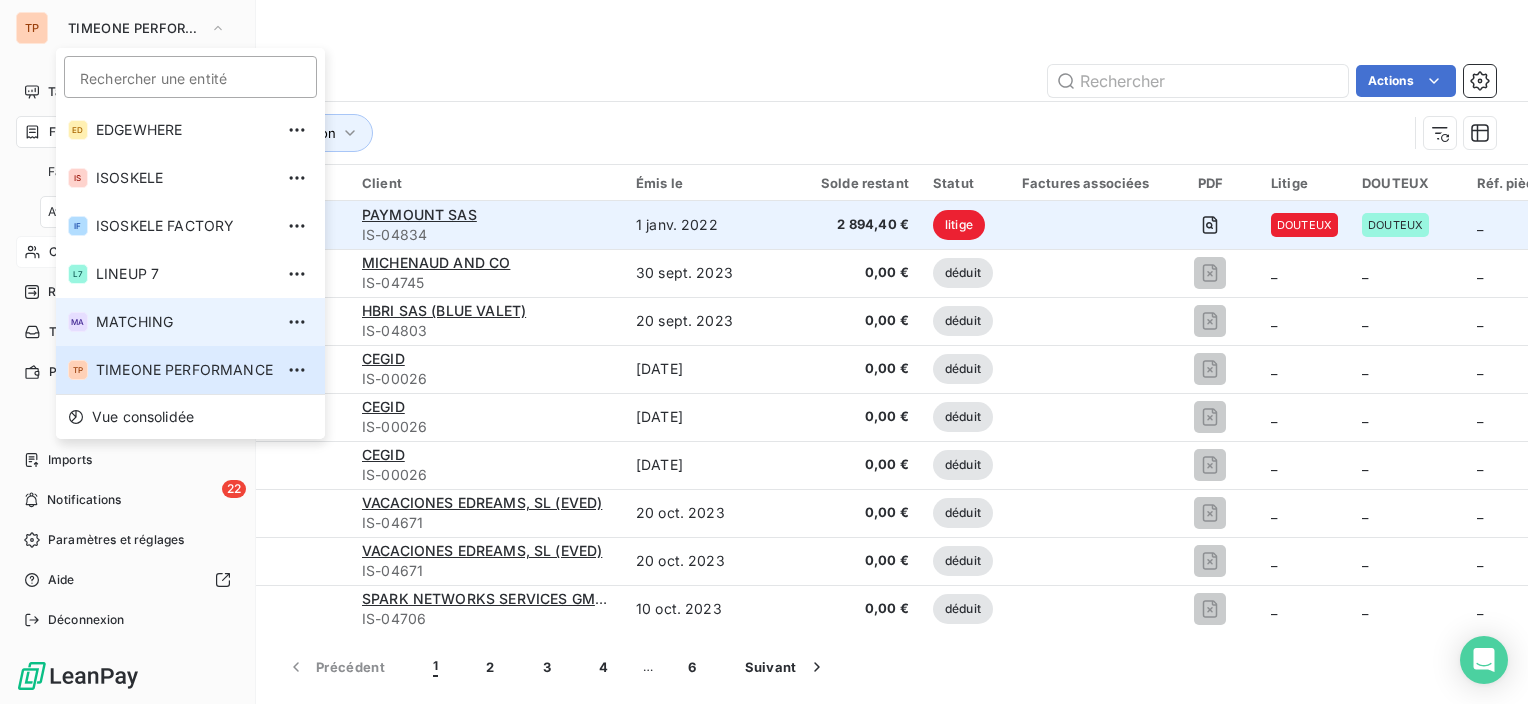 drag, startPoint x: 161, startPoint y: 312, endPoint x: 332, endPoint y: 225, distance: 191.85933 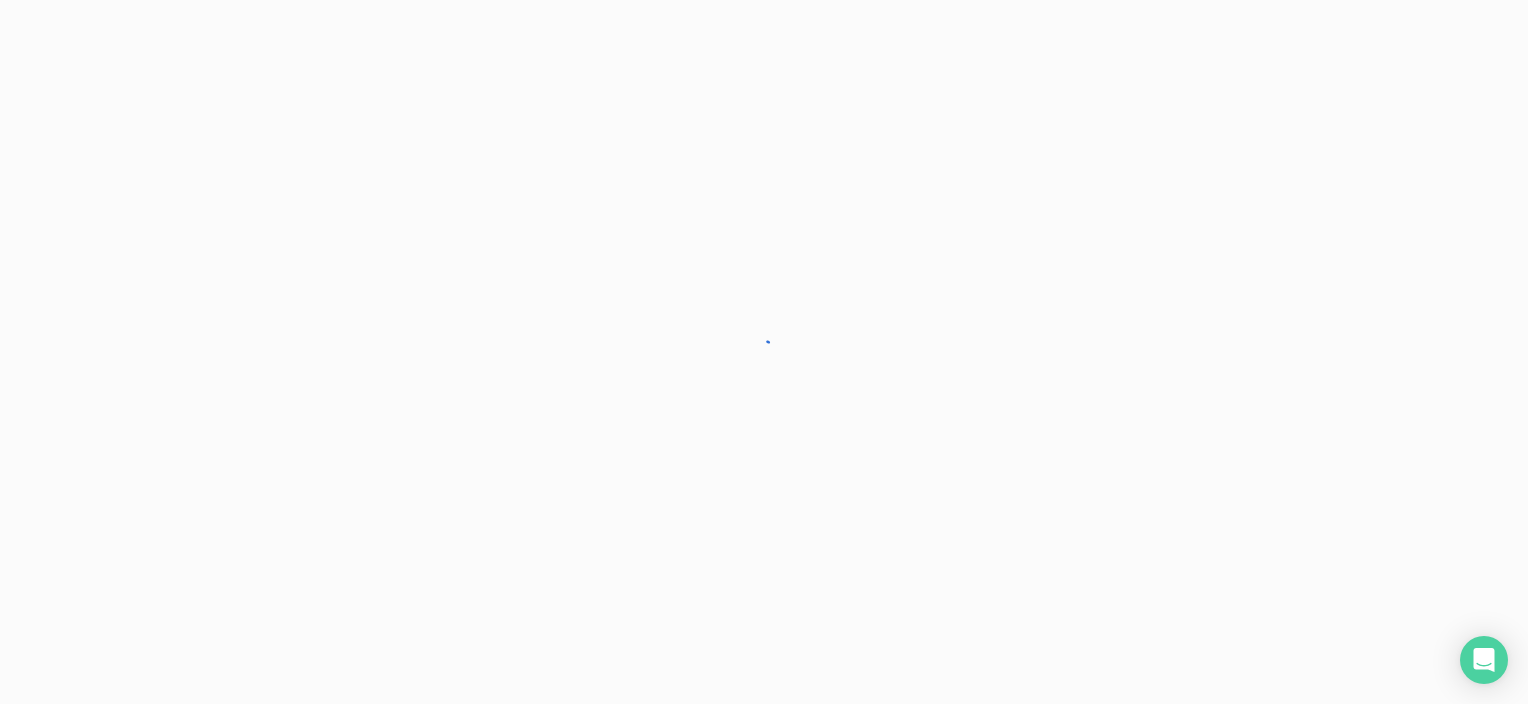 scroll, scrollTop: 0, scrollLeft: 0, axis: both 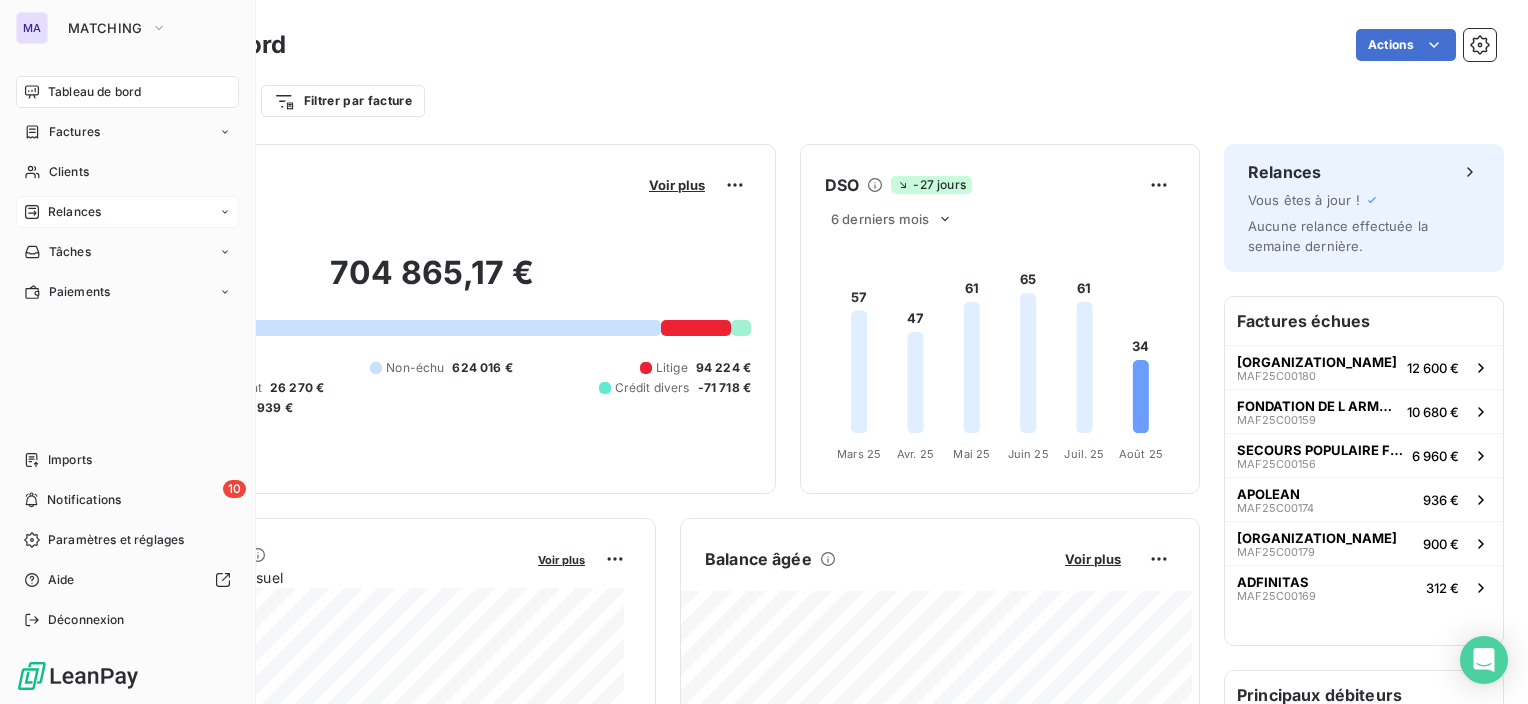 click on "Relances" at bounding box center [74, 212] 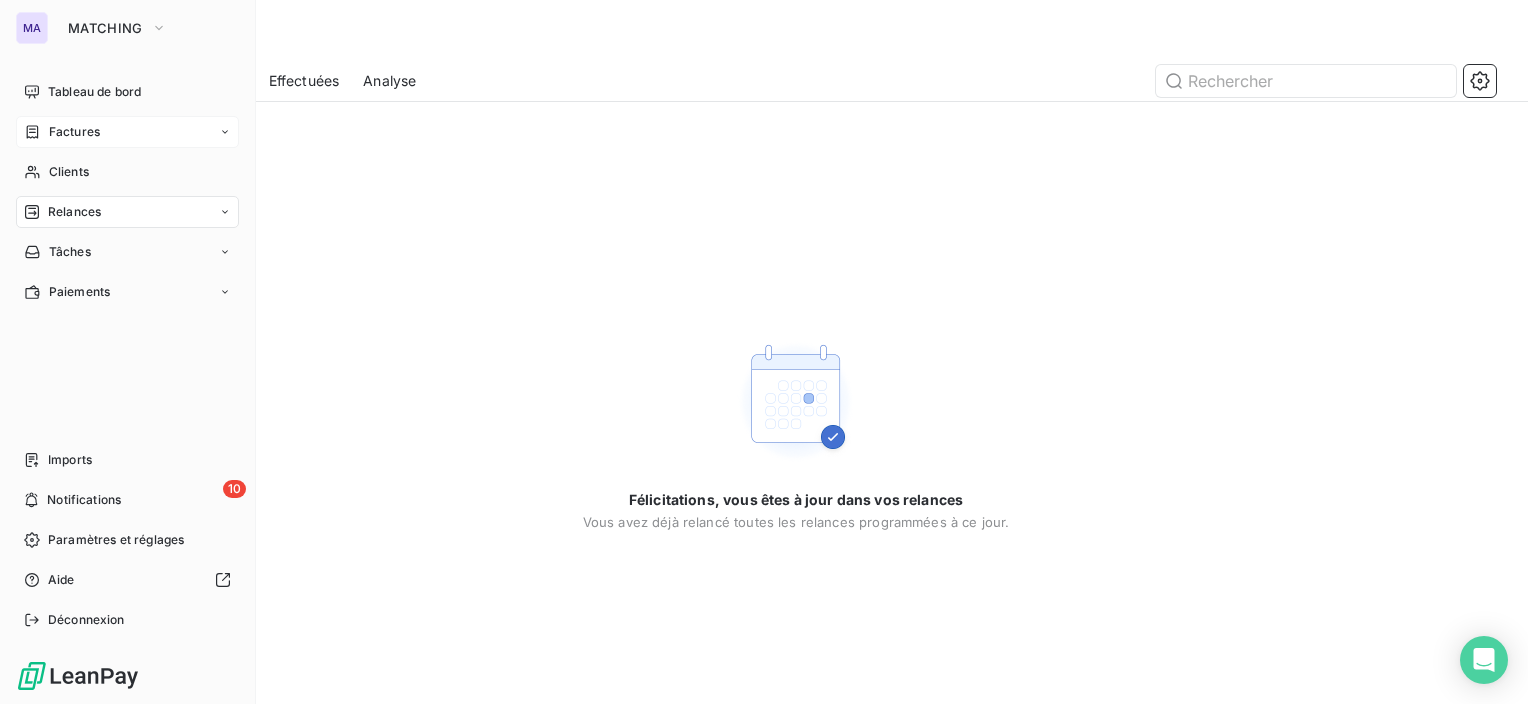 click on "Factures" at bounding box center (74, 132) 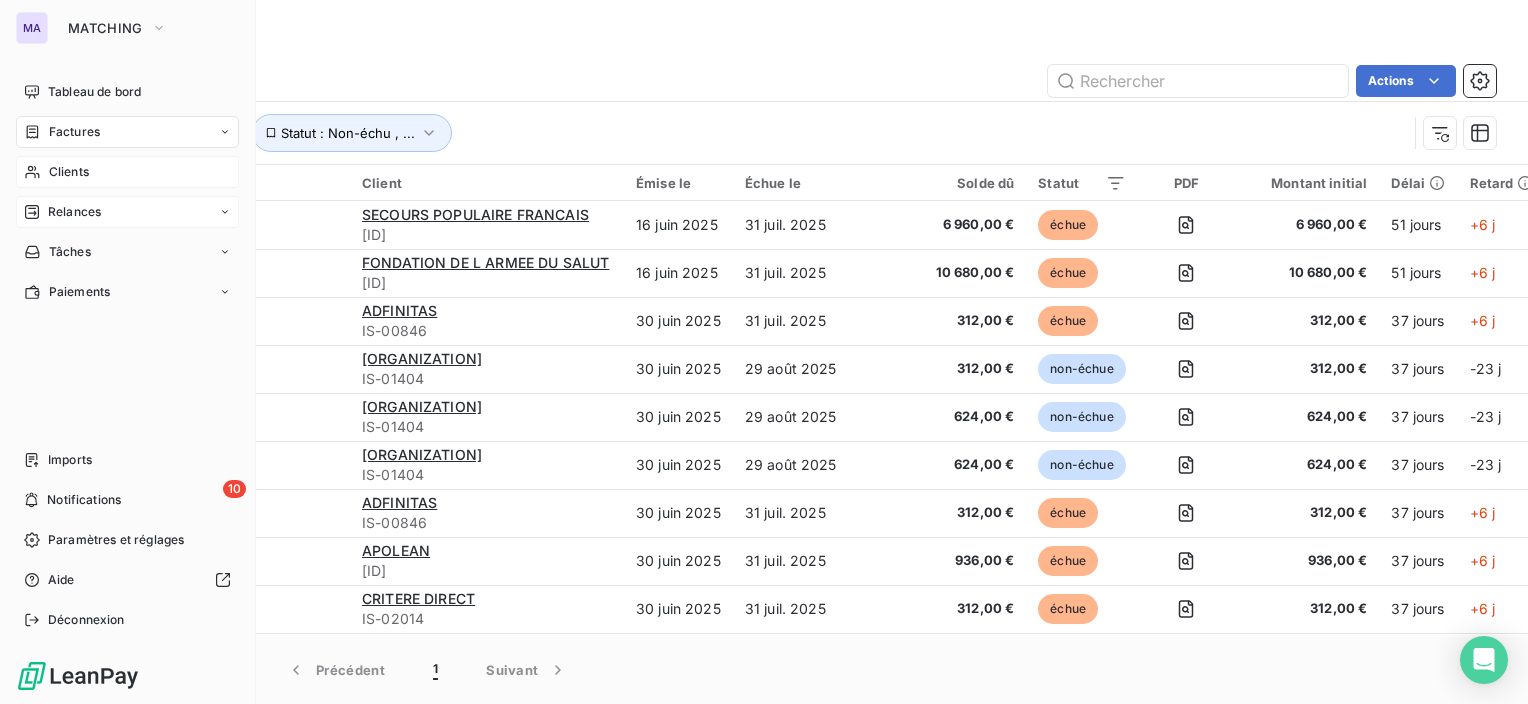 click on "Clients" at bounding box center (127, 172) 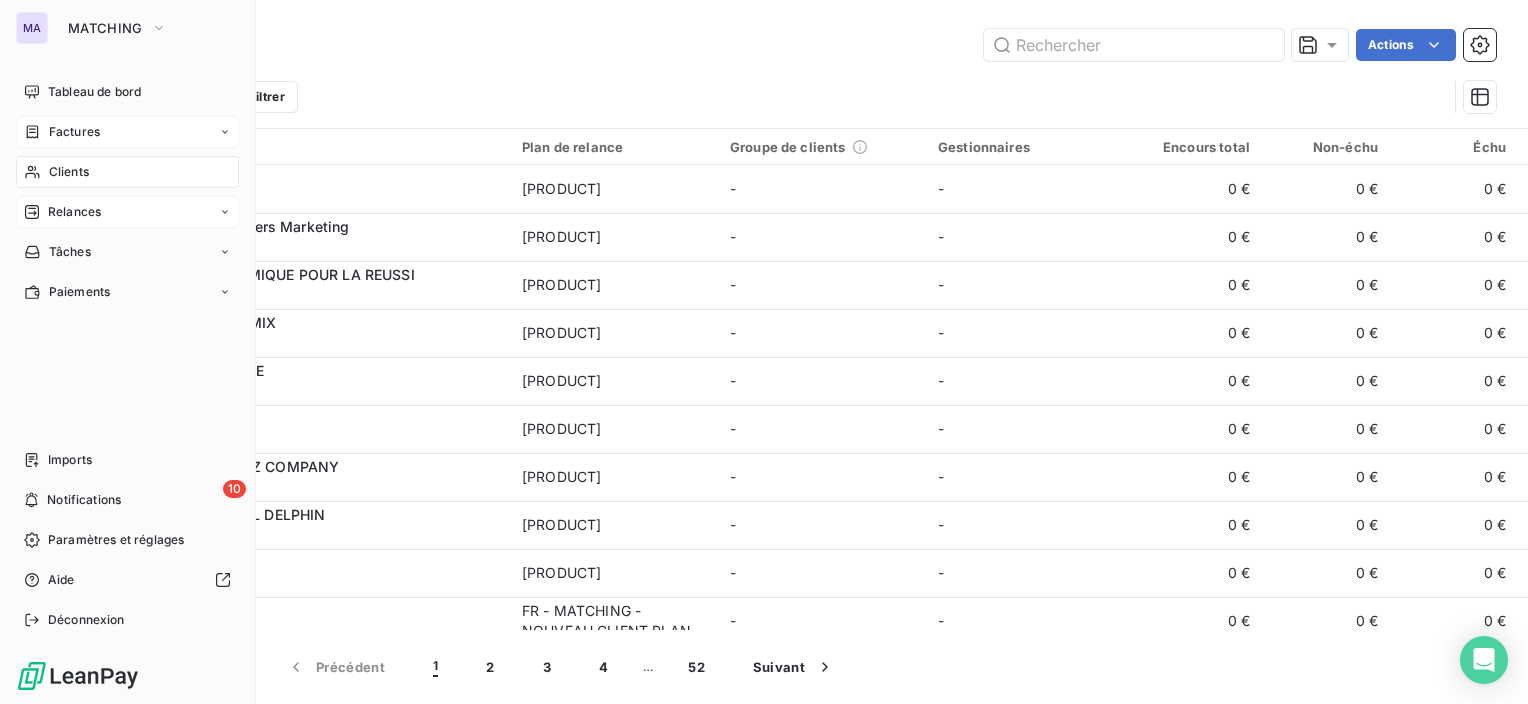 click on "Factures" at bounding box center (74, 132) 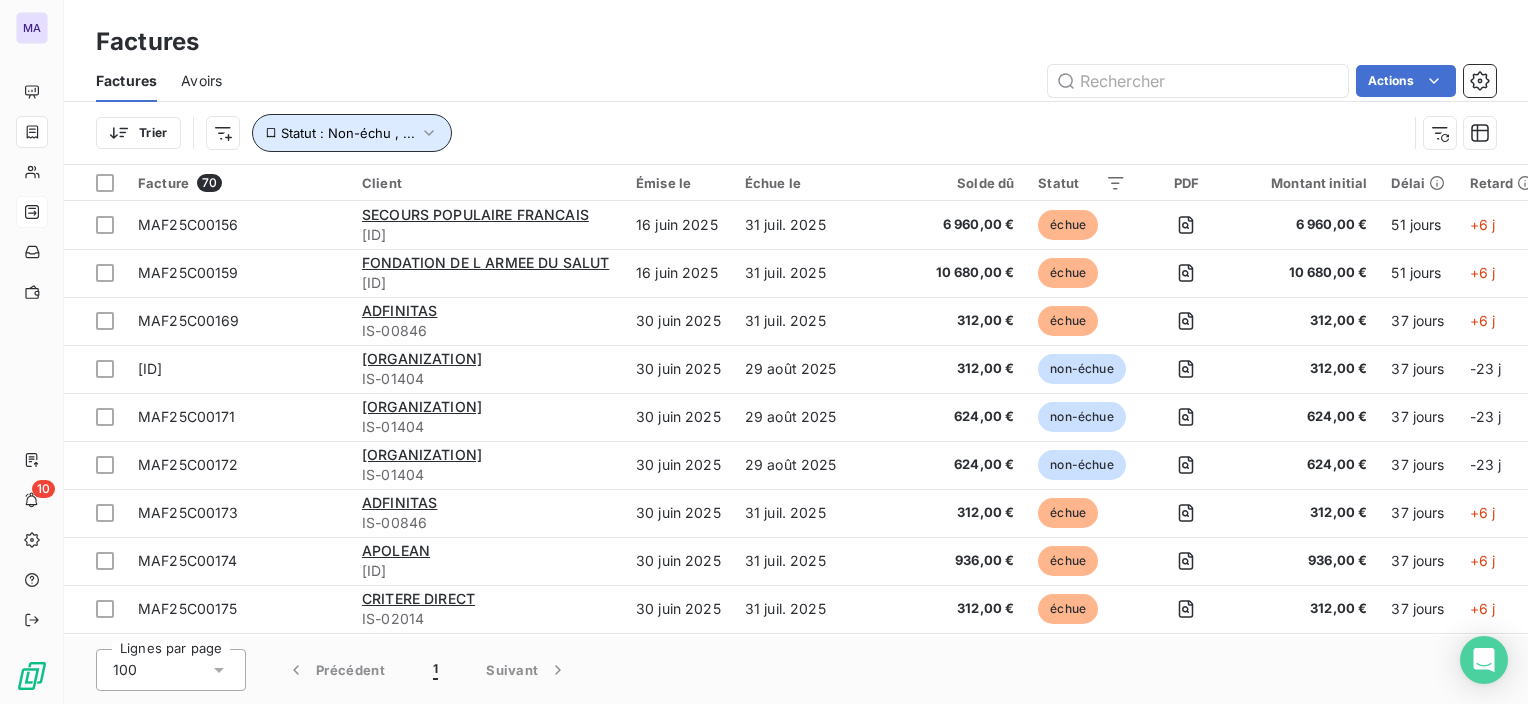 click on "Statut  : Non-échu , ..." at bounding box center (348, 133) 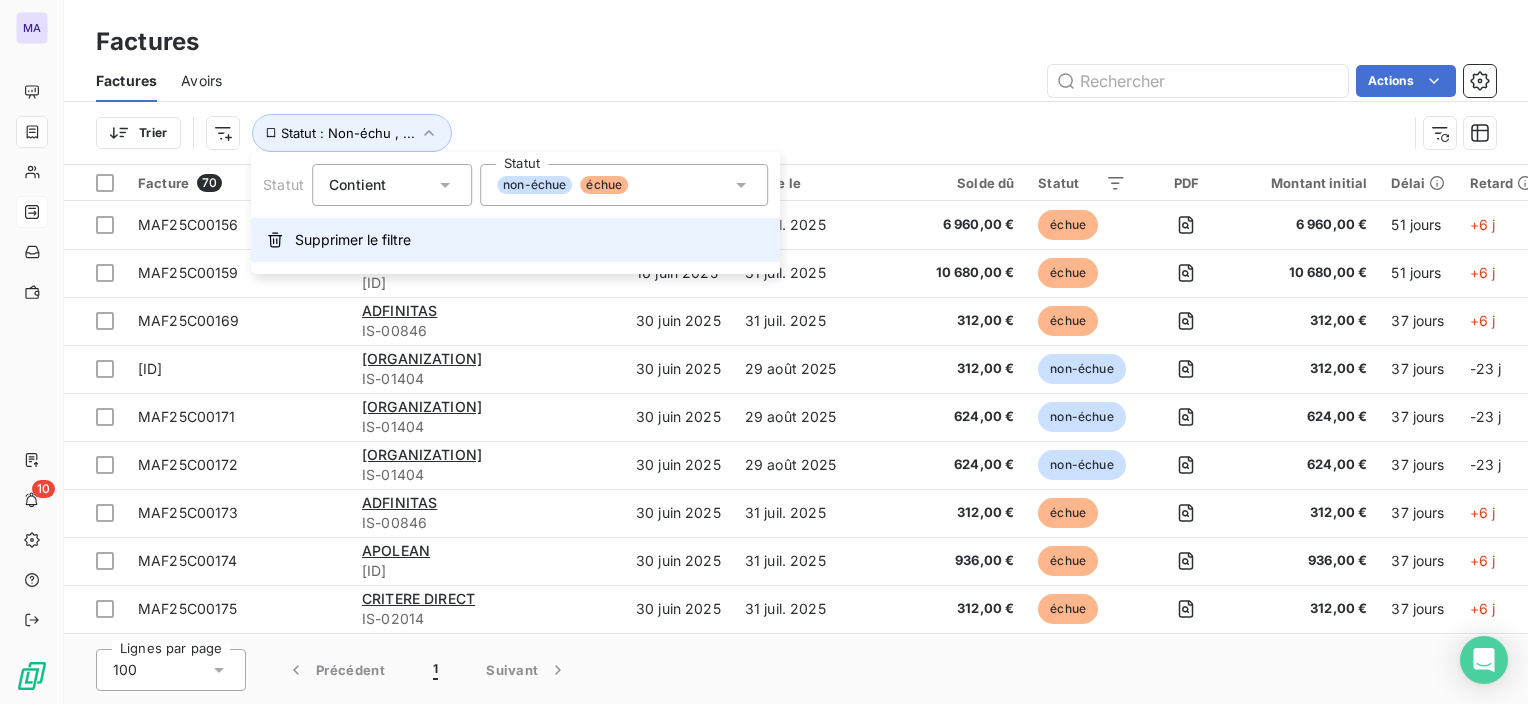 click on "Supprimer le filtre" at bounding box center (353, 240) 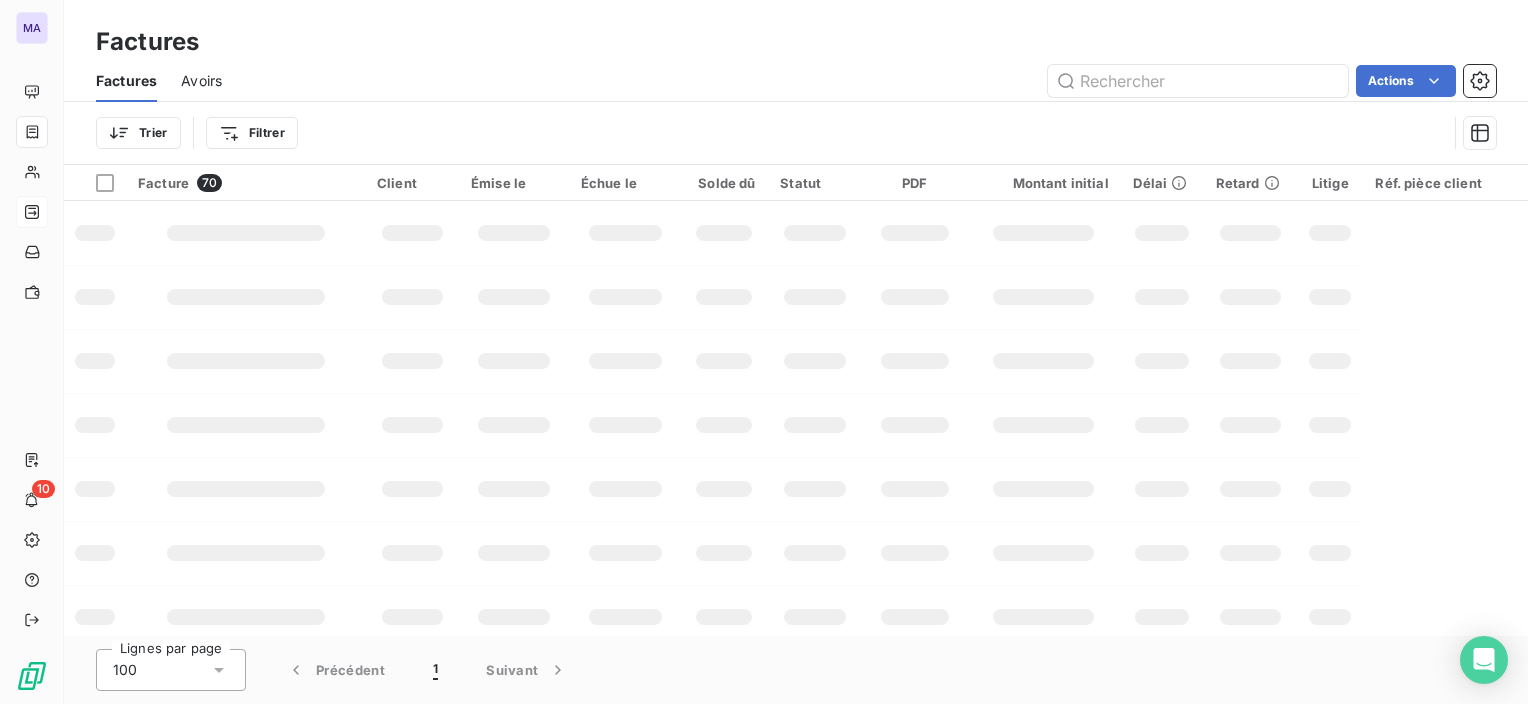 click on "MA 10 Factures Factures Avoirs Actions Trier Filtrer Facture 70 Client Émise le Échue le Solde dû Statut PDF Montant initial Délai Retard   Litige Réf. pièce client Lignes par page 100 Précédent 1 Suivant" at bounding box center [764, 352] 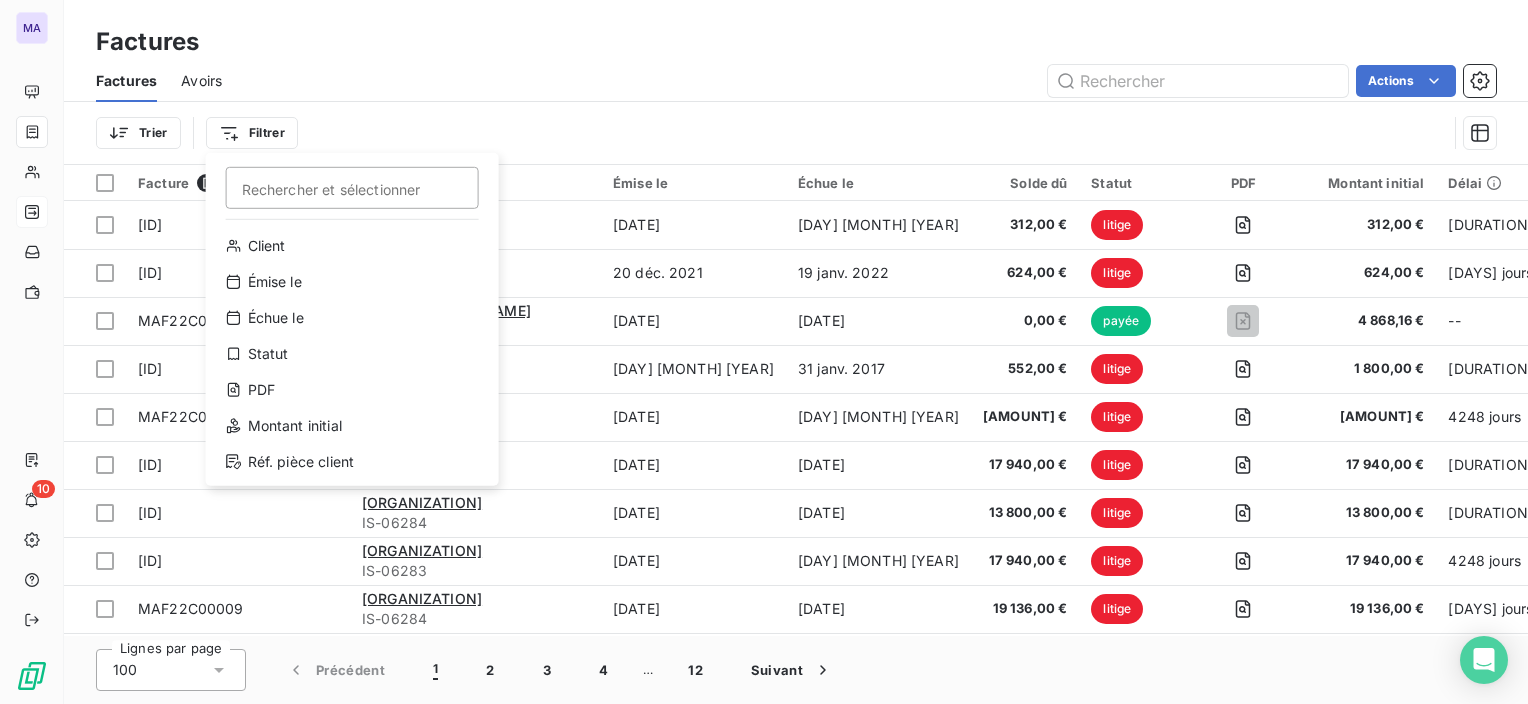 click on "MA 10 Factures Factures Avoirs Actions Trier Filtrer Rechercher et sélectionner Client Émise le Échue le Statut PDF Montant initial Réf. pièce client Facture 1196 Client Émise le Échue le Solde dû Statut PDF Montant initial Délai Retard   Litige Réf. pièce client MAF22C00001 [ORGANIZATION_NAME] [REFERENCE_NUMBER] [DAY] [MONTH] [YEAR] [DAY] [MONTH] [YEAR] 312,00 € litige 312,00 € 1442 jours +1412 j DOUTEUX FC017275 MAF22C00002 [ORGANIZATION_NAME] [REFERENCE_NUMBER] [DAY] [MONTH] [YEAR] [DAY] [MONTH] [YEAR] 624,00 € litige 624,00 € 1325 jours +1295 j DOUTEUX FC017496 MAF22C00003 [ORGANIZATION_NAME] [REFERENCE_NUMBER] [DAY] [MONTH] [YEAR] [DAY] [MONTH] [YEAR] 0,00 € payée 4 868,16 € -- _ FC014696 MAF22C00004 [ORGANIZATION_NAME] [REFERENCE_NUMBER] [DAY] [MONTH] [YEAR] [DAY] [MONTH] [YEAR] 552,00 € litige 1 800,00 € 3139 jours +3109 j DOUTEUX FC012368 MAF22C00005 [ORGANIZATION_NAME] [REFERENCE_NUMBER] [DAY] [MONTH] [YEAR] [DAY] [MONTH] [YEAR] 23 920,00 € litige 23 920,00 € 4248 jours +4218 j DOUTEUX FC008350 MAF22C00006 [ORGANIZATION_NAME] [REFERENCE_NUMBER] [DAY] [MONTH] [YEAR] [DAY] [MONTH] [YEAR] 17 940,00 € litige 17 940,00 € 4268 jours +4238 j DOUTEUX FC008279 --" at bounding box center [764, 352] 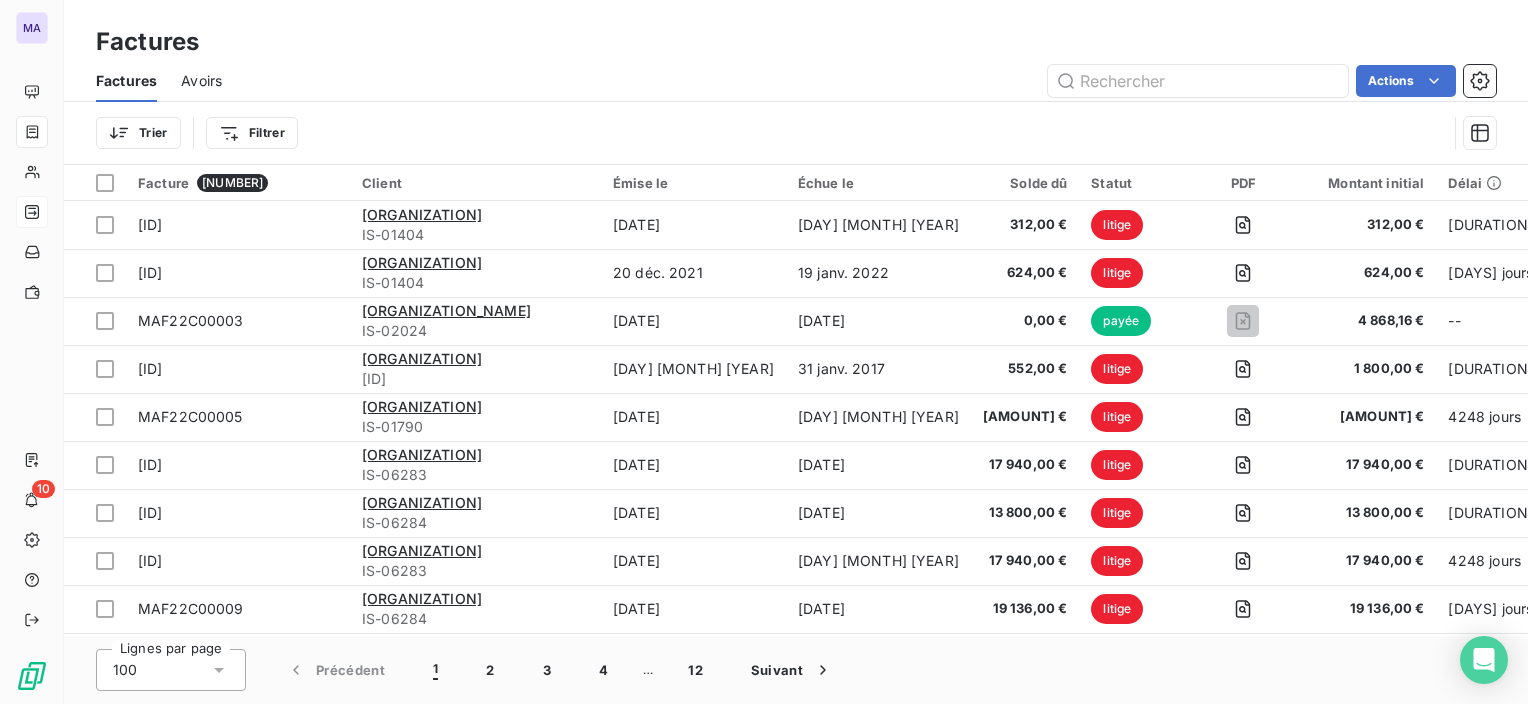 click on "MA 10 Factures Factures Avoirs Actions Trier Filtrer Facture 1196 Client Émise le Échue le Solde dû Statut PDF Montant initial Délai Retard   Litige Réf. pièce client MAF22C00001 [ORGANIZATION_NAME] [REFERENCE_NUMBER] [DAY] [MONTH] [YEAR] [DAY] [MONTH] [YEAR] 312,00 € litige 312,00 € 1442 jours +1412 j DOUTEUX FC017275 MAF22C00002 [ORGANIZATION_NAME] [REFERENCE_NUMBER] [DAY] [MONTH] [YEAR] [DAY] [MONTH] [YEAR] 624,00 € litige 624,00 € 1325 jours +1295 j DOUTEUX FC017496 MAF22C00003 [ORGANIZATION_NAME] [REFERENCE_NUMBER] [DAY] [MONTH] [YEAR] [DAY] [MONTH] [YEAR] 0,00 € payée 4 868,16 € -- _ FC014696 MAF22C00004 [ORGANIZATION_NAME] [REFERENCE_NUMBER] [DAY] [MONTH] [YEAR] [DAY] [MONTH] [YEAR] 552,00 € litige 1 800,00 € 3139 jours +3109 j DOUTEUX FC012368 MAF22C00005 [ORGANIZATION_NAME] [REFERENCE_NUMBER] [DAY] [MONTH] [YEAR] [DAY] [MONTH] [YEAR] 23 920,00 € litige 23 920,00 € 4248 jours +4218 j DOUTEUX FC008350 MAF22C00006 [ORGANIZATION_NAME] [REFERENCE_NUMBER] [DAY] [MONTH] [YEAR] [DAY] [MONTH] [YEAR] 17 940,00 € litige 17 940,00 € 4268 jours +4238 j DOUTEUX FC008279 --" at bounding box center [764, 352] 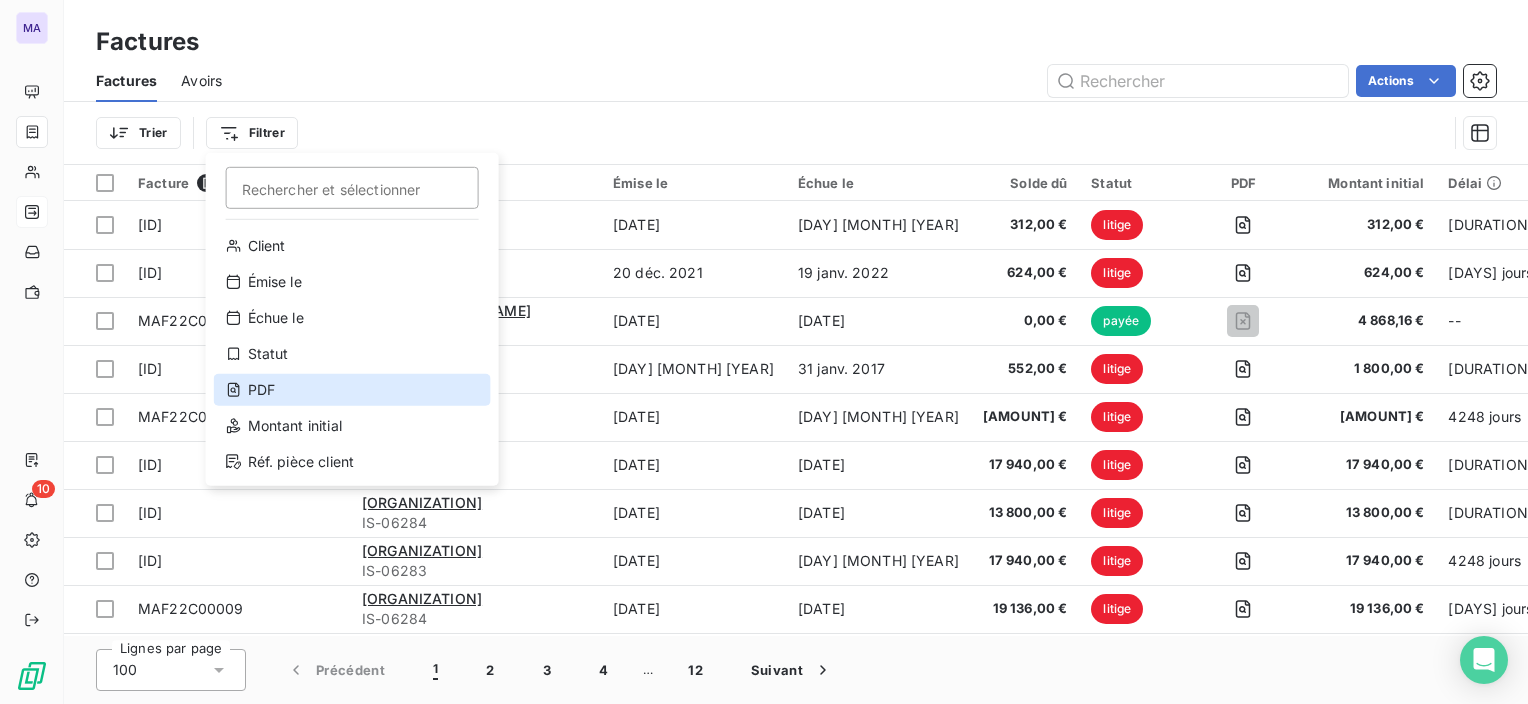 click on "PDF" at bounding box center (352, 390) 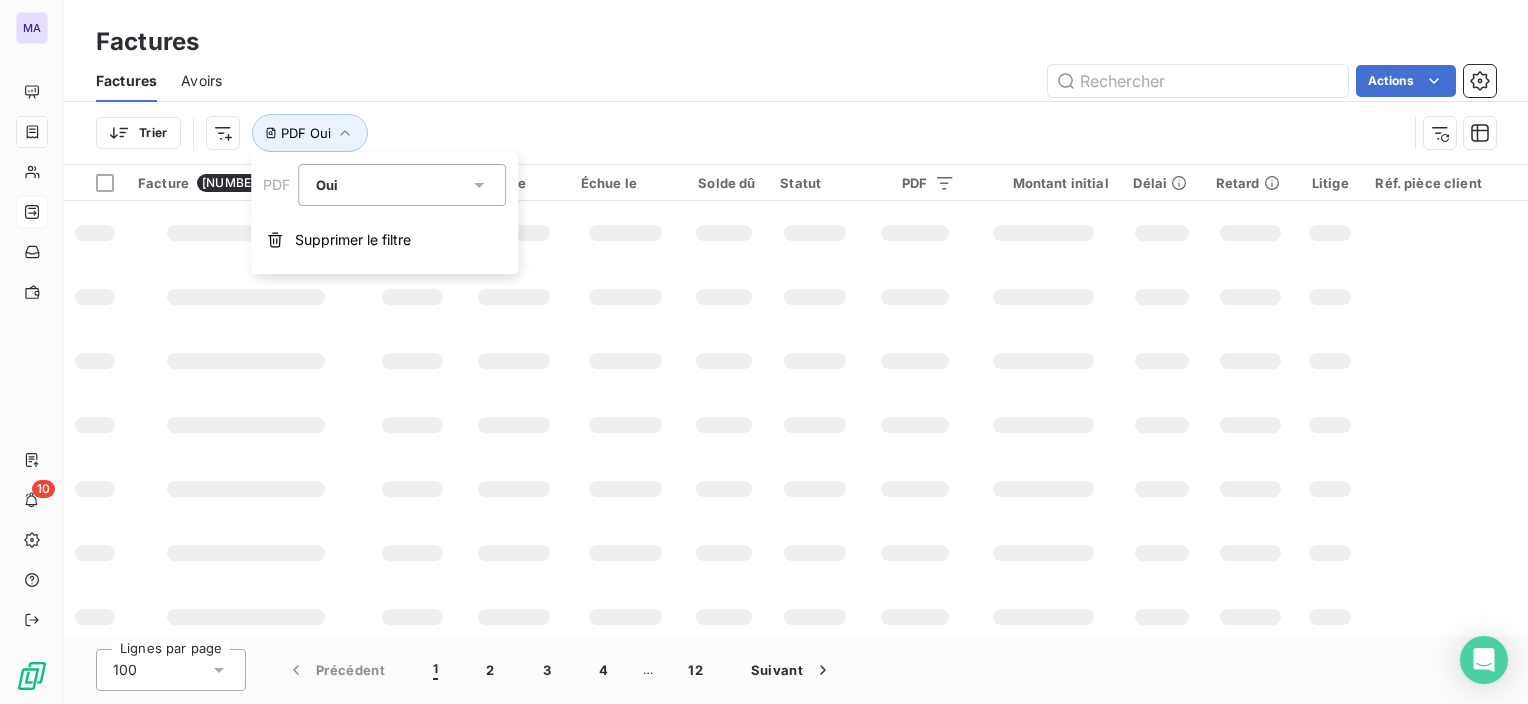 click on "Oui" at bounding box center [403, 185] 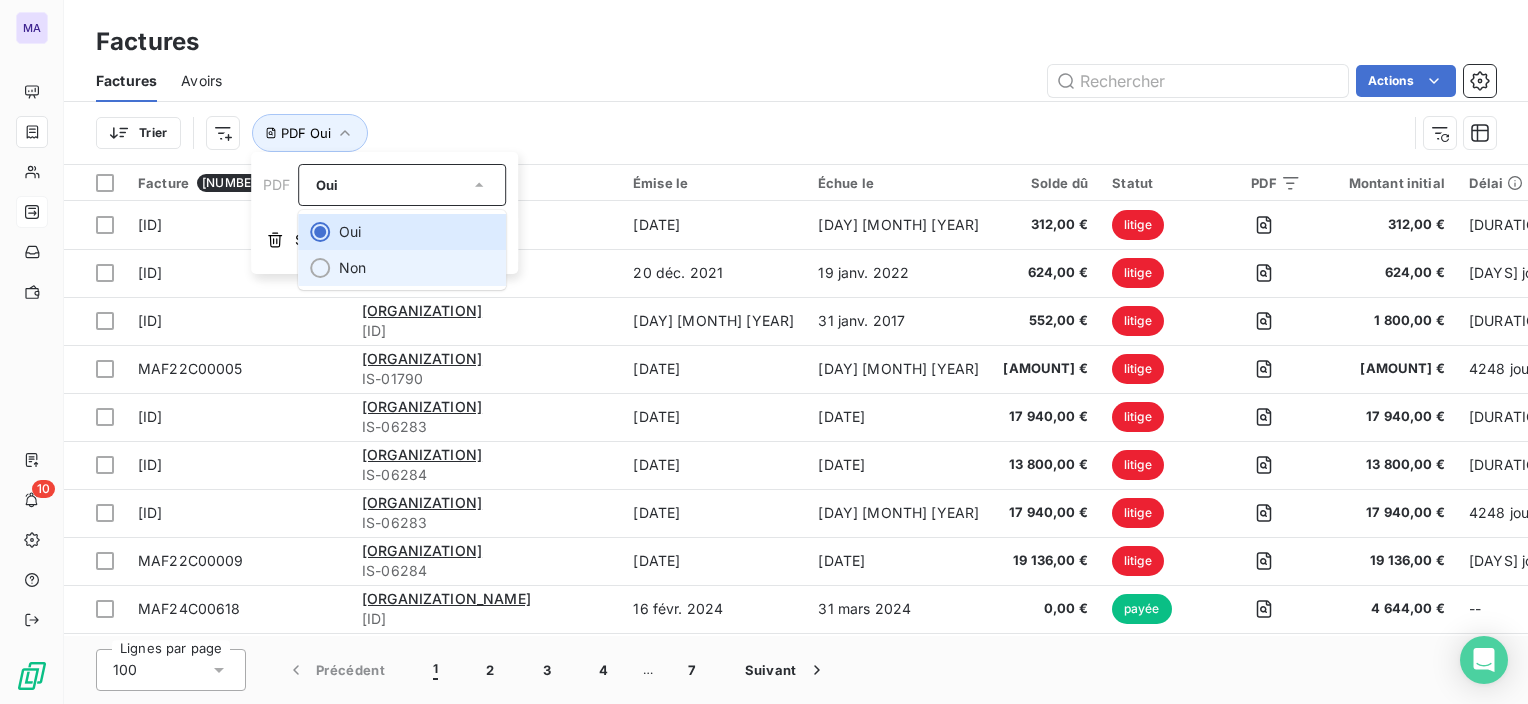 click on "Non" at bounding box center (403, 268) 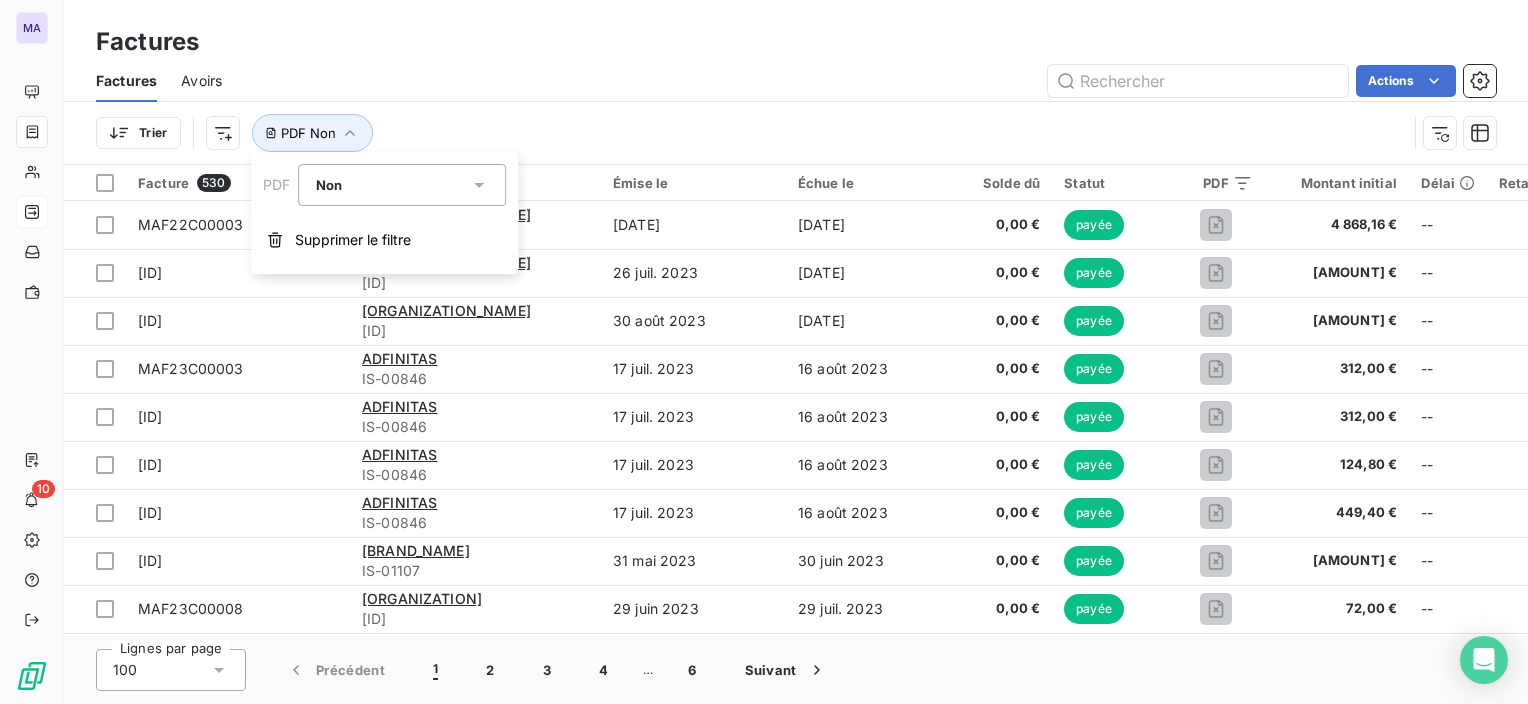 click on "[PRODUCT]" at bounding box center (796, 133) 